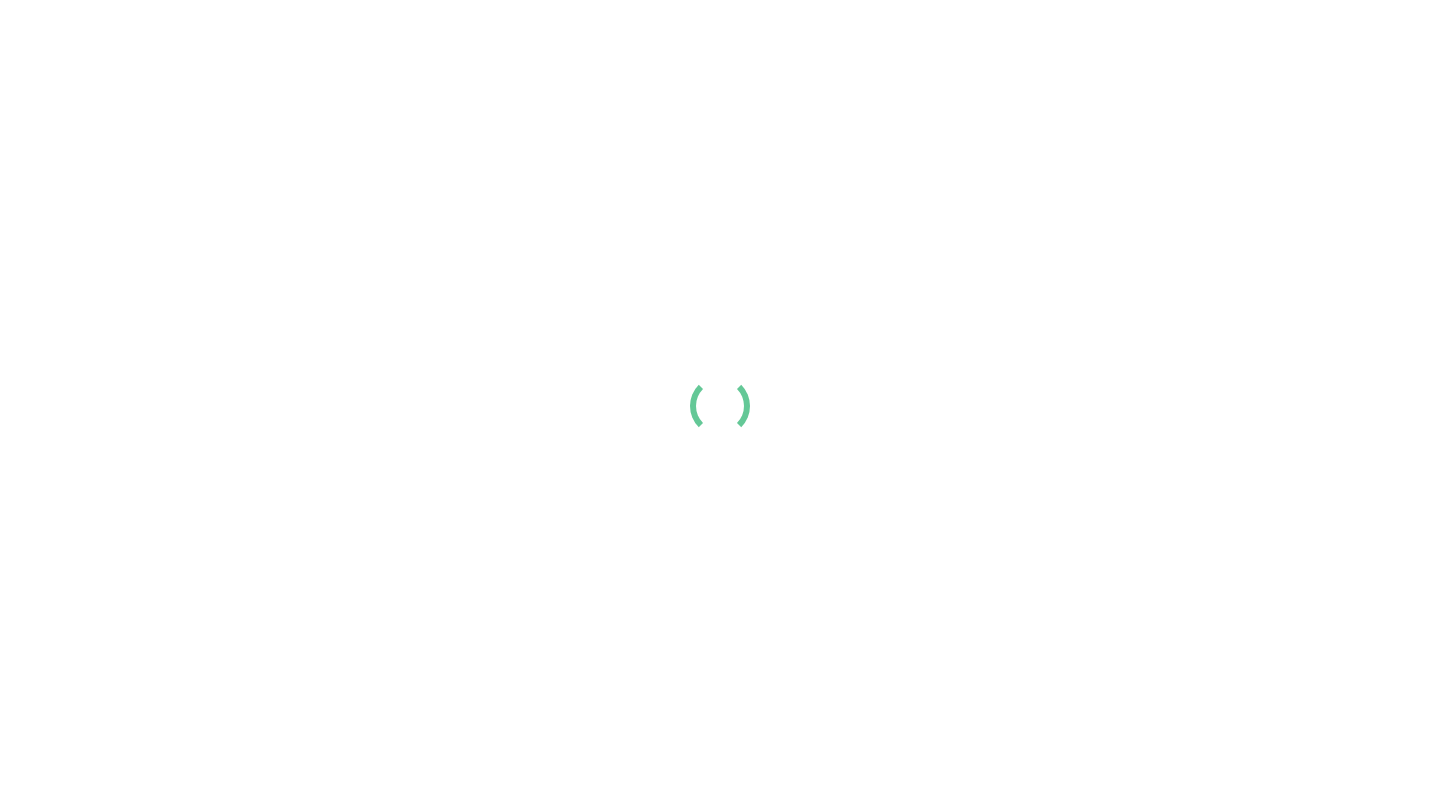scroll, scrollTop: 0, scrollLeft: 0, axis: both 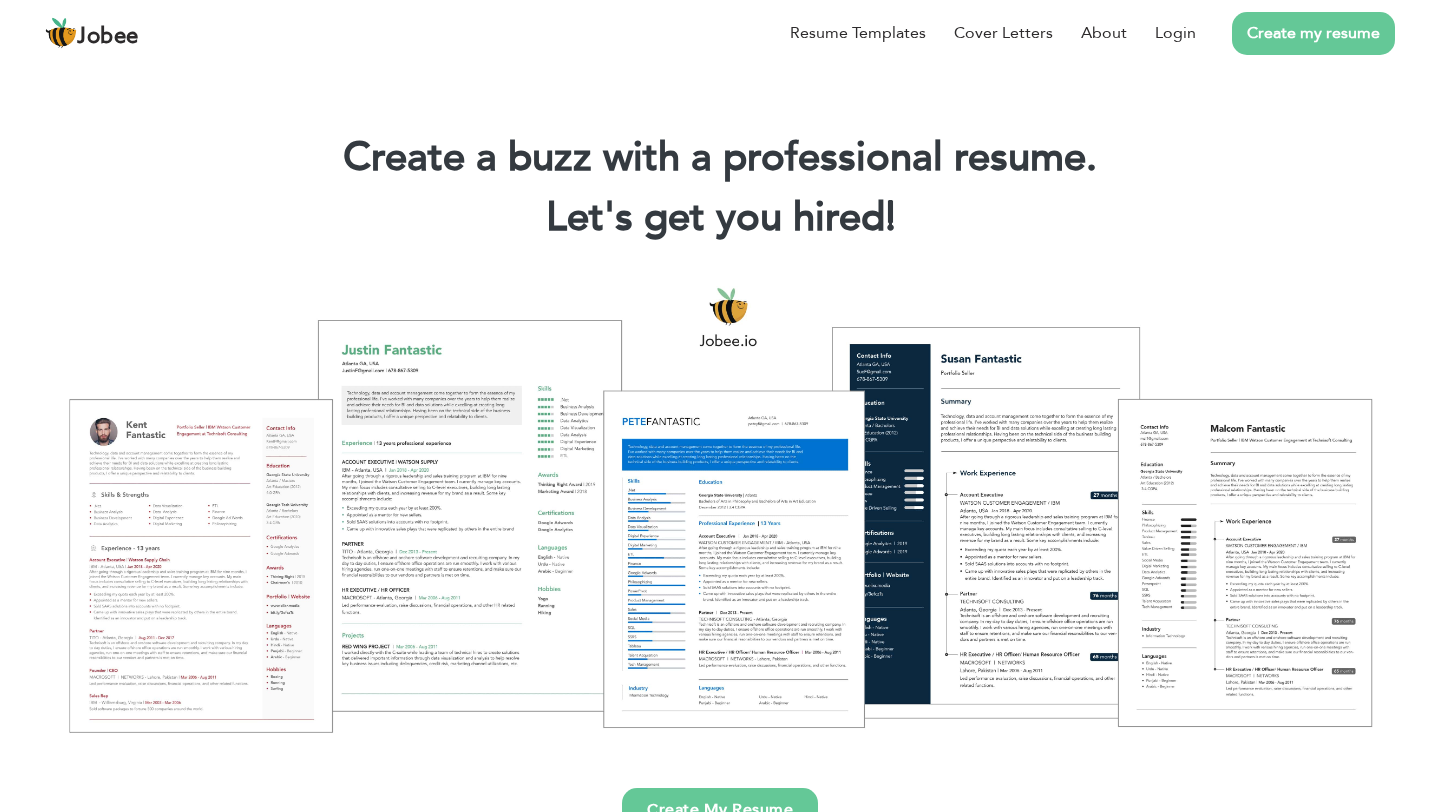 click on "Create my resume" at bounding box center (1313, 33) 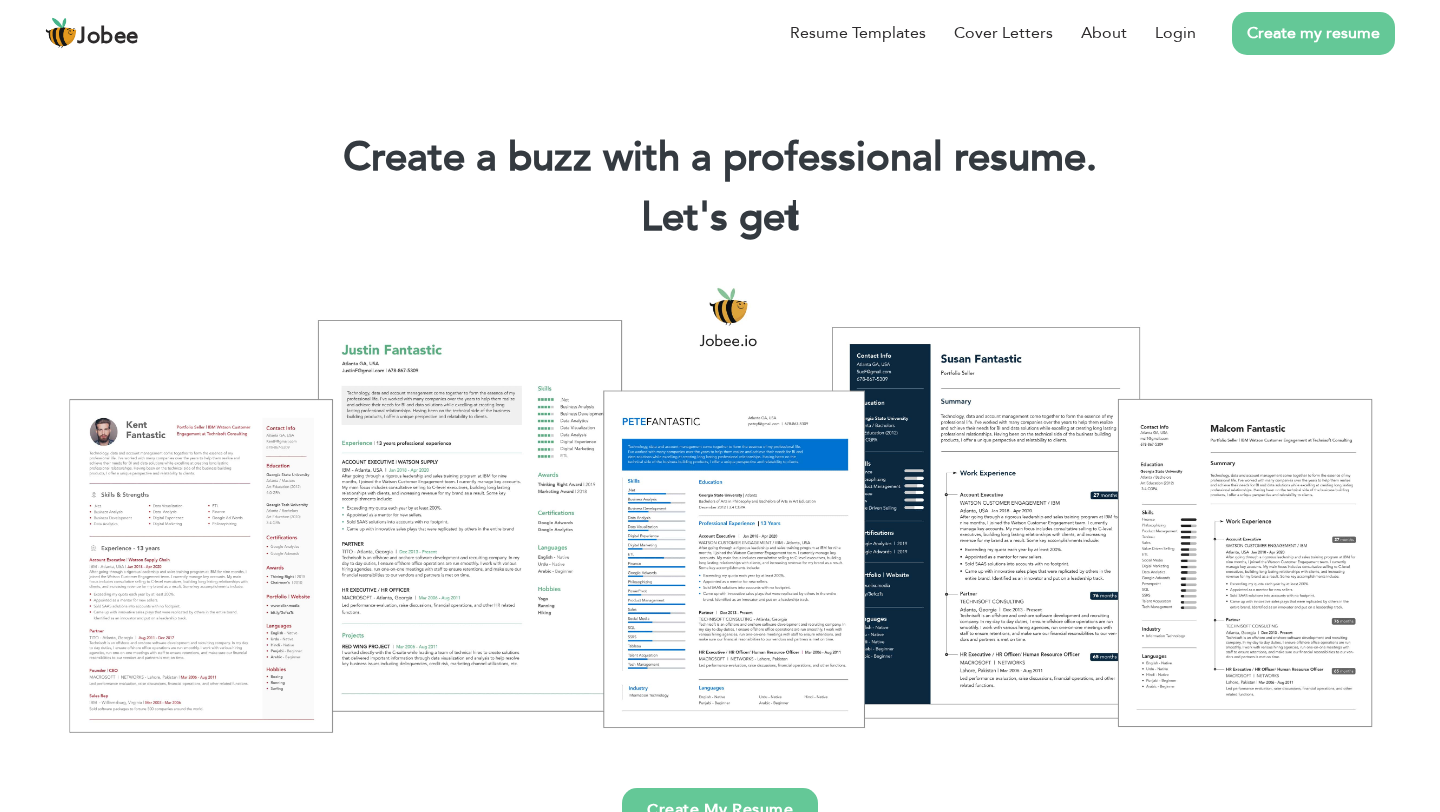 scroll, scrollTop: 0, scrollLeft: 0, axis: both 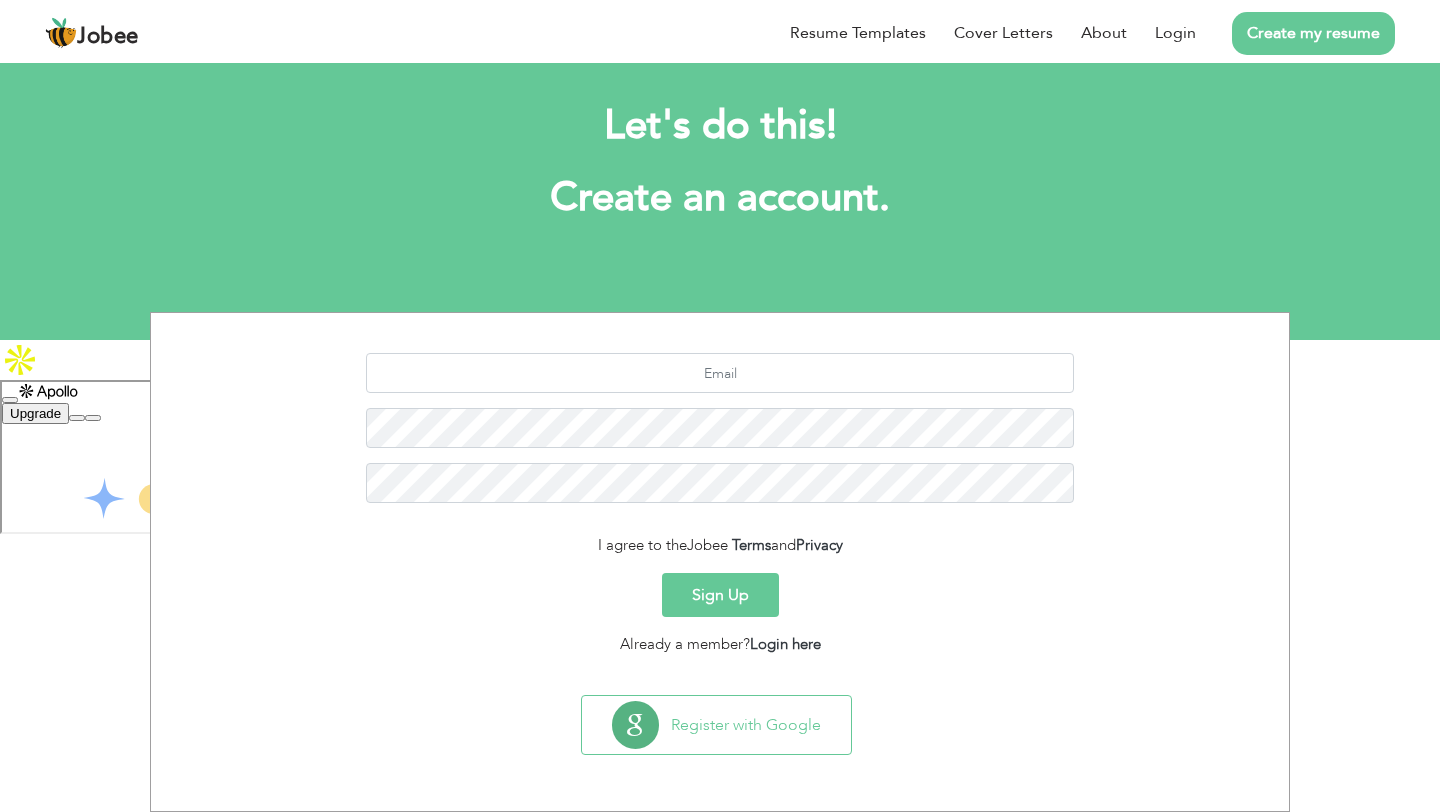 click on "Sign Up" at bounding box center (720, 595) 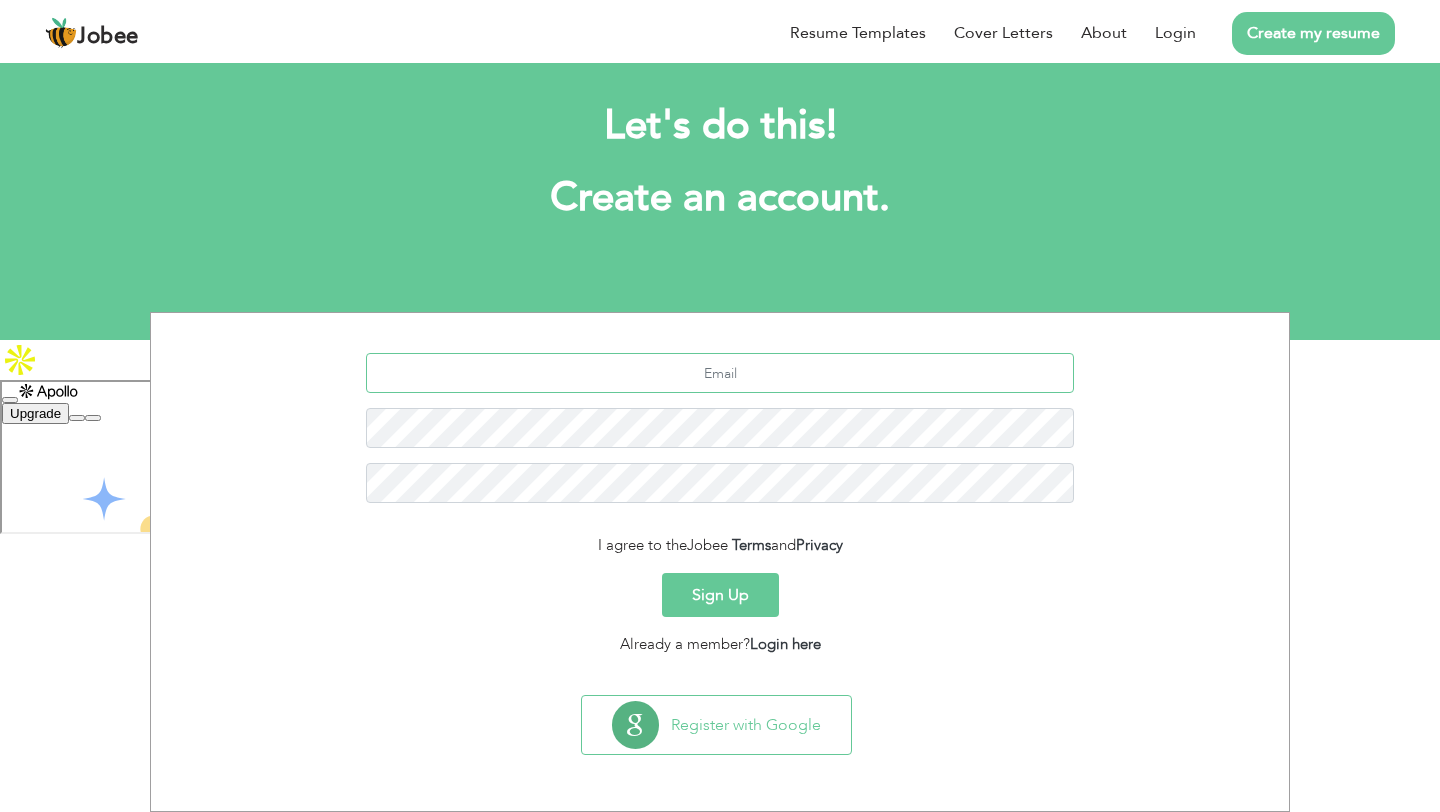 click at bounding box center (720, 373) 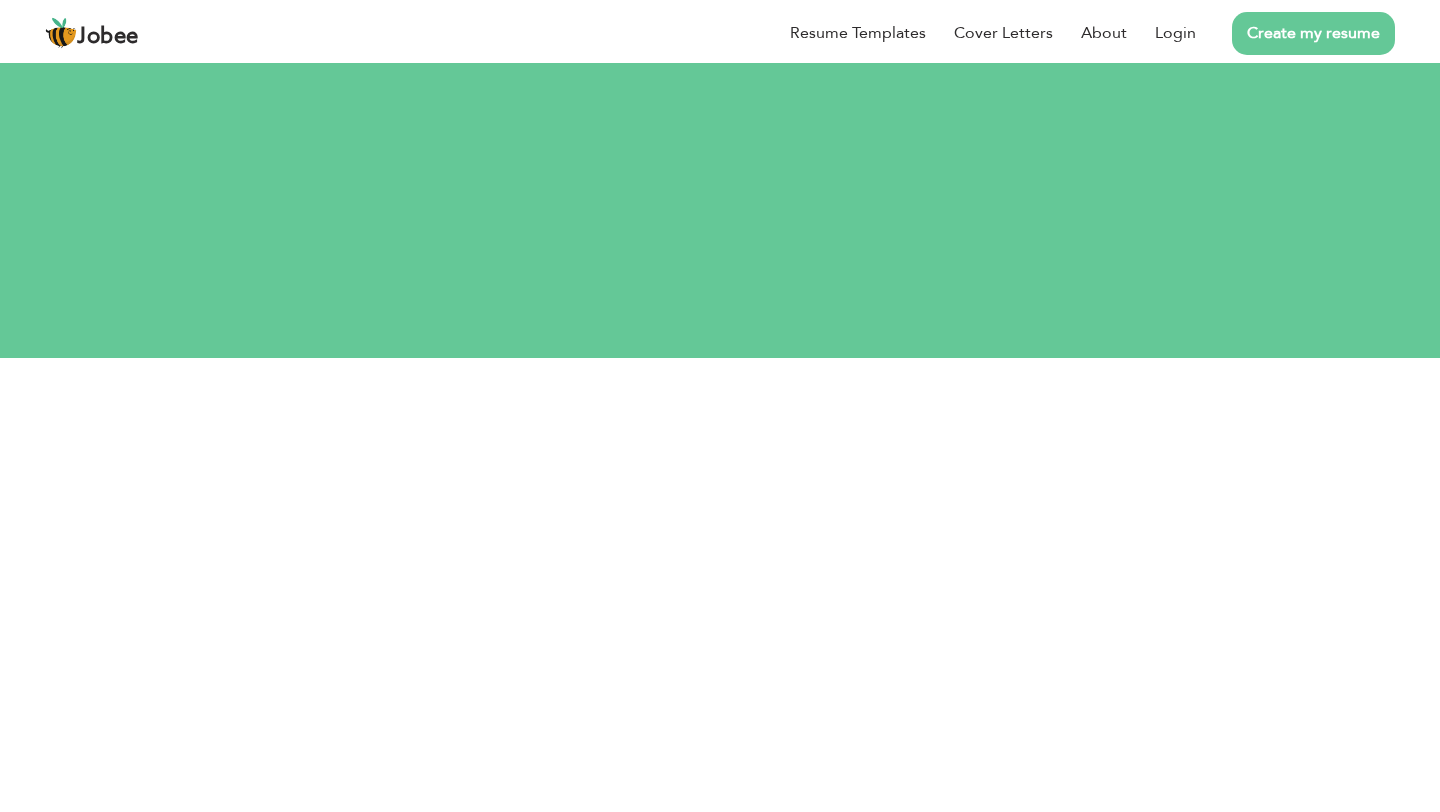 scroll, scrollTop: 0, scrollLeft: 0, axis: both 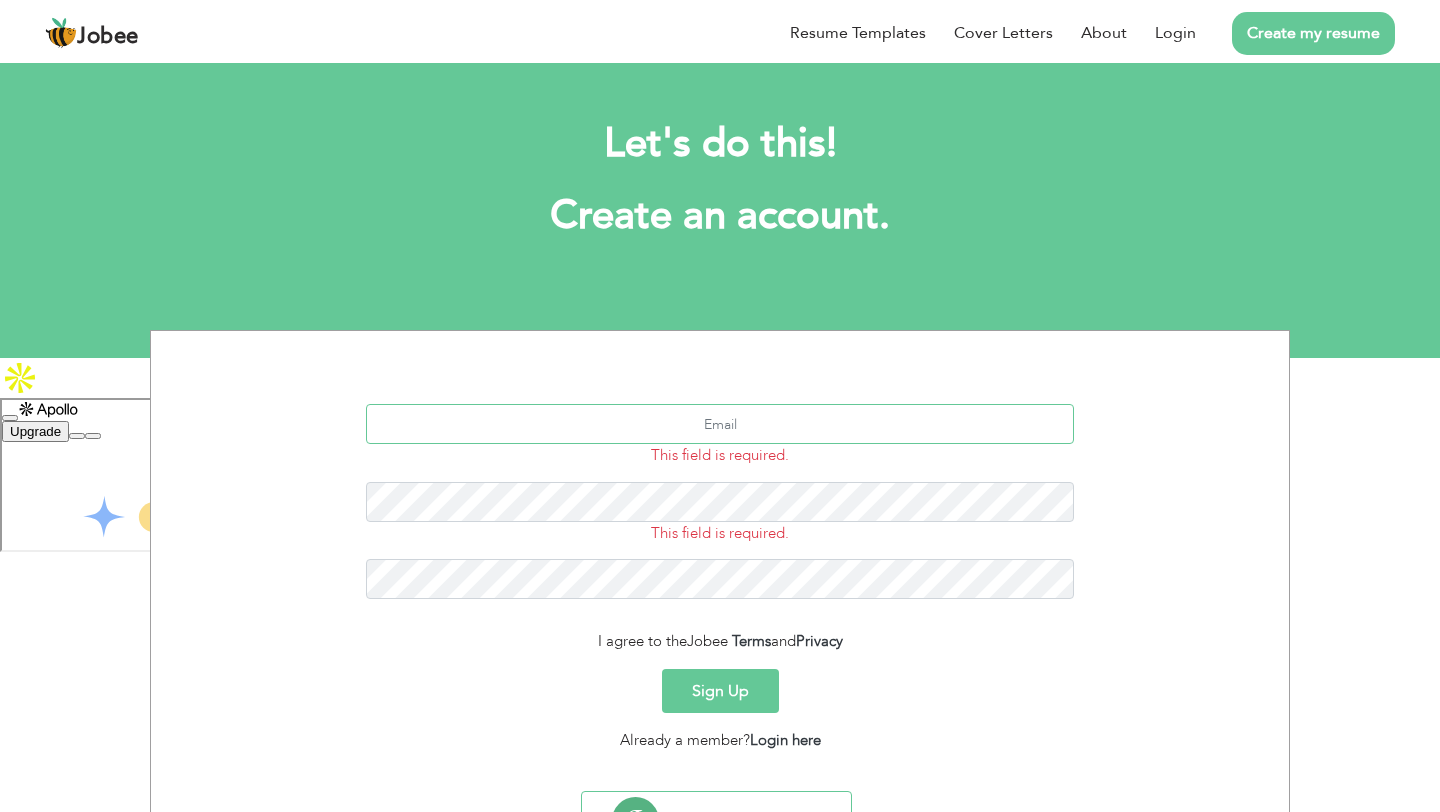 click at bounding box center (720, 424) 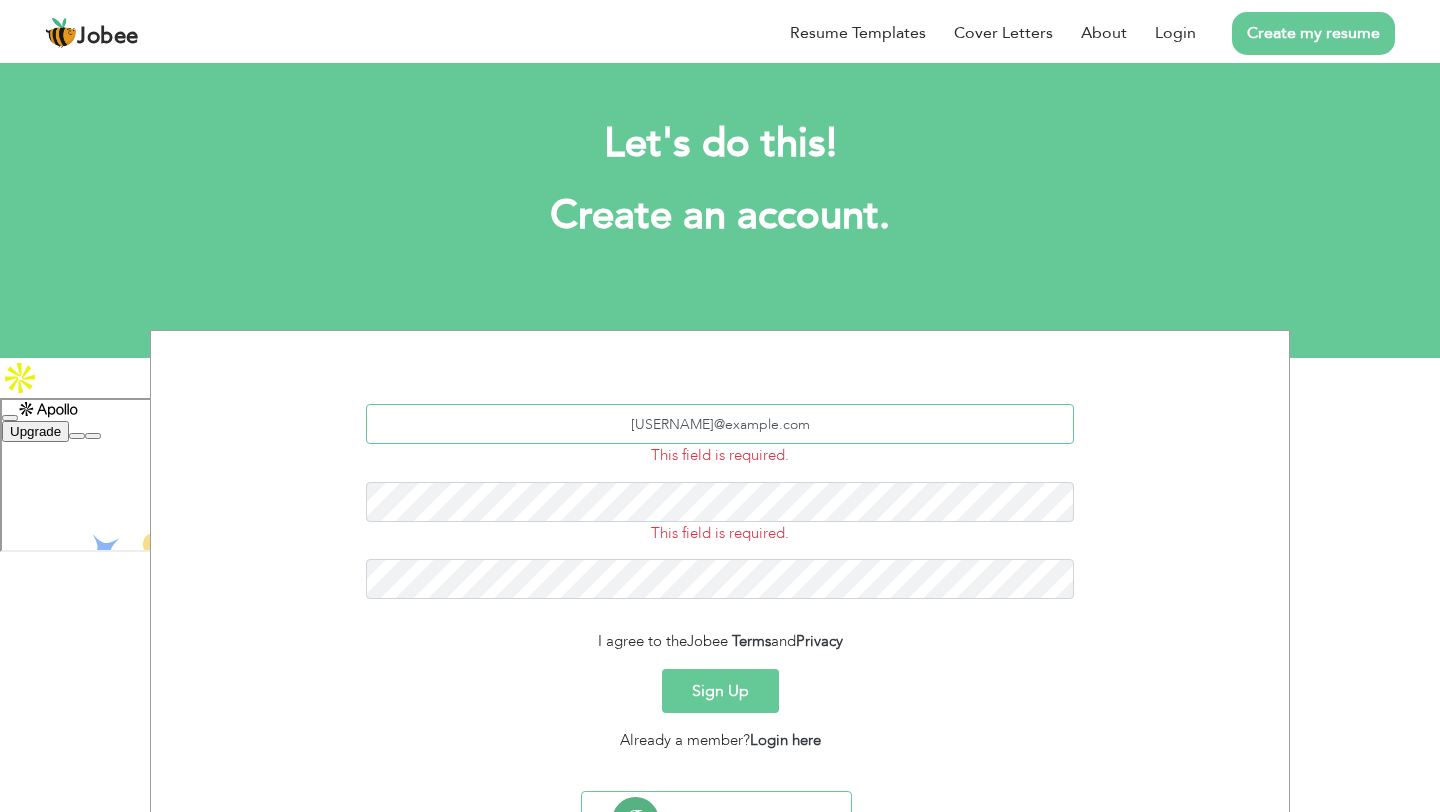 click on "malikmishi7@email" at bounding box center (720, 424) 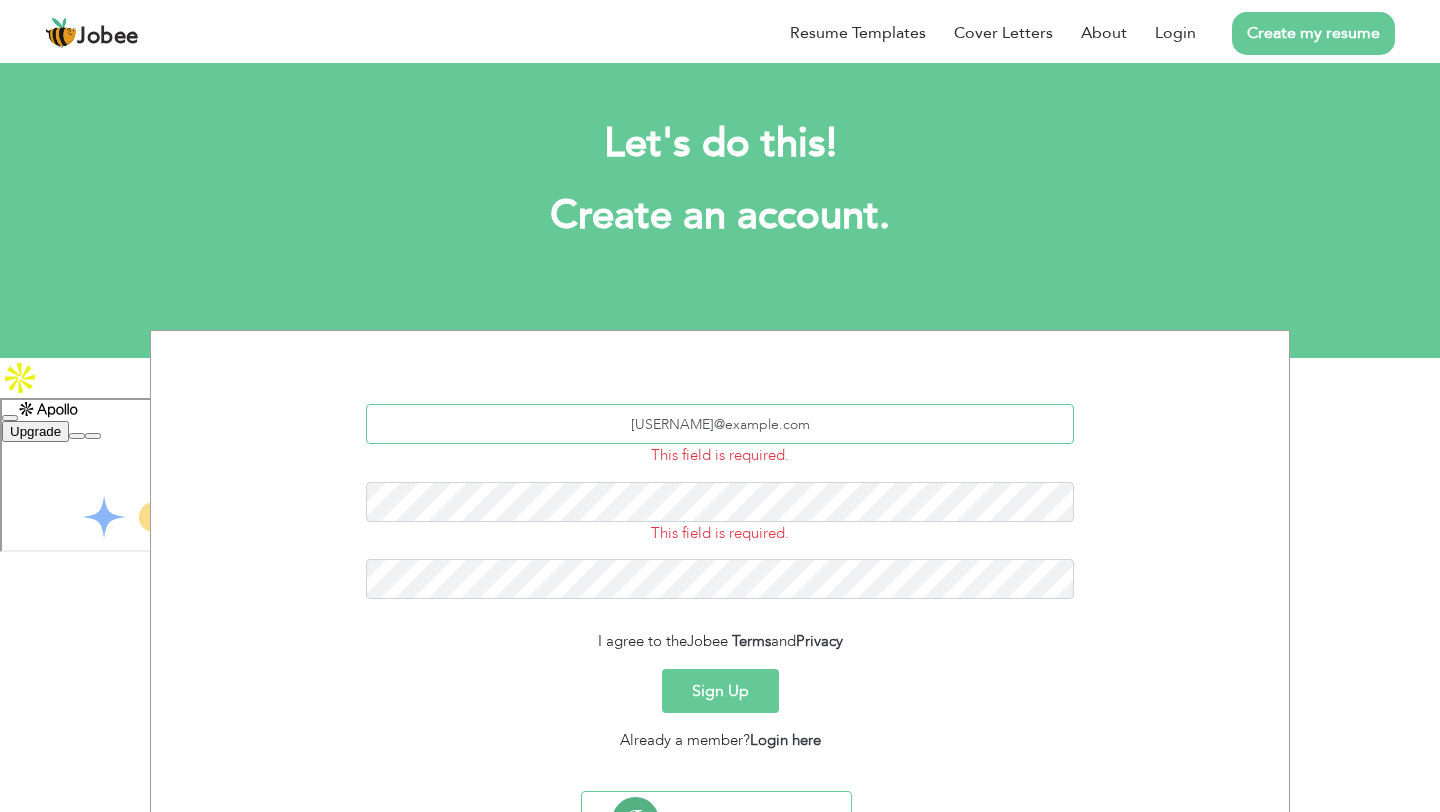 click on "malikmishi7@email" at bounding box center [720, 424] 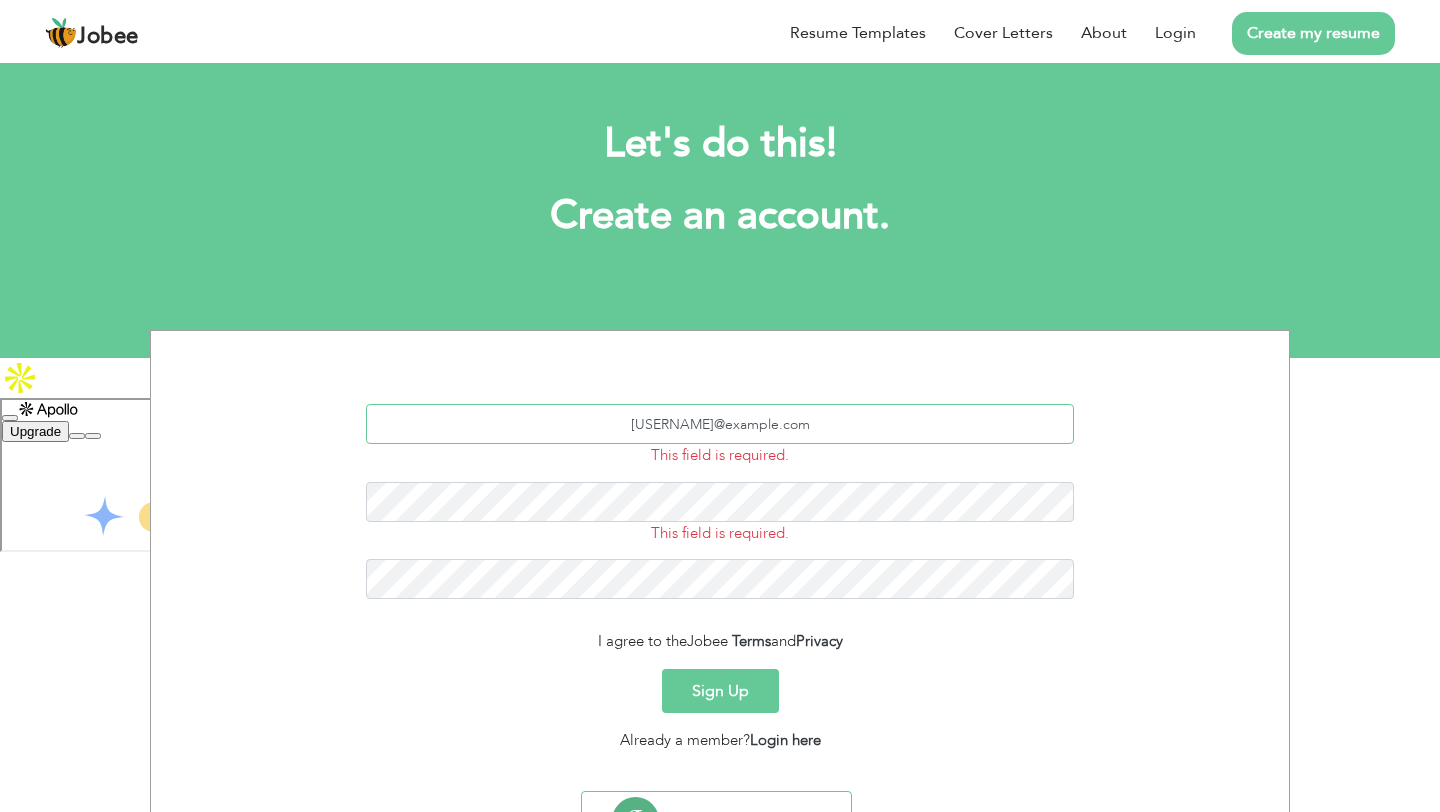 type on "[USERNAME]@[EXAMPLE]" 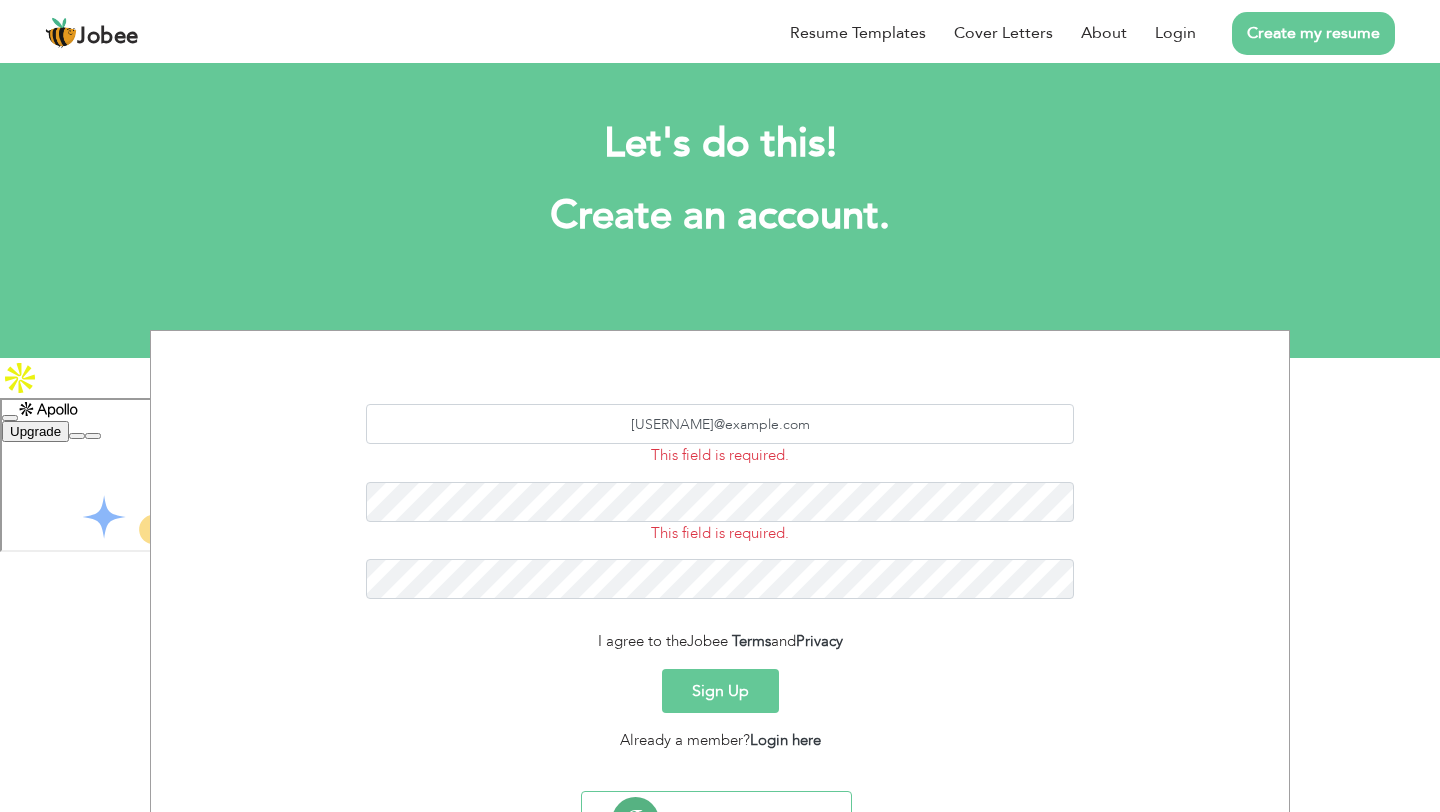click on "Sign Up" at bounding box center [720, 691] 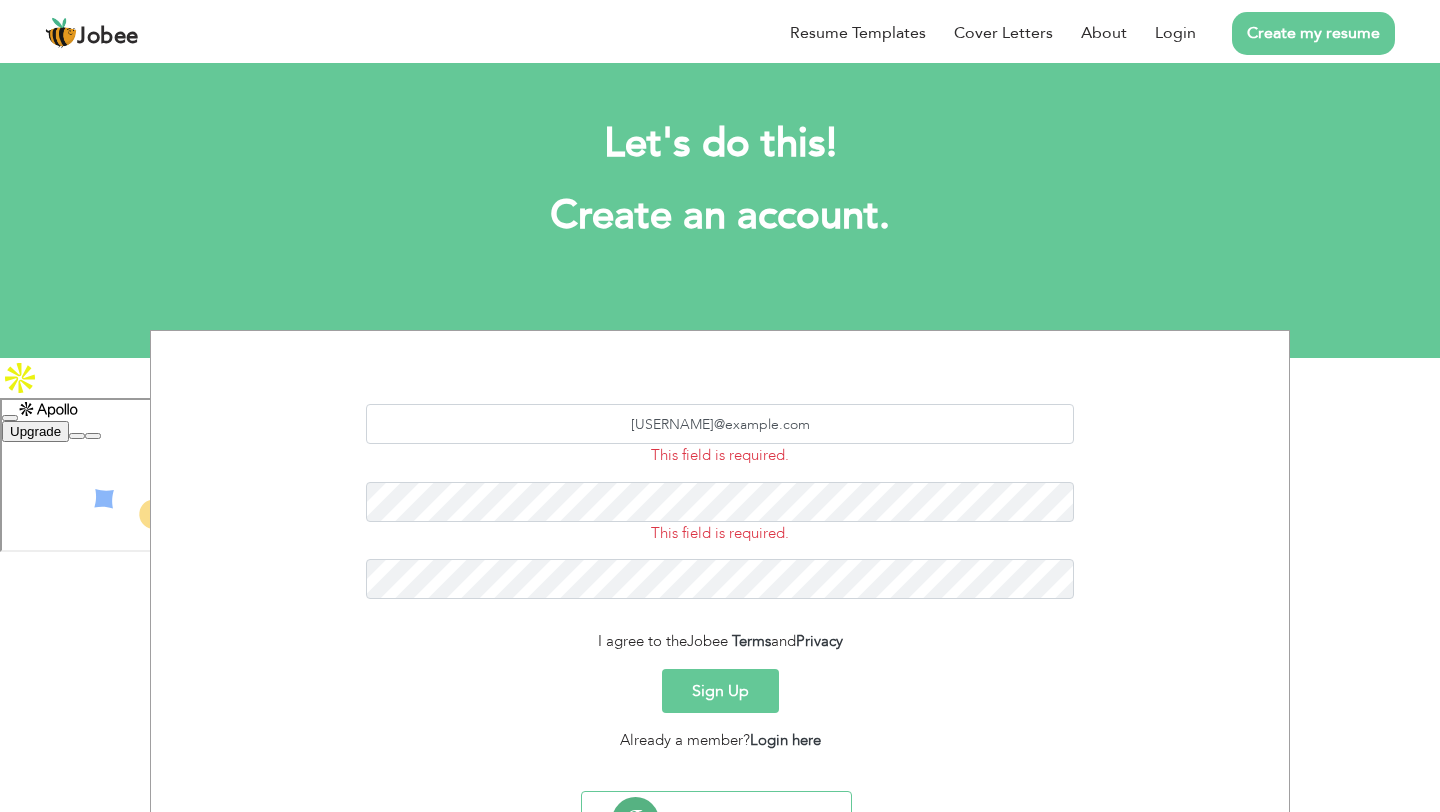 scroll, scrollTop: 96, scrollLeft: 0, axis: vertical 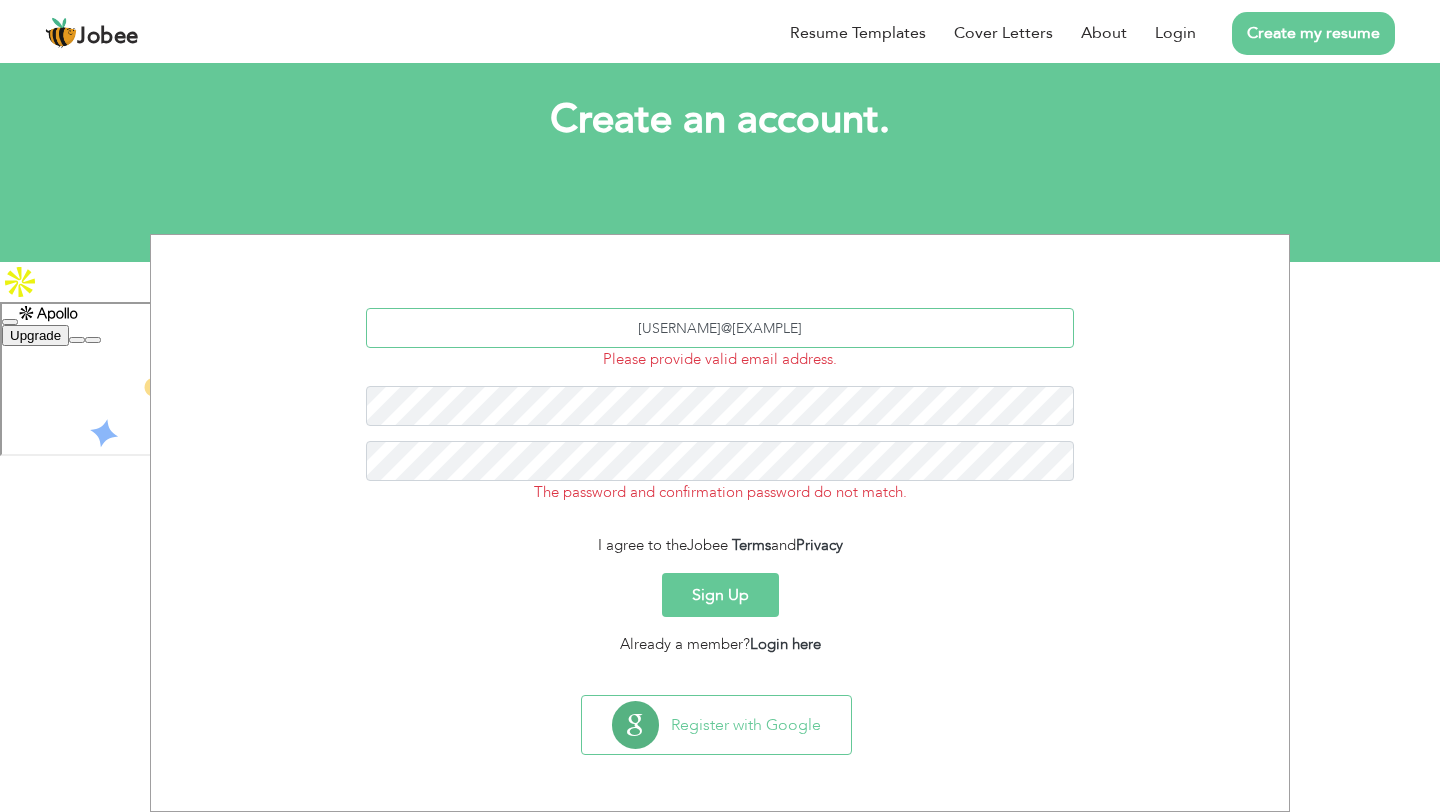 click on "[USERNAME]@[EXAMPLE]" at bounding box center (720, 328) 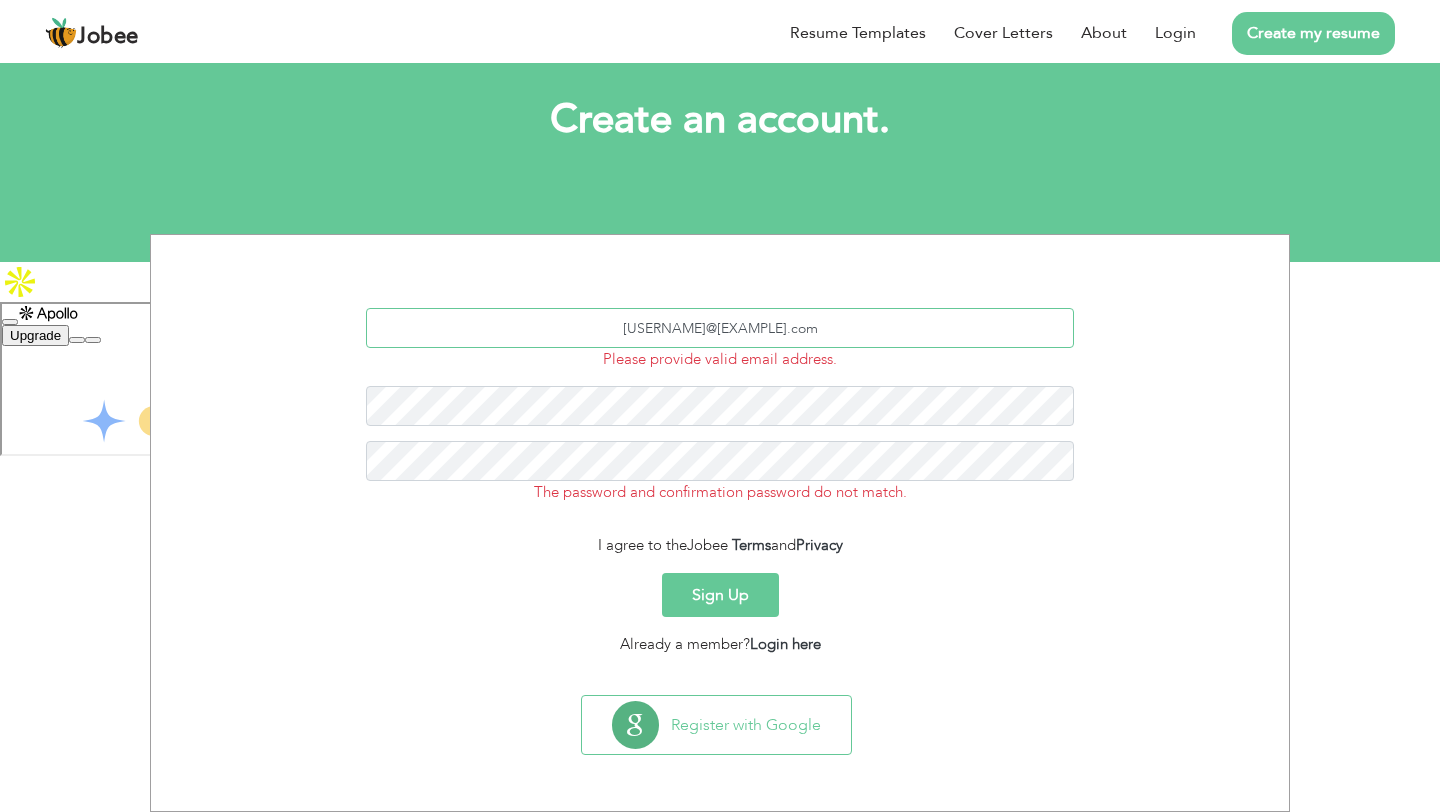 type on "[USERNAME]@[EXAMPLE].com" 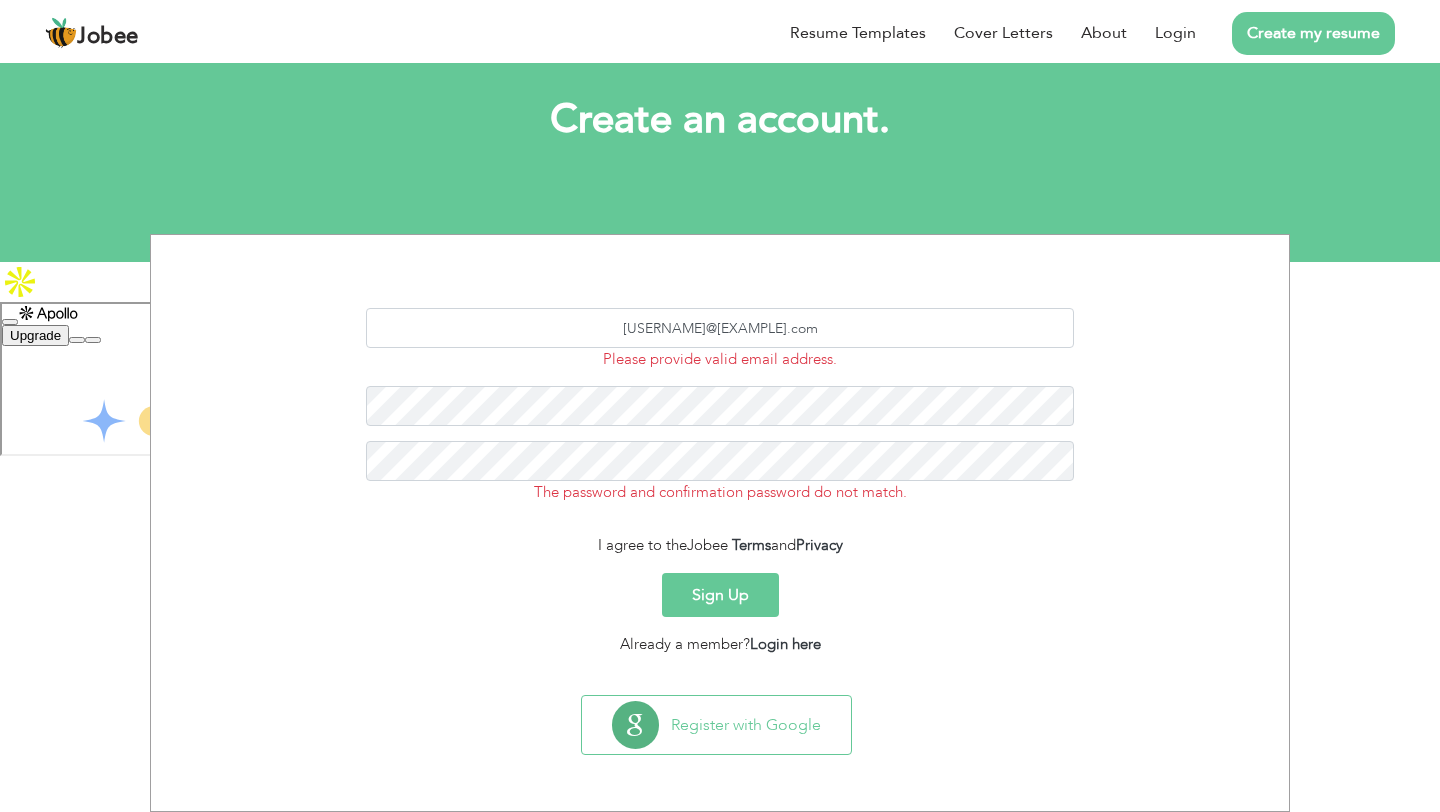 click on "Sign Up" at bounding box center (720, 595) 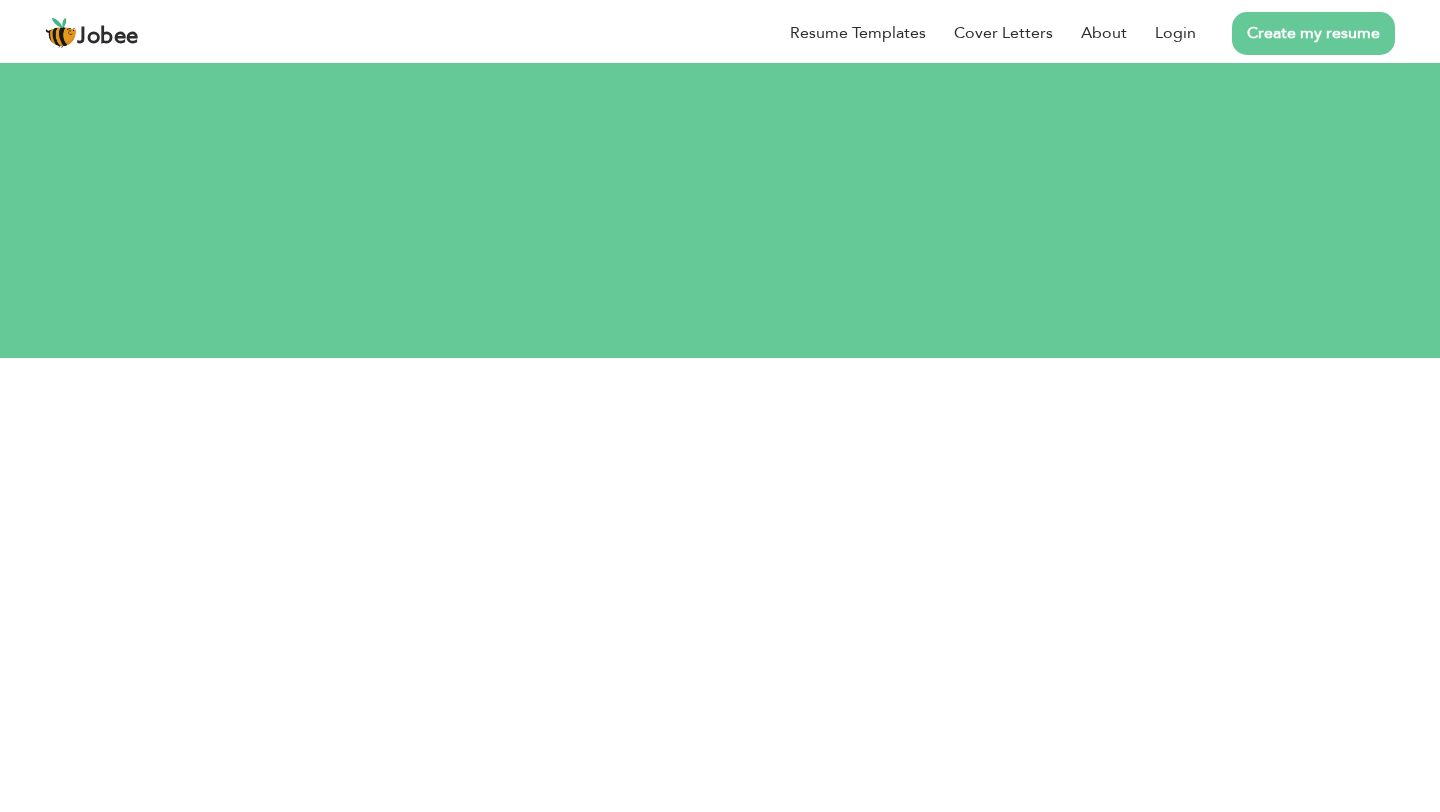 scroll, scrollTop: 0, scrollLeft: 0, axis: both 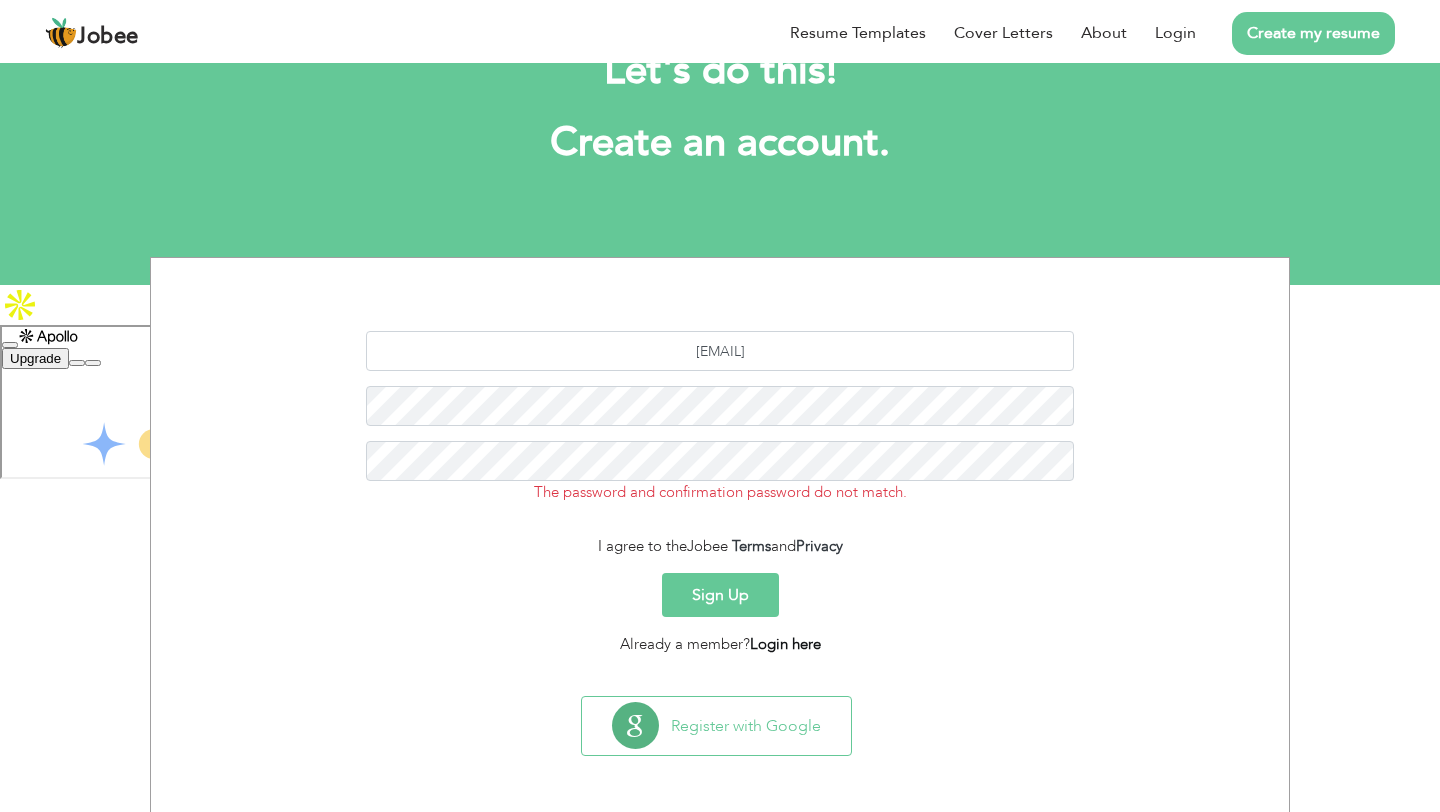 click on "Login here" at bounding box center [785, 644] 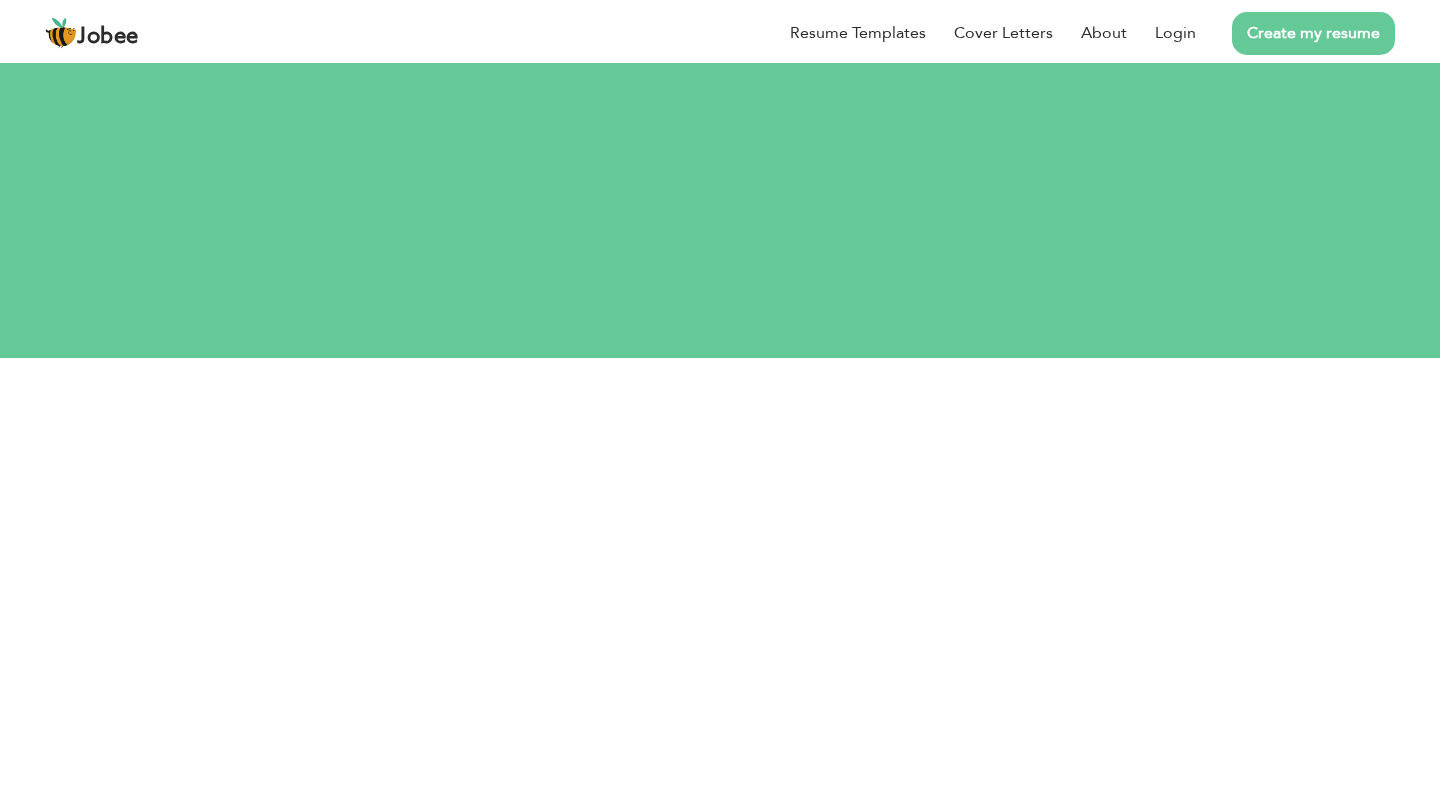 scroll, scrollTop: 0, scrollLeft: 0, axis: both 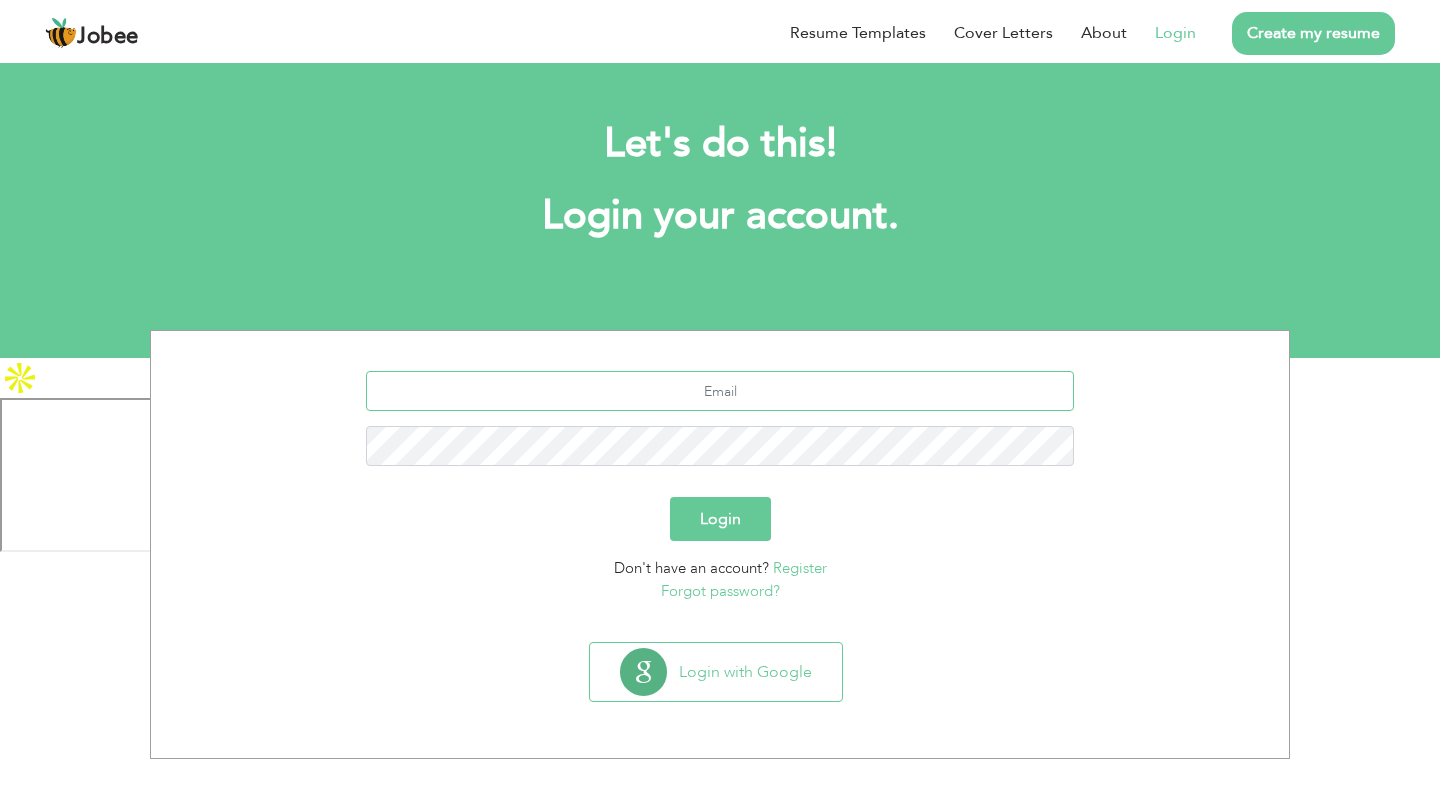 click at bounding box center (720, 391) 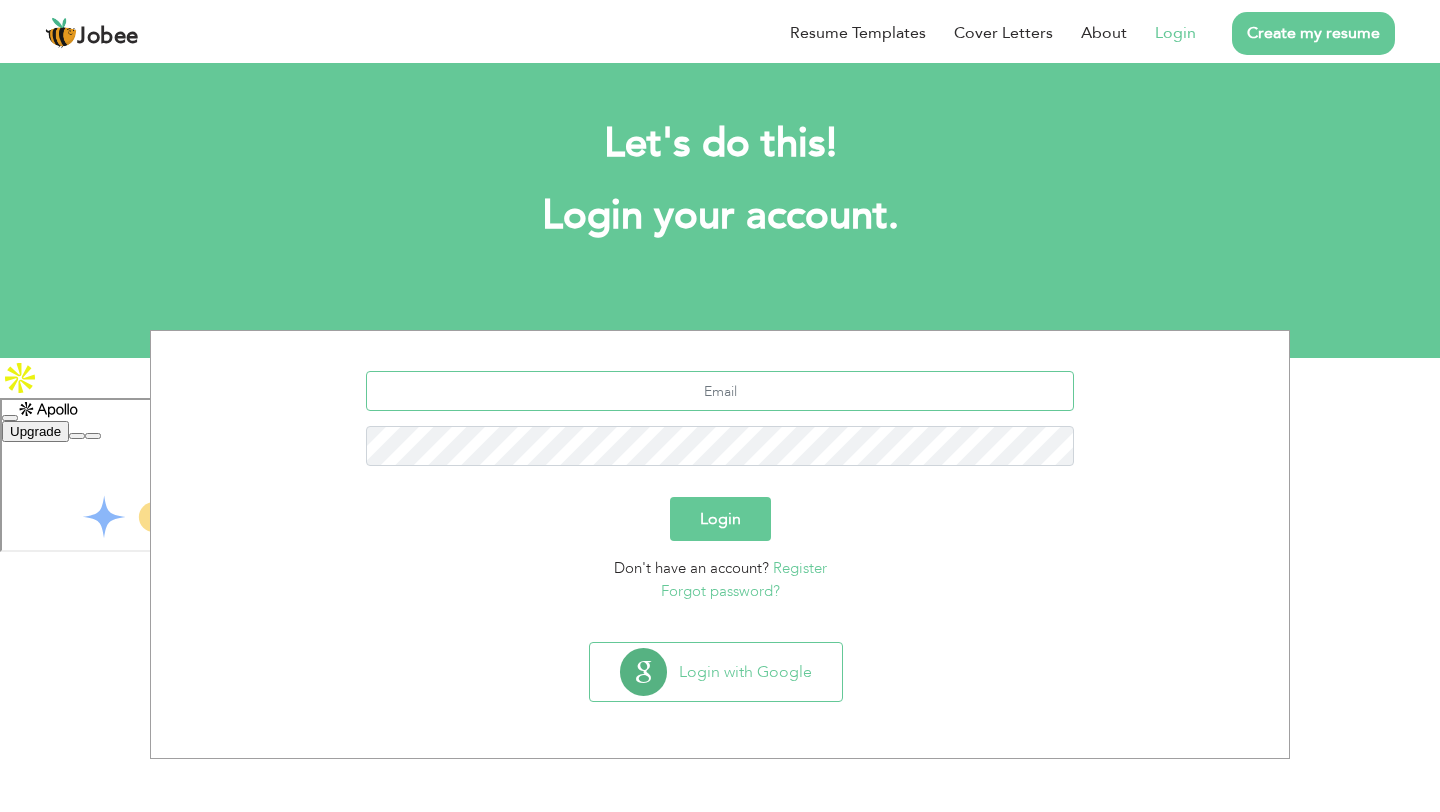 scroll, scrollTop: 0, scrollLeft: 0, axis: both 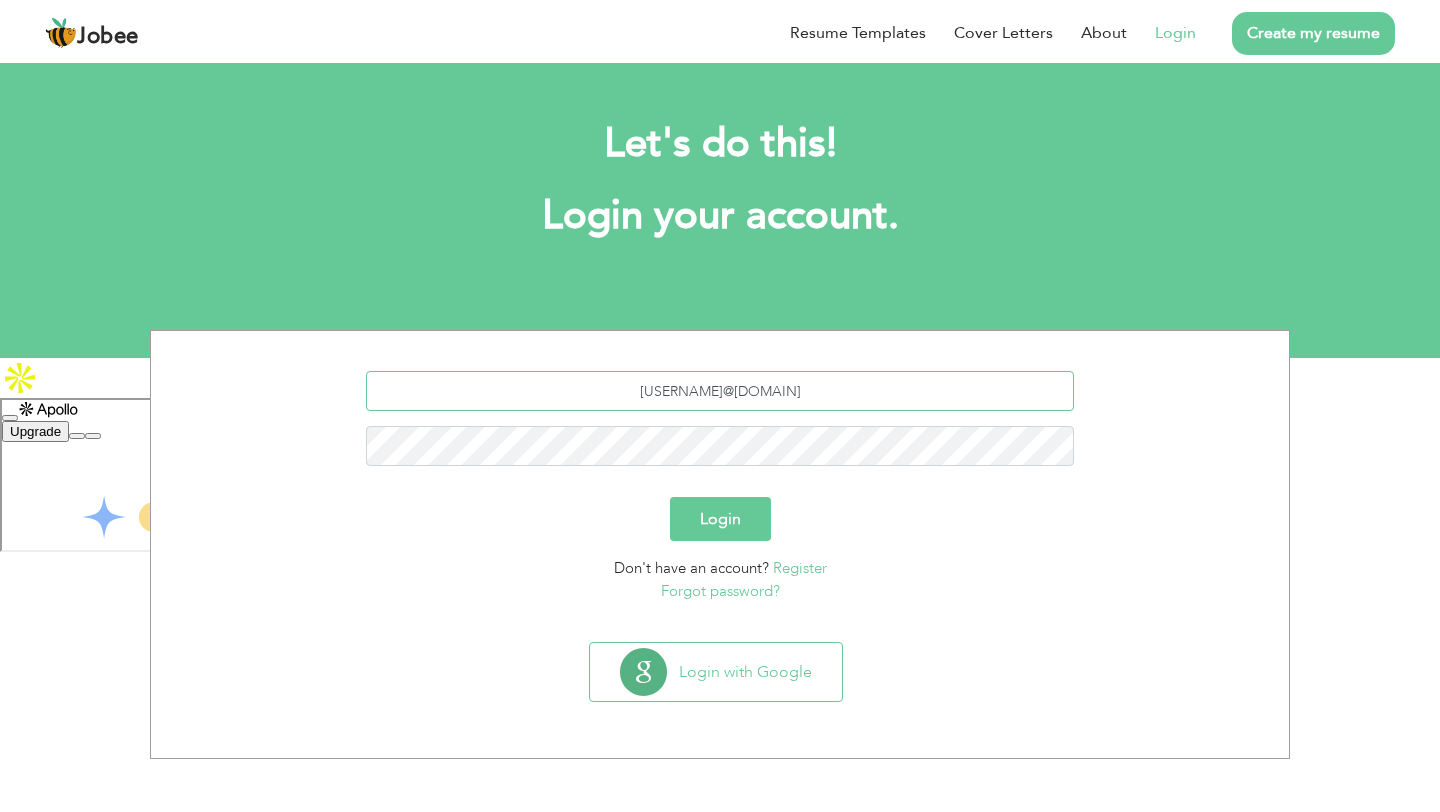 type on "[USERNAME]@[DOMAIN]" 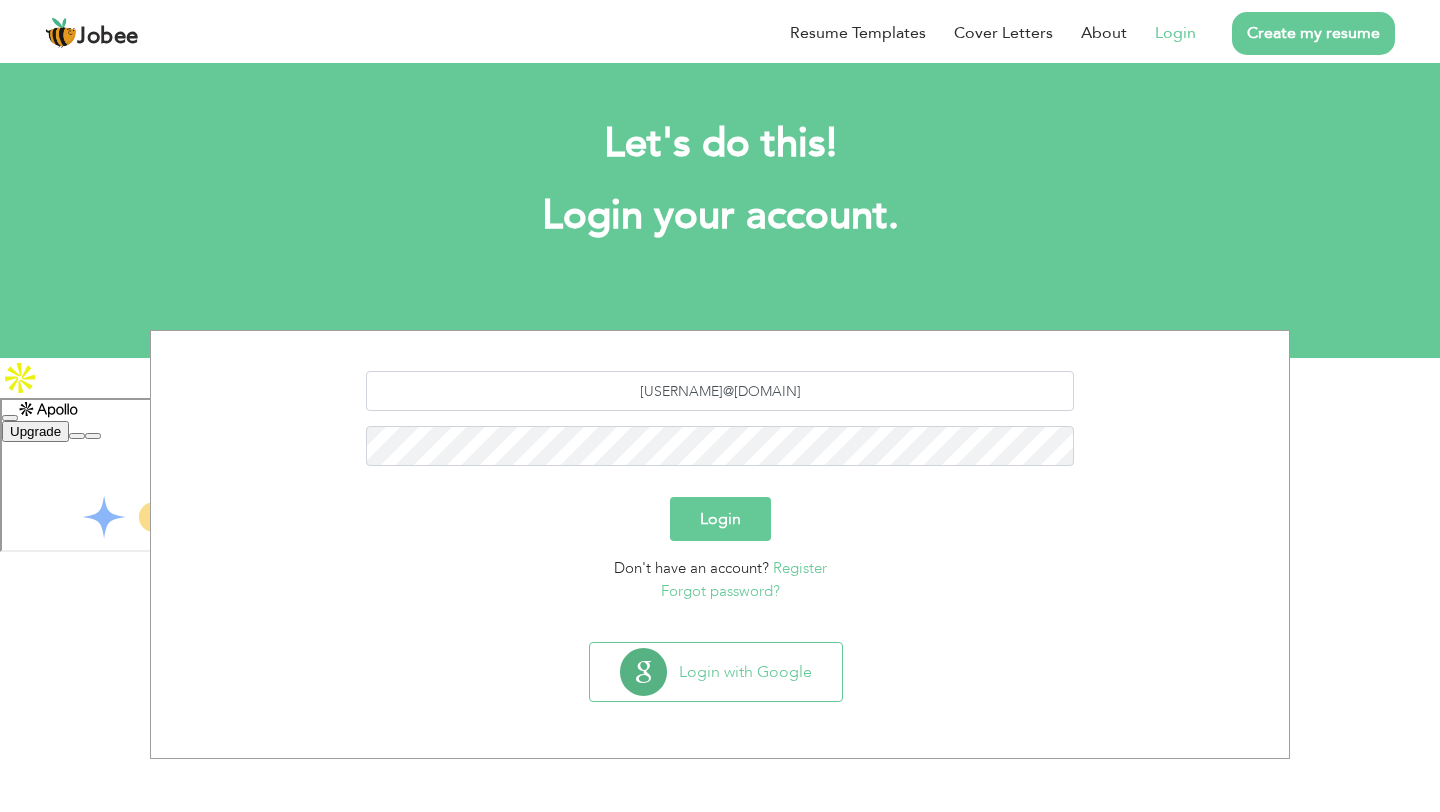 click on "Login" at bounding box center [720, 519] 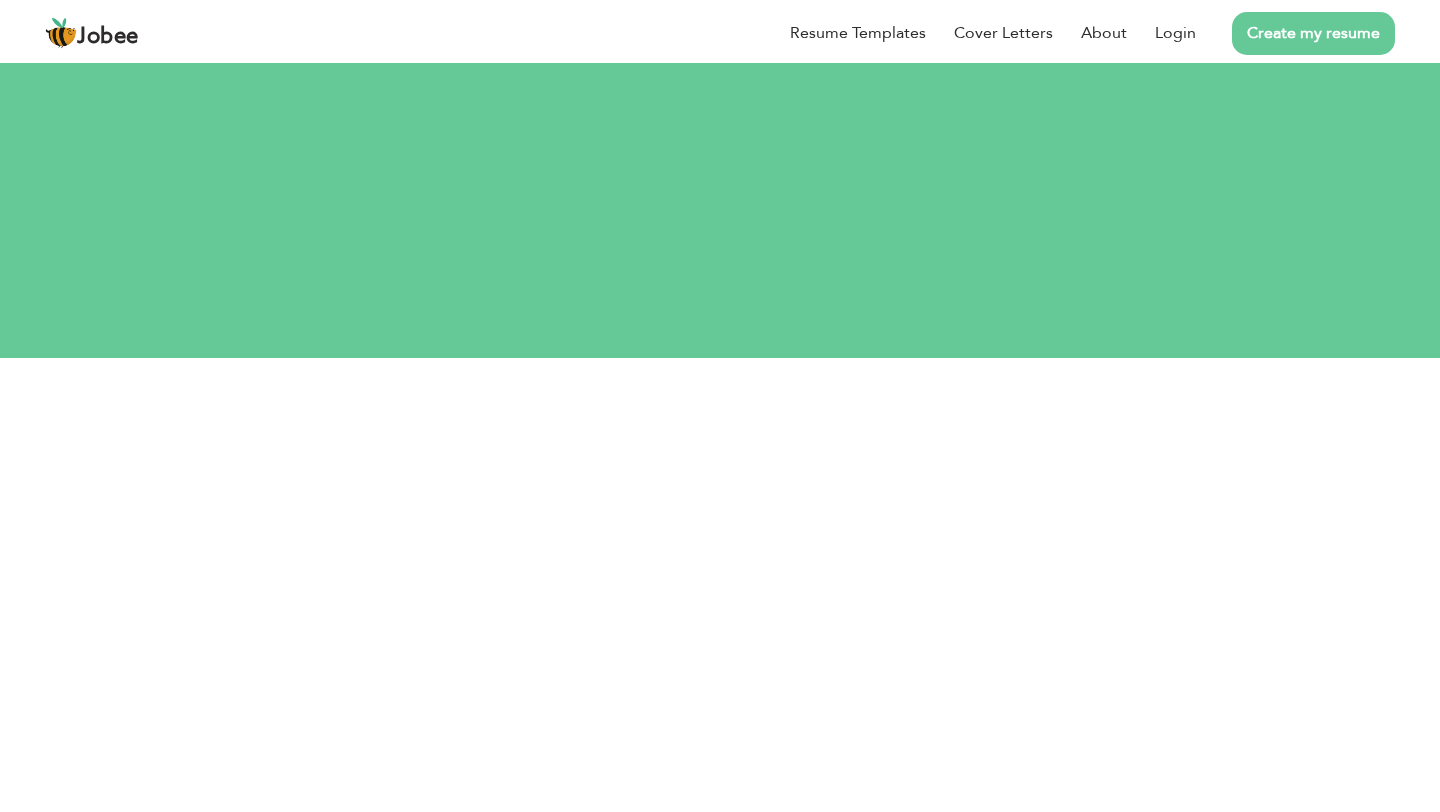 scroll, scrollTop: 0, scrollLeft: 0, axis: both 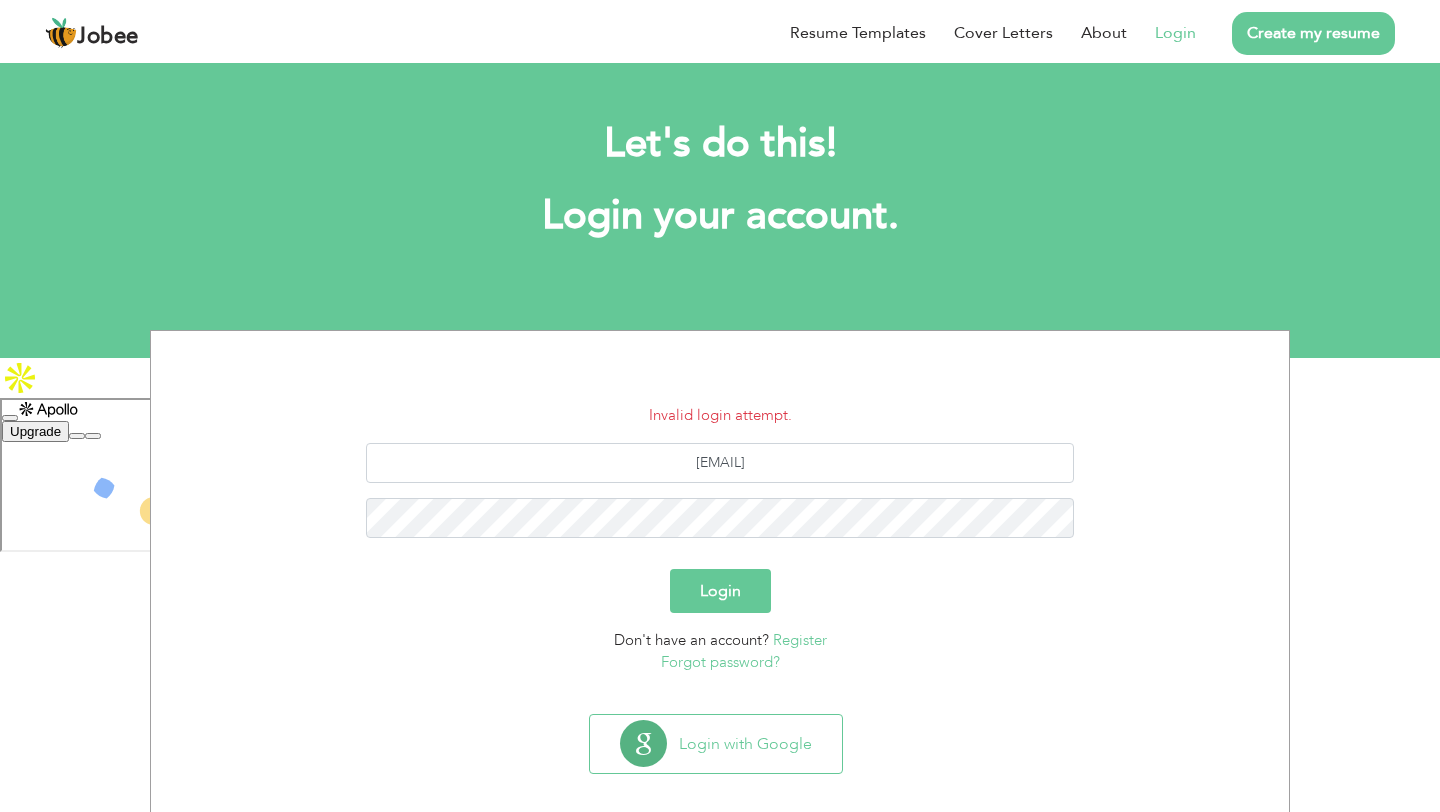 click on "Login" at bounding box center (720, 591) 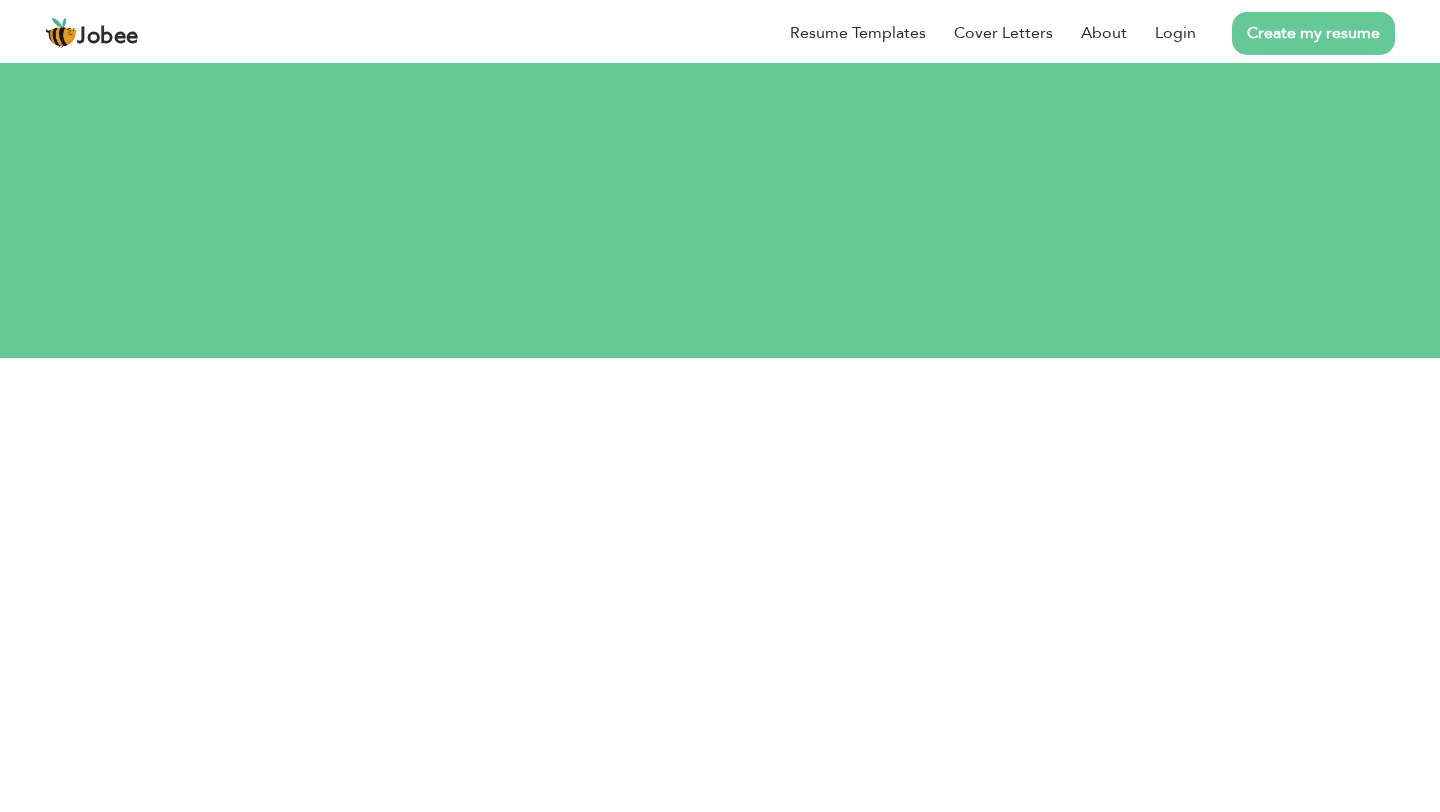 scroll, scrollTop: 0, scrollLeft: 0, axis: both 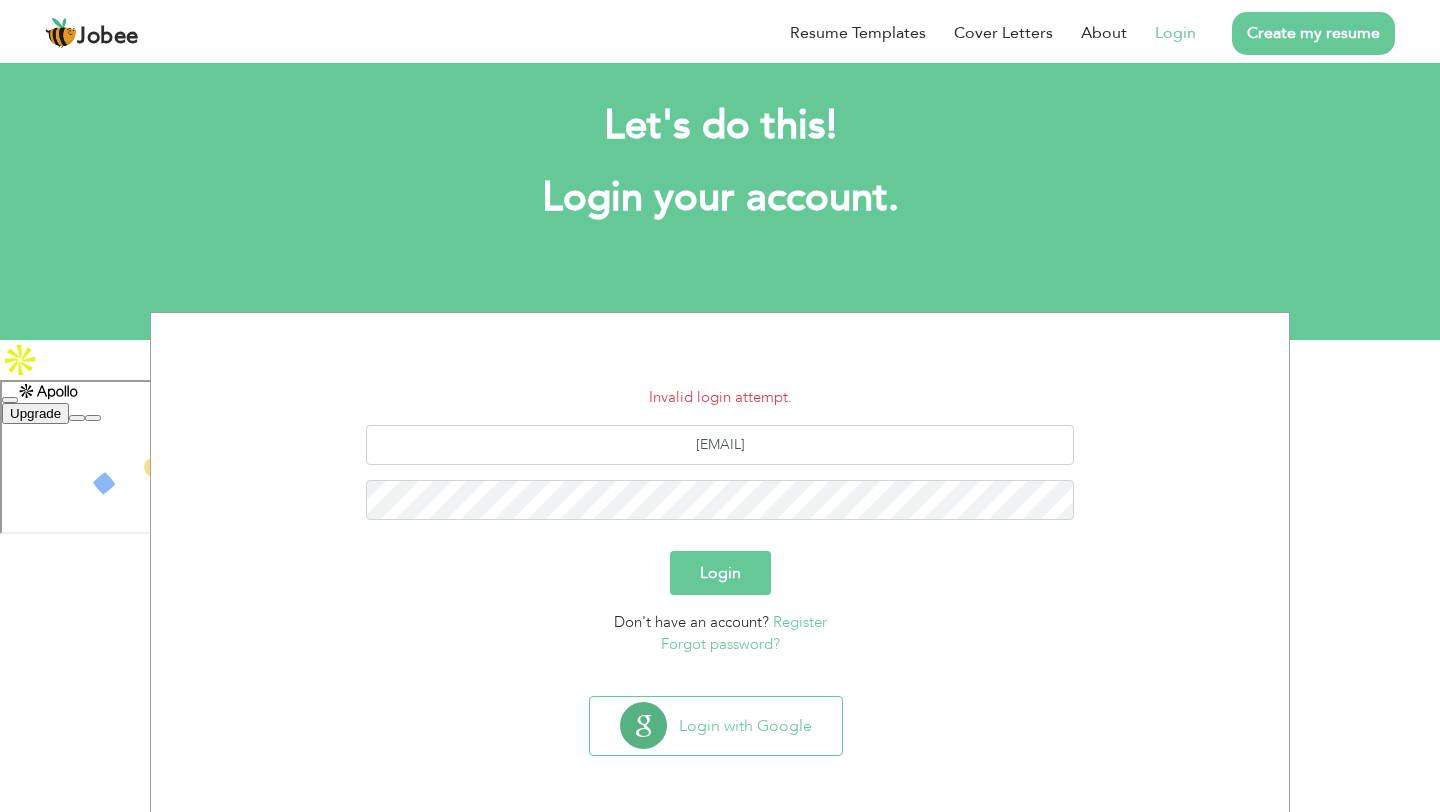 click on "Forgot password?" at bounding box center (720, 644) 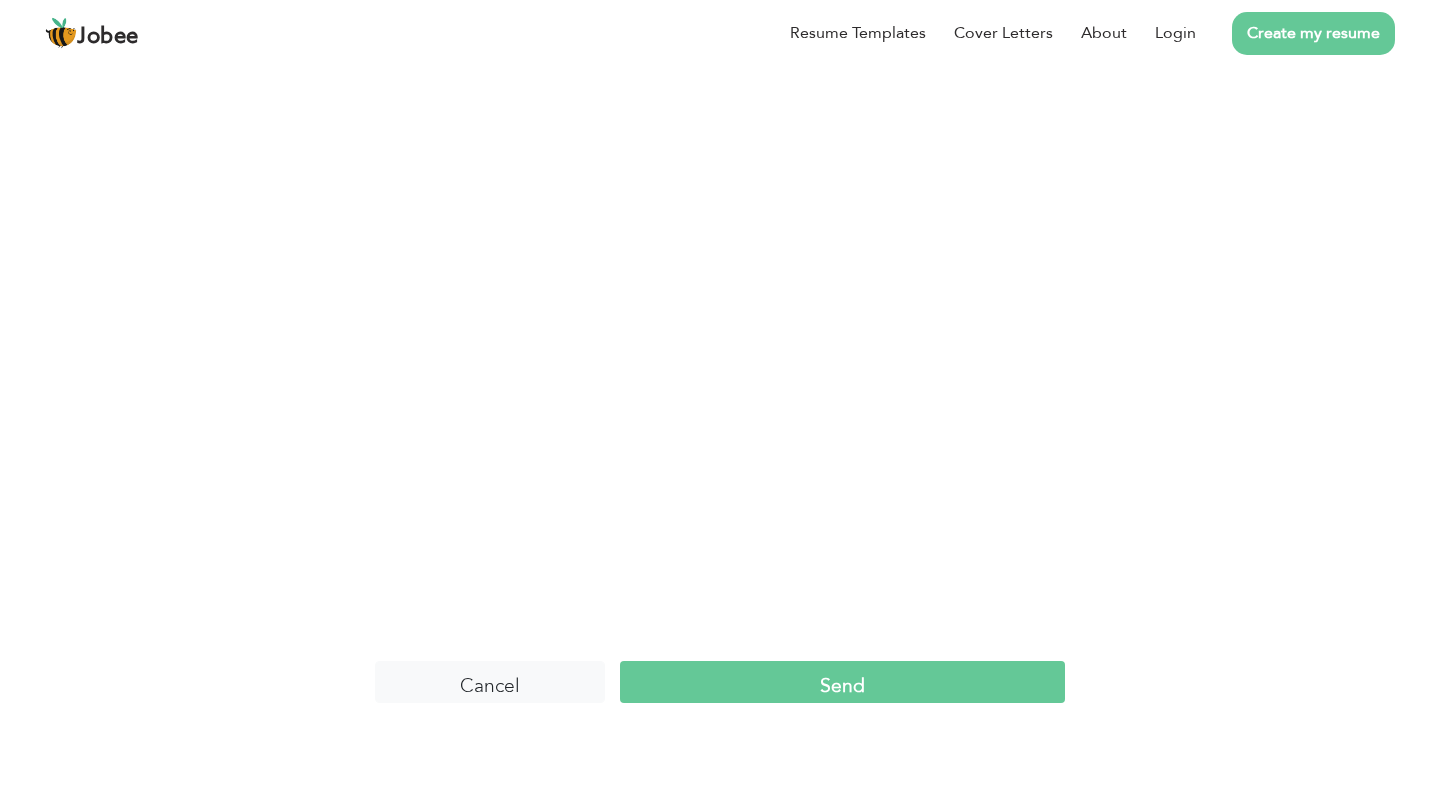 scroll, scrollTop: 0, scrollLeft: 0, axis: both 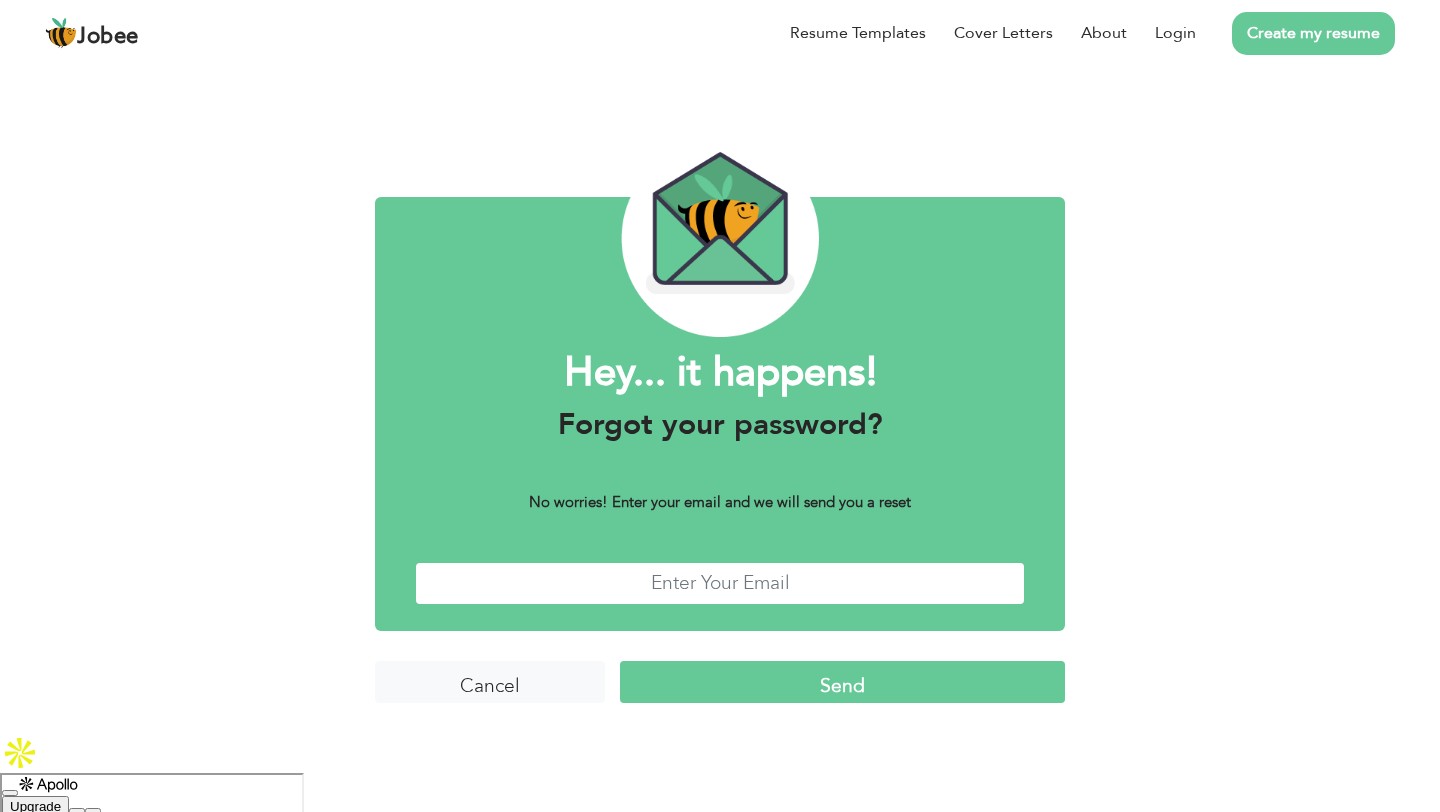 click at bounding box center [720, 583] 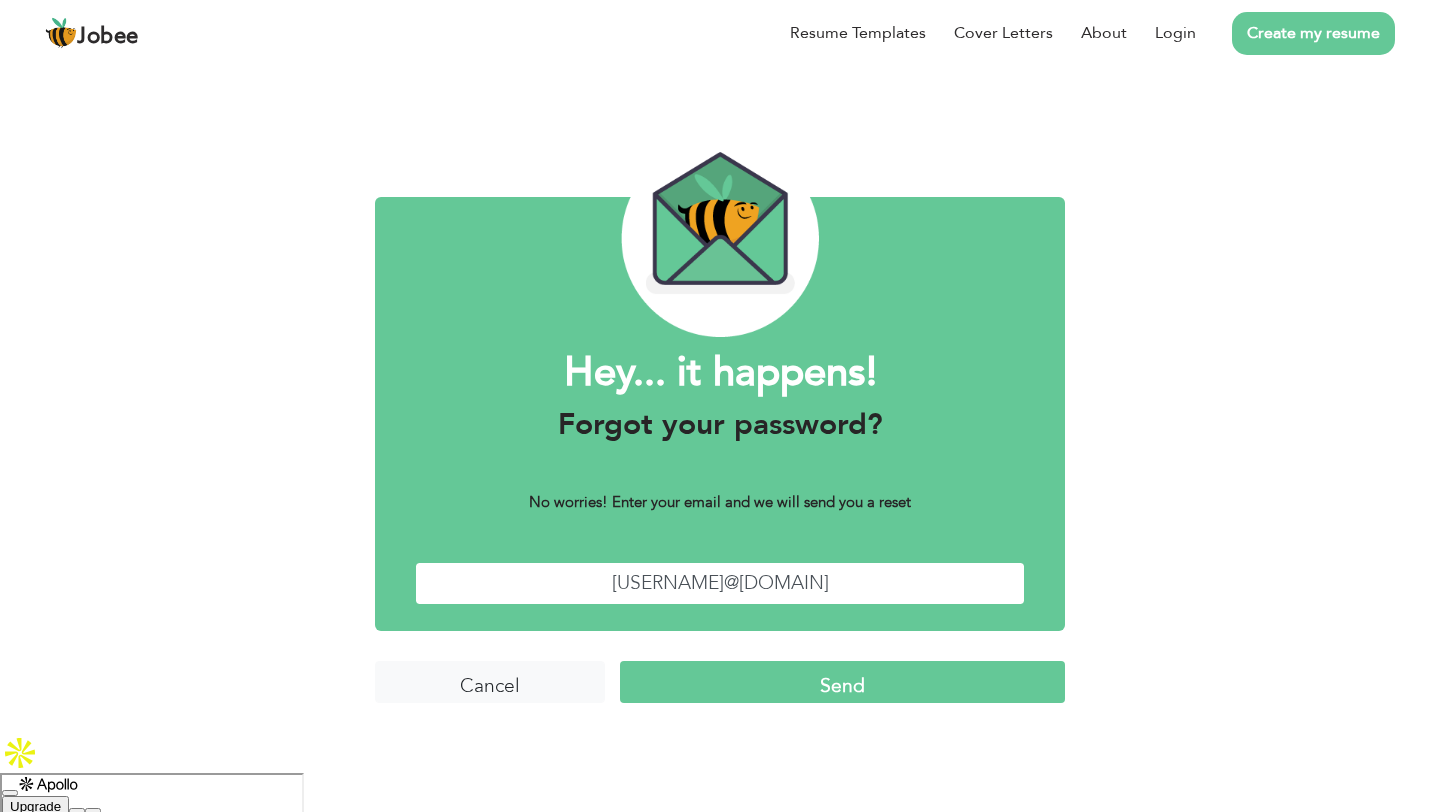 type on "[USERNAME]@[DOMAIN]" 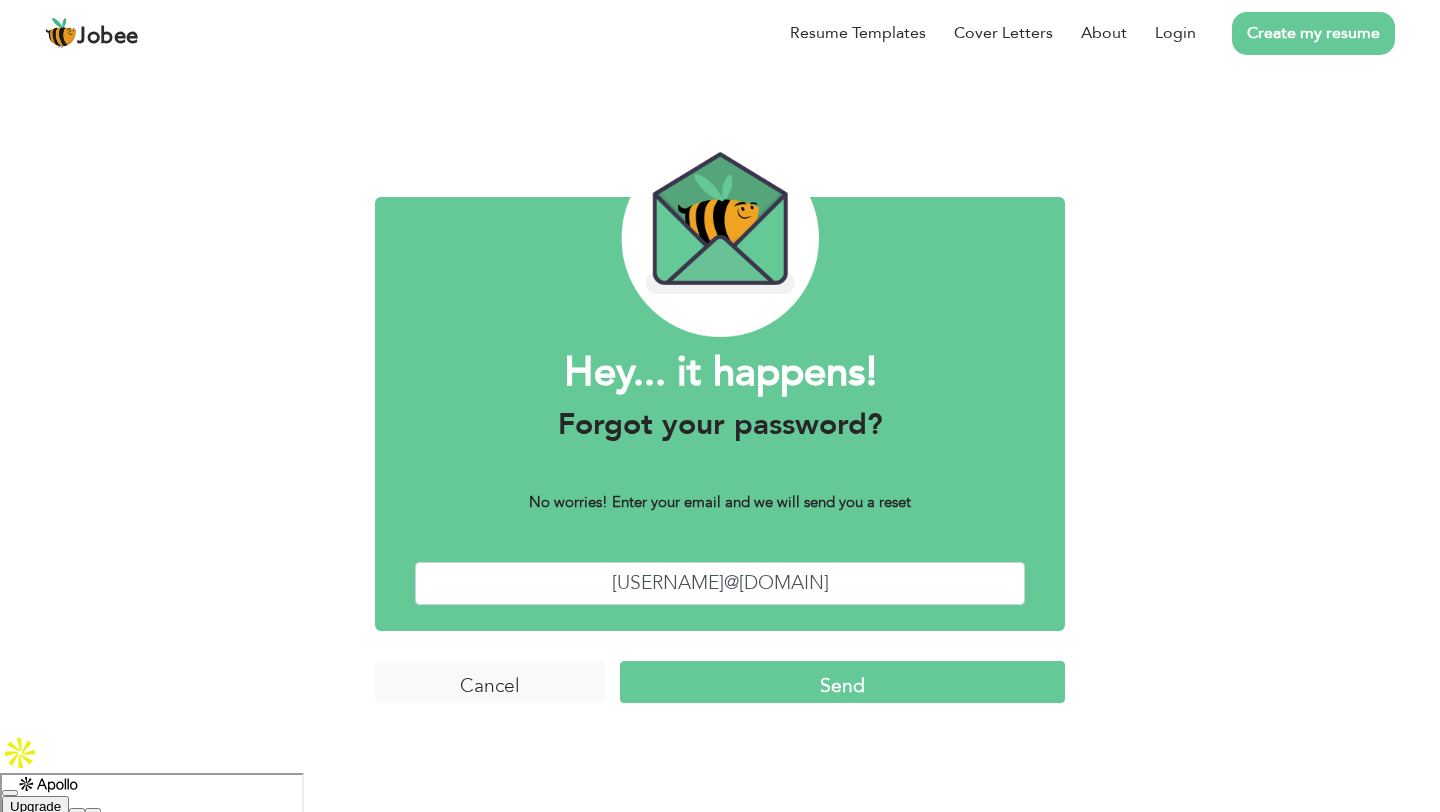 click on "Send" at bounding box center [842, 682] 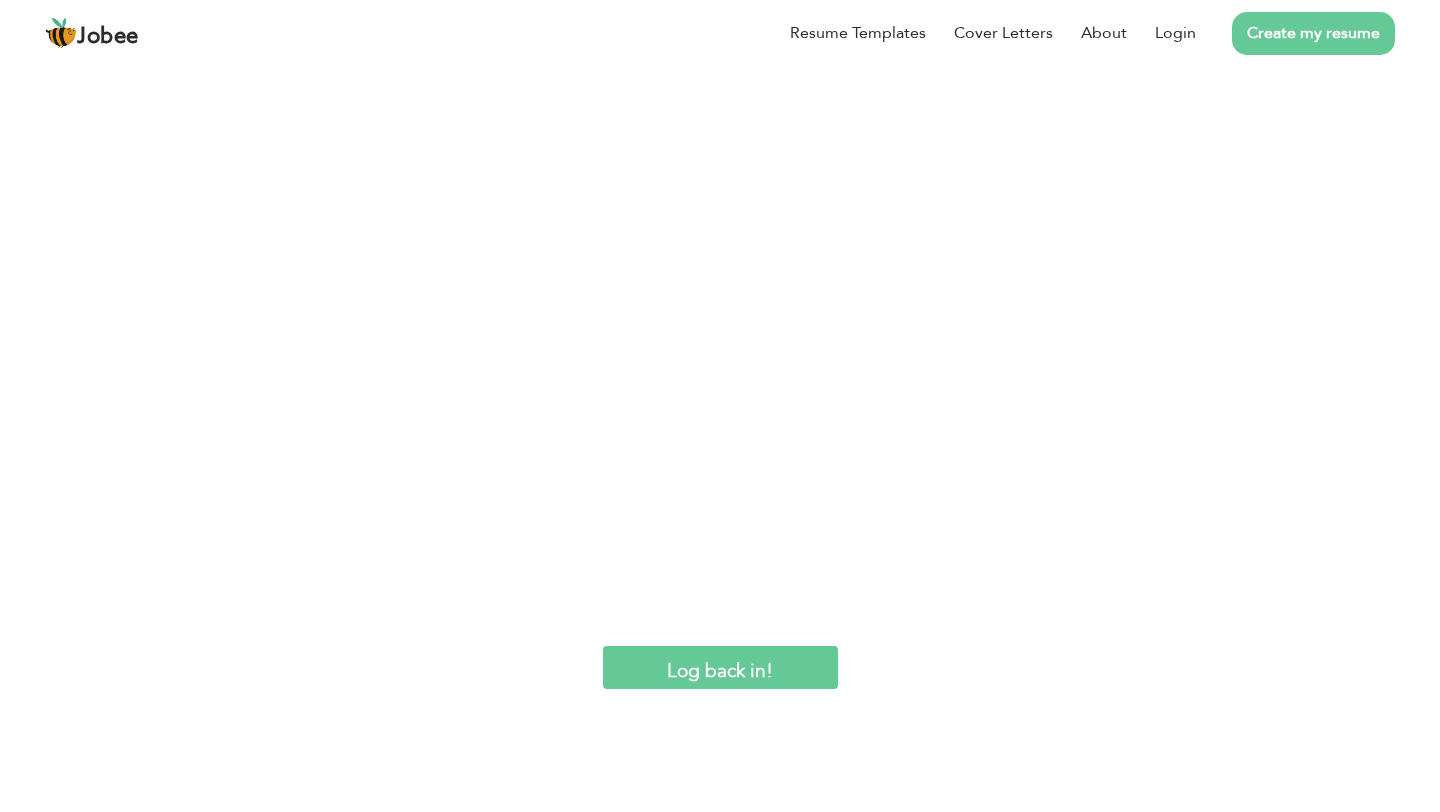 scroll, scrollTop: 0, scrollLeft: 0, axis: both 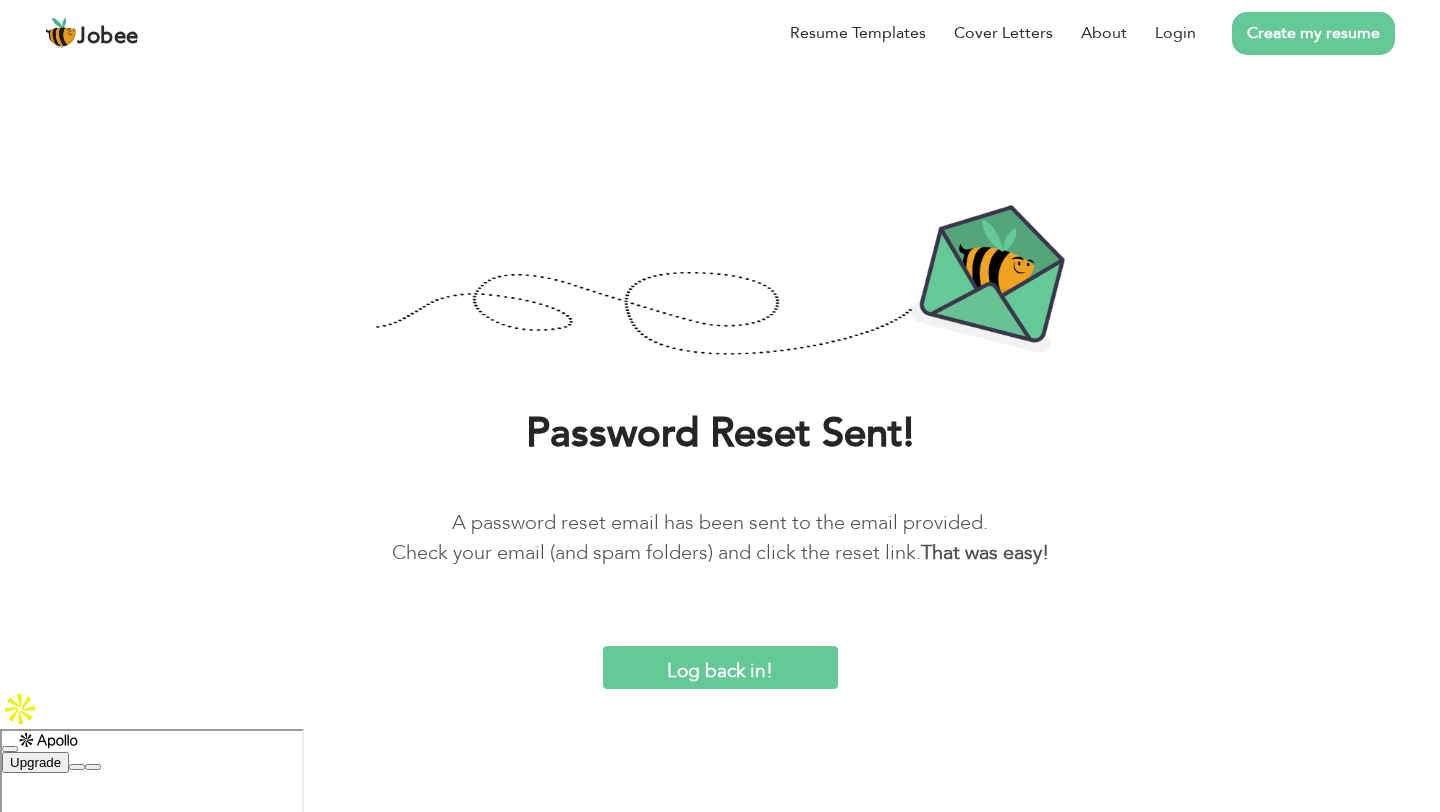 click on "Log back in!" at bounding box center (720, 667) 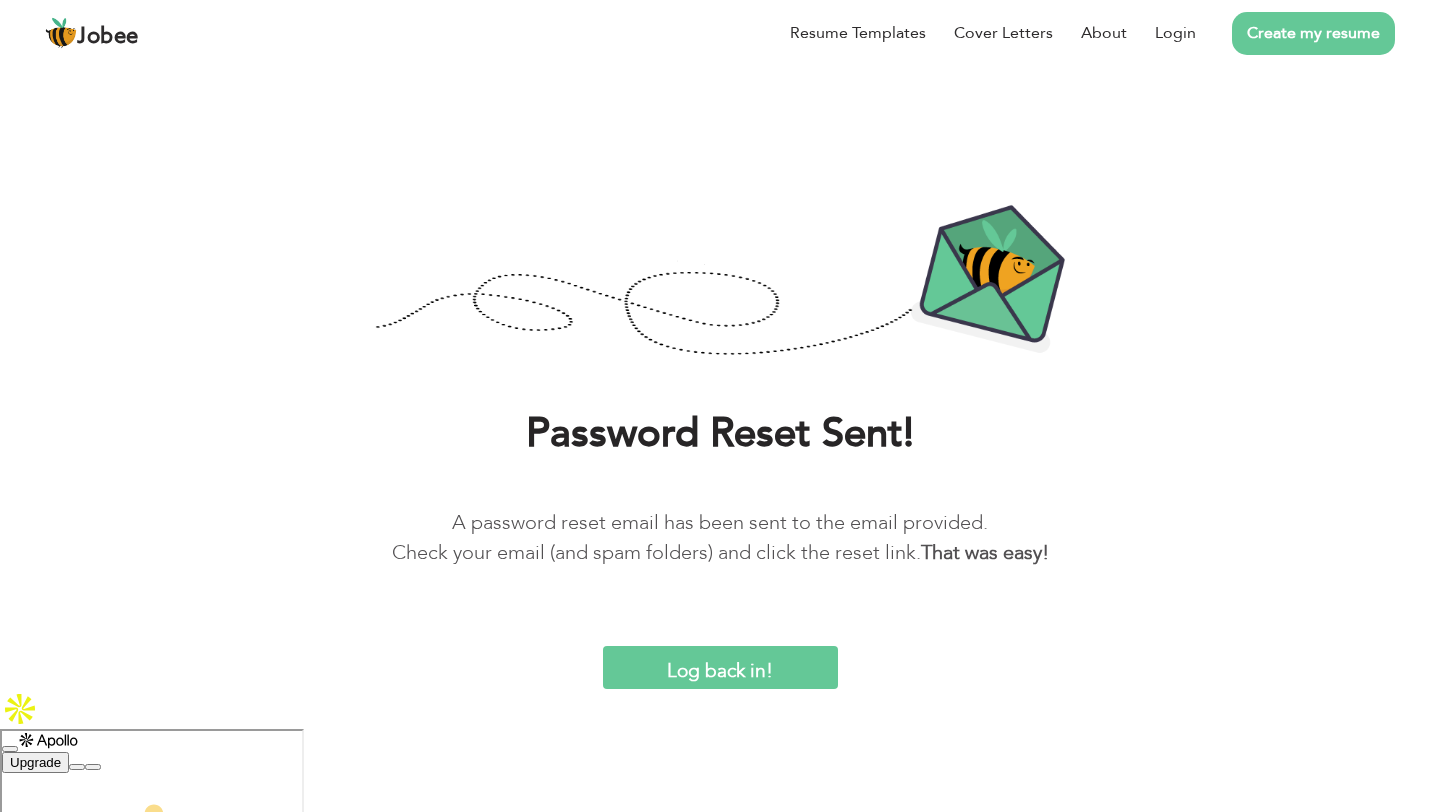 click on "Create my resume" at bounding box center (1313, 33) 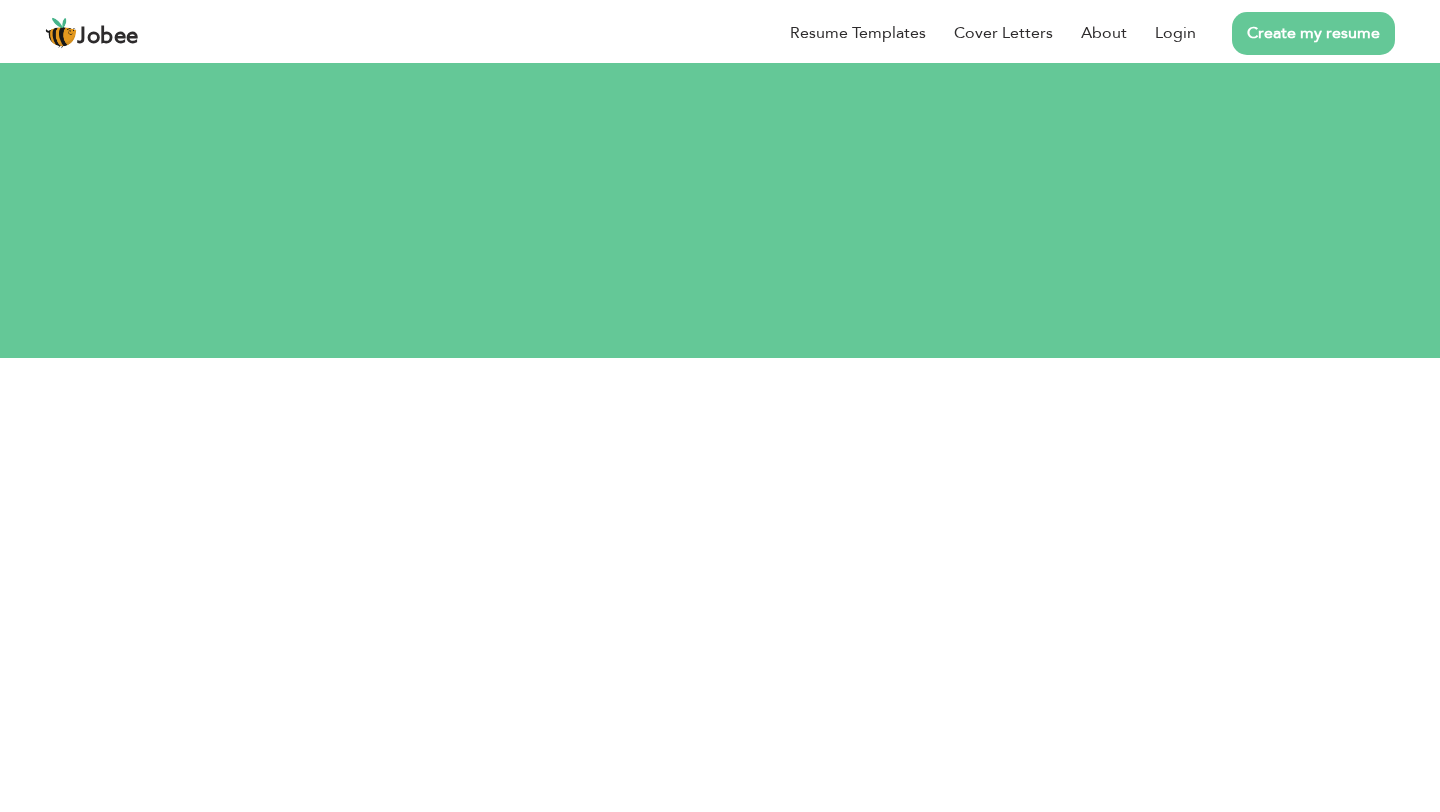 scroll, scrollTop: 0, scrollLeft: 0, axis: both 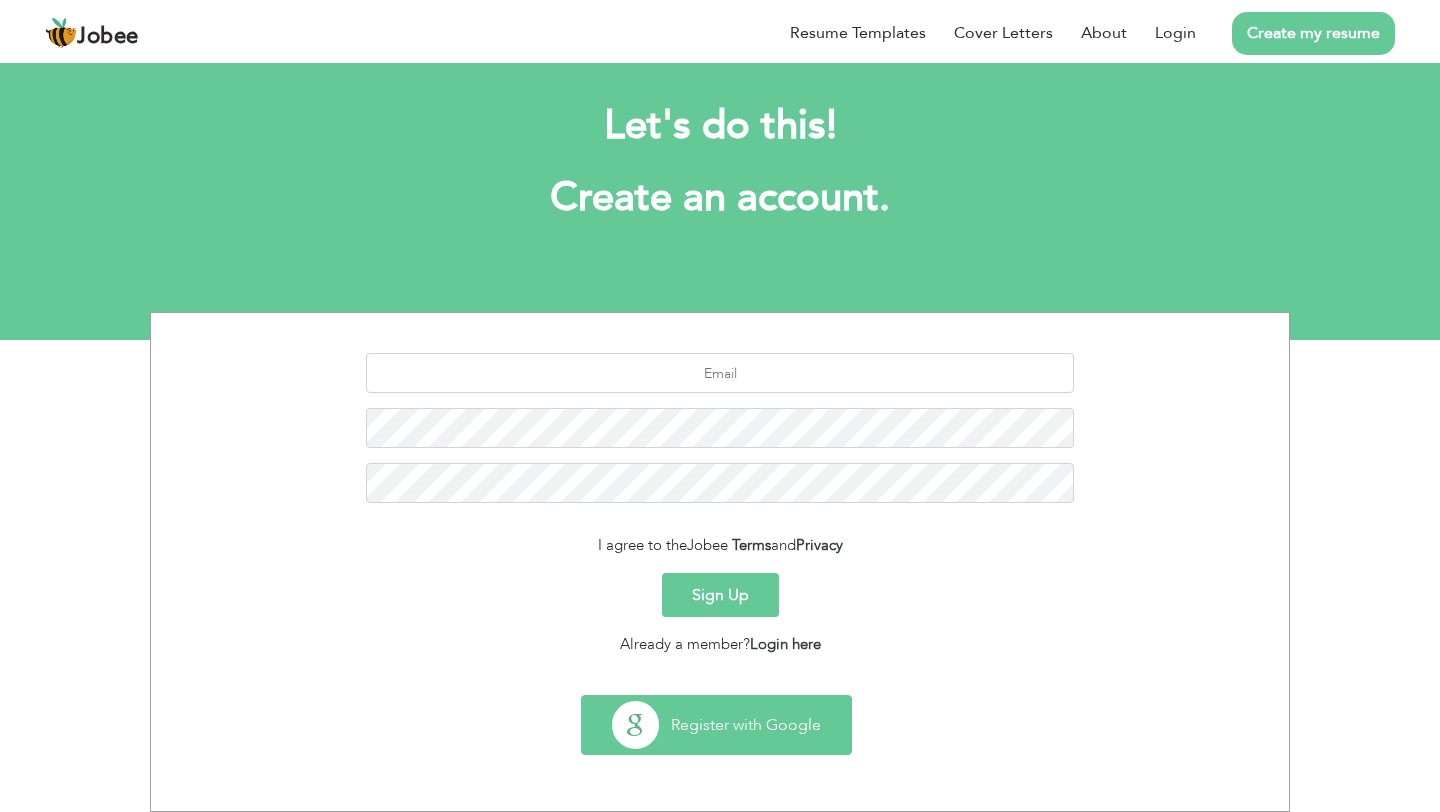 click on "Register with Google" at bounding box center [716, 725] 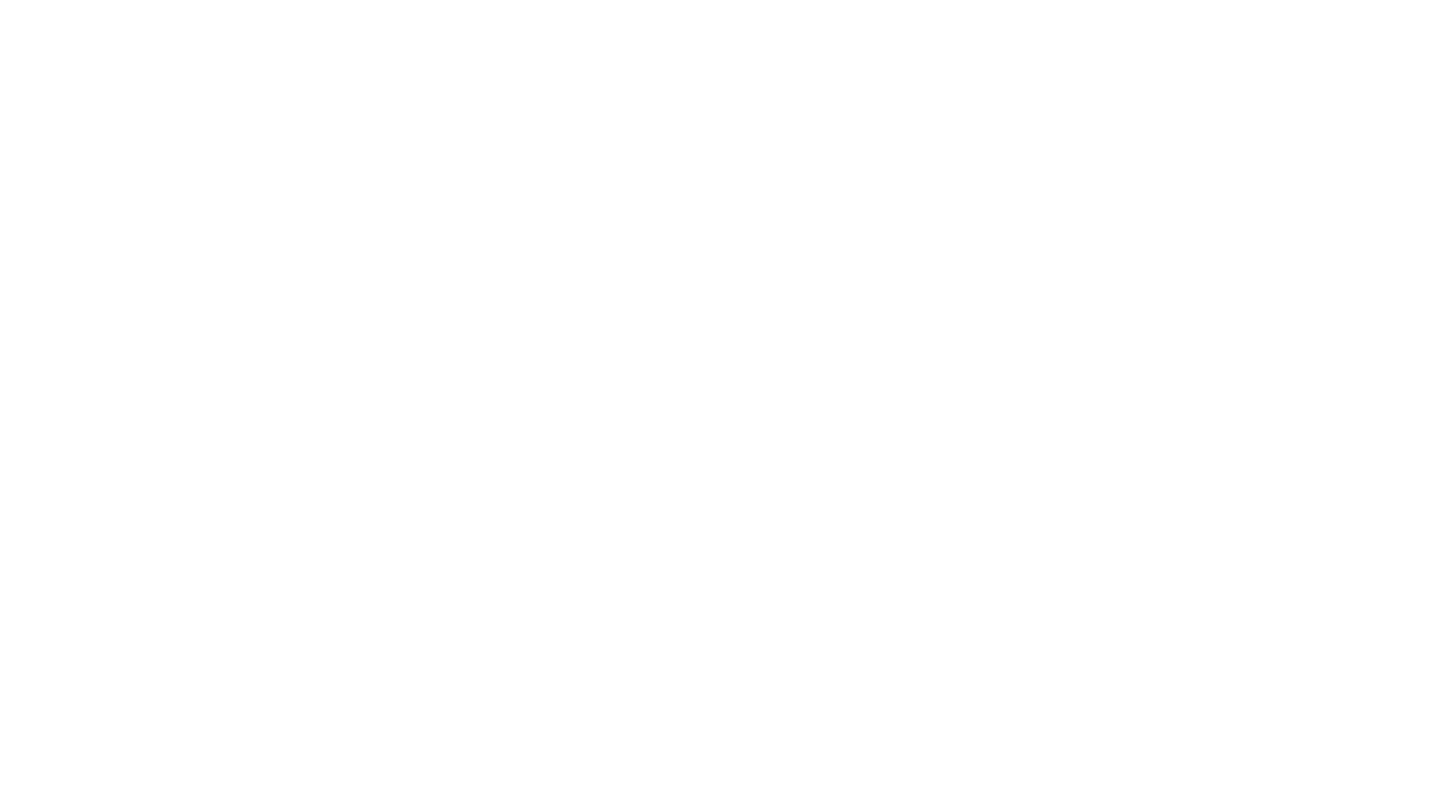 scroll, scrollTop: 0, scrollLeft: 0, axis: both 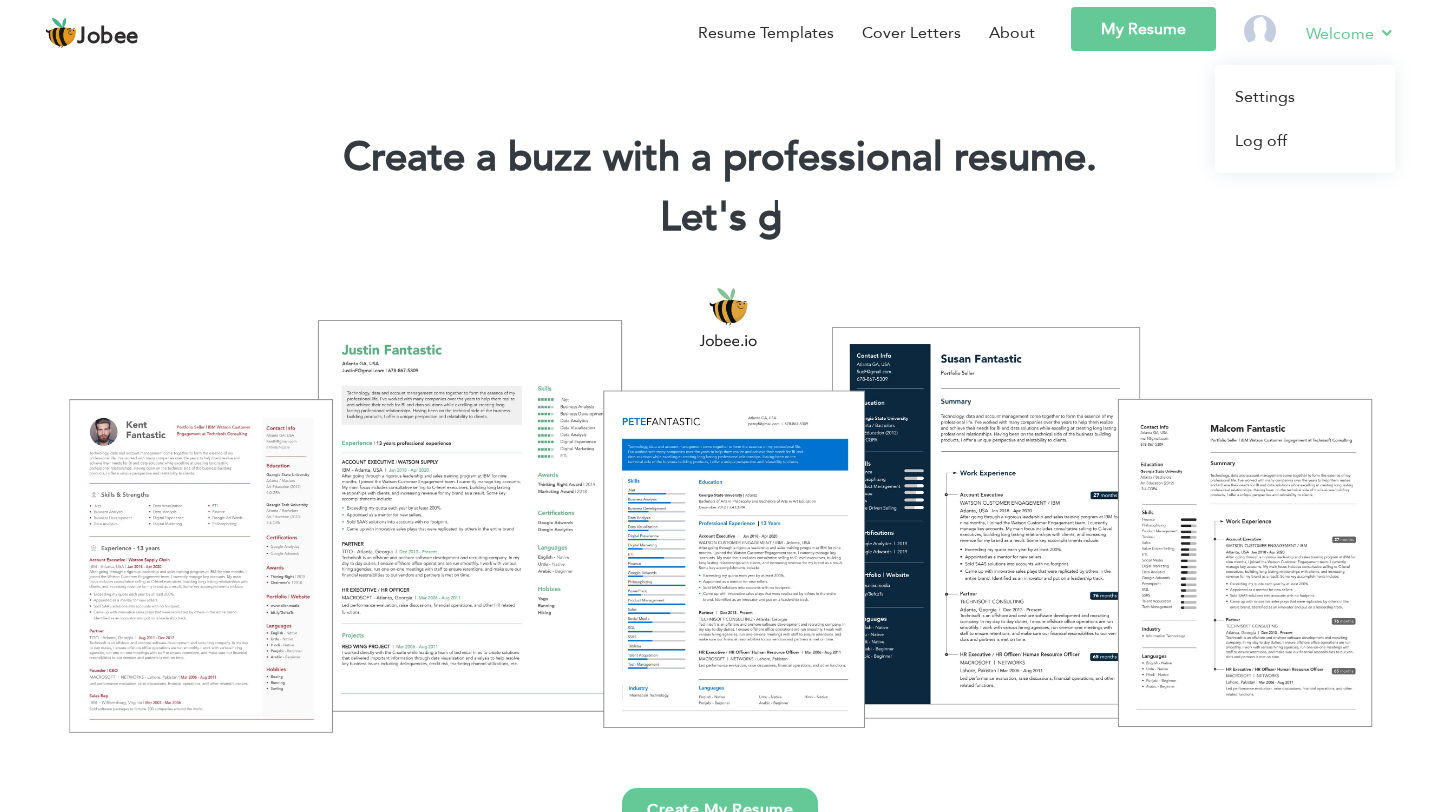 click on "Welcome" at bounding box center (1350, 33) 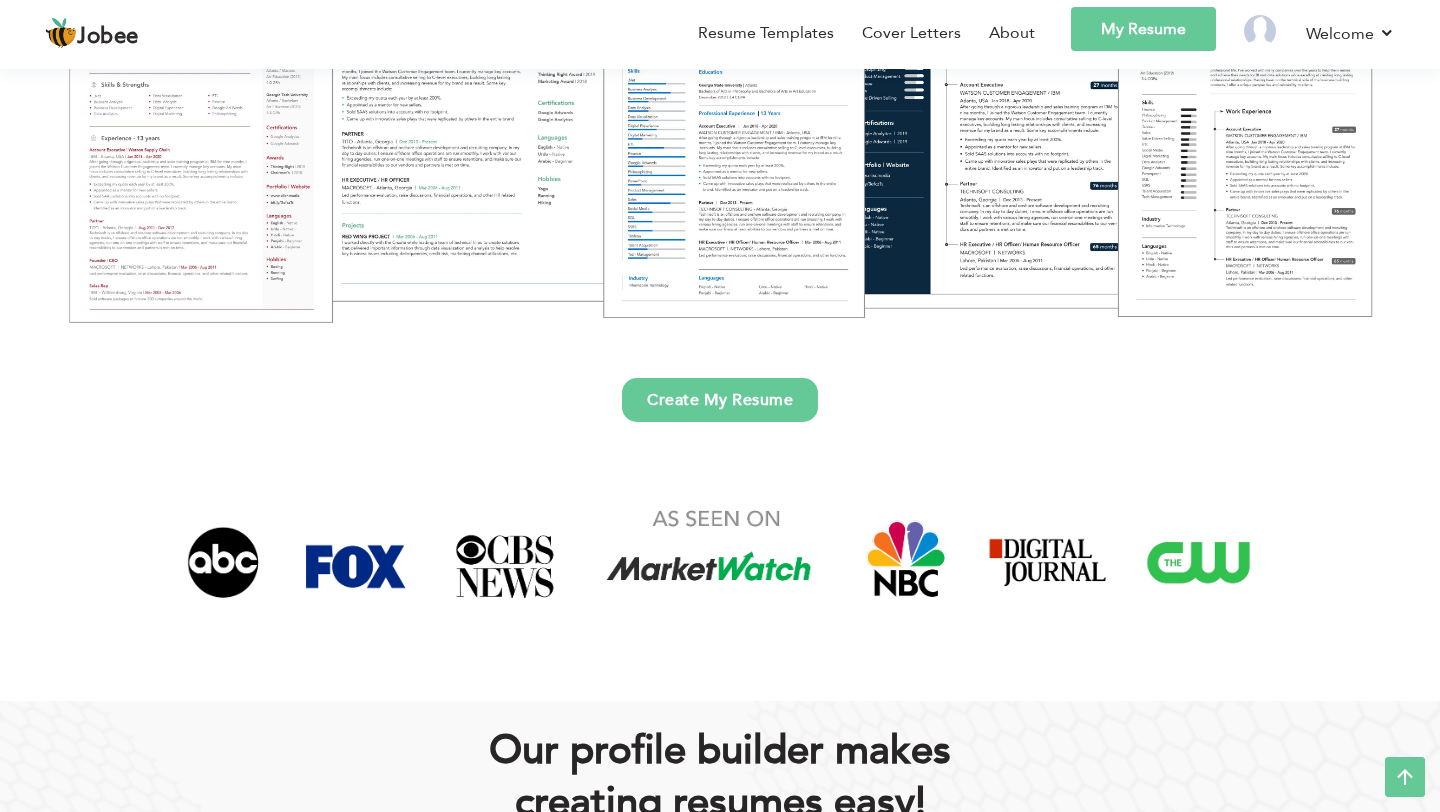 scroll, scrollTop: 440, scrollLeft: 0, axis: vertical 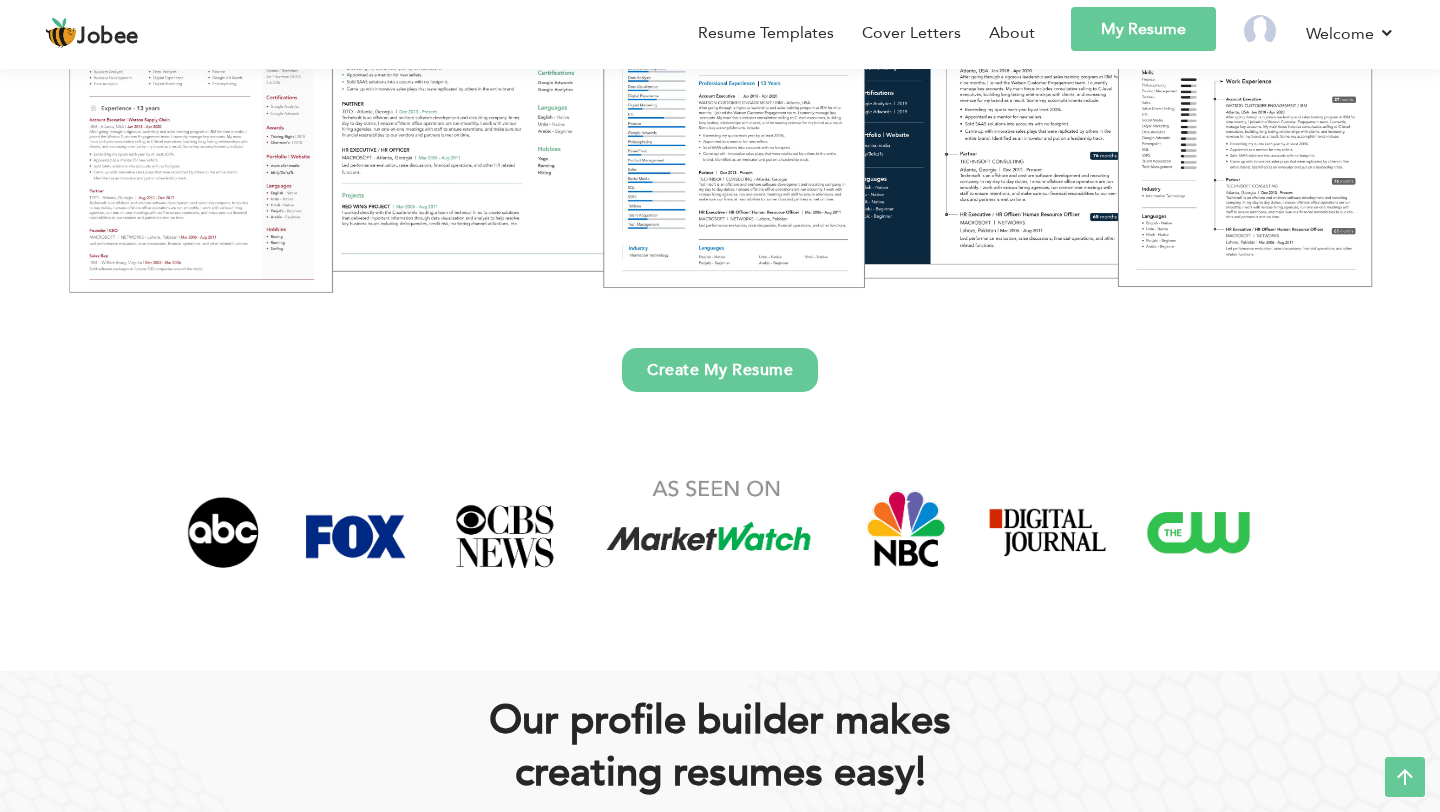 click on "Create My Resume" at bounding box center [720, 370] 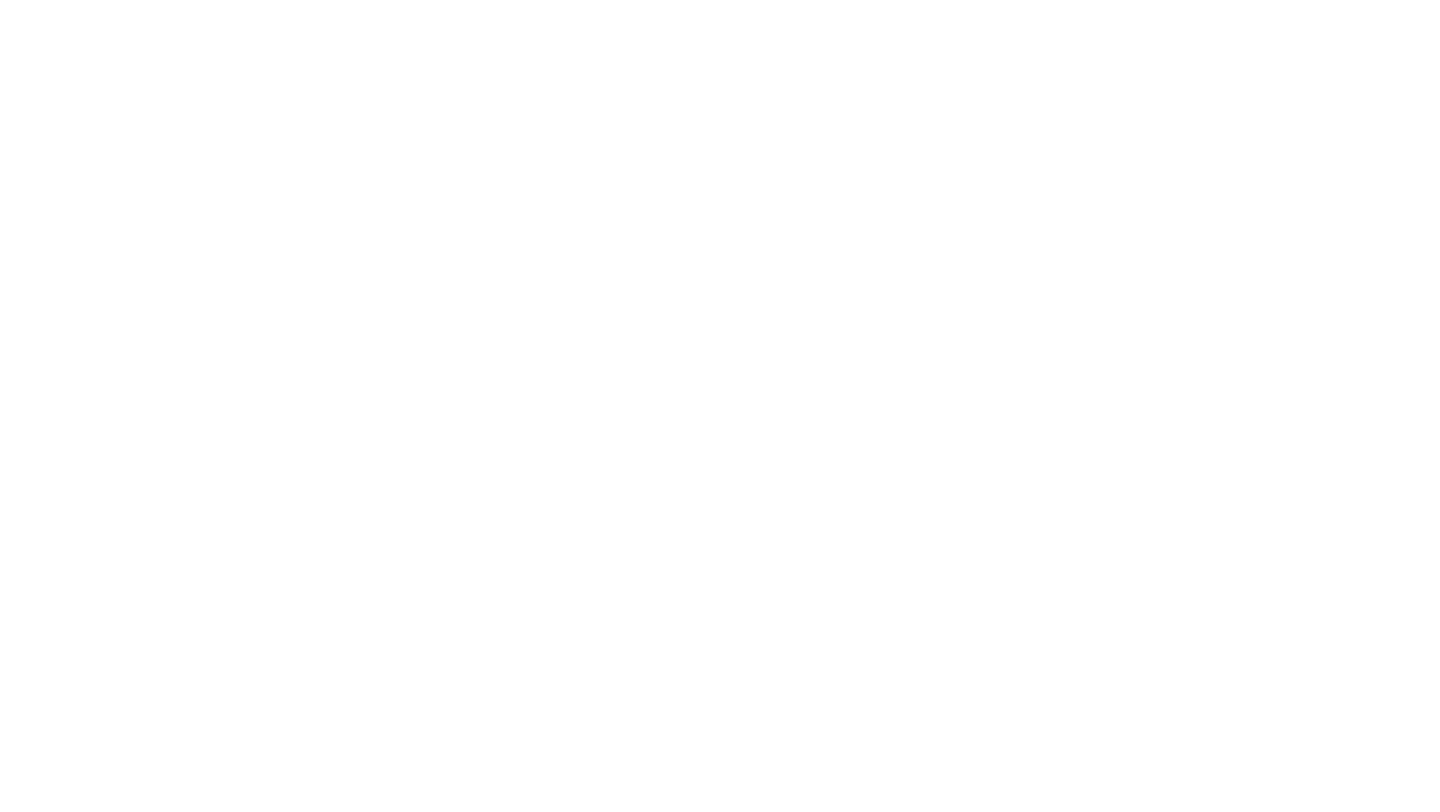 scroll, scrollTop: 0, scrollLeft: 0, axis: both 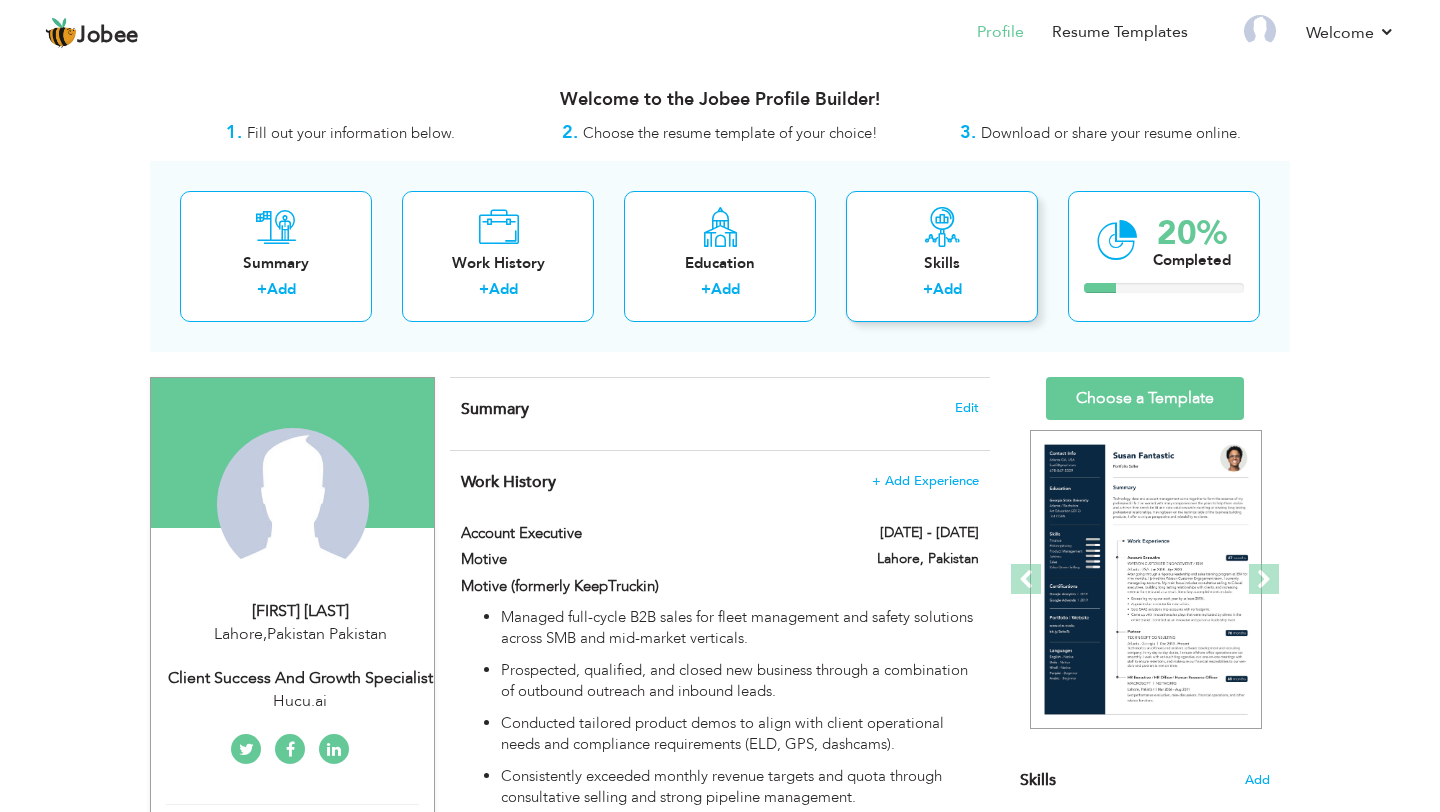 click on "Add" at bounding box center (947, 289) 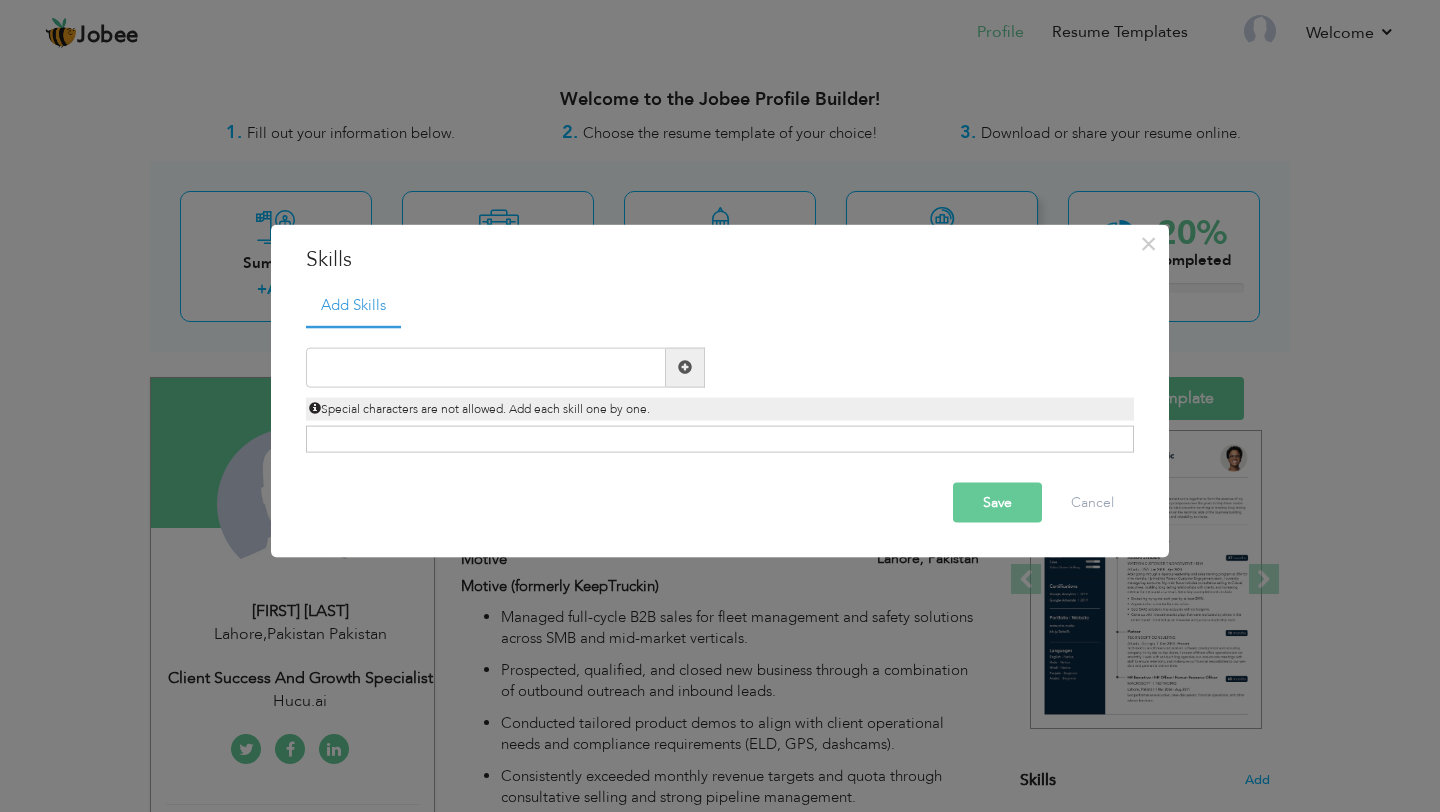 scroll, scrollTop: 0, scrollLeft: 0, axis: both 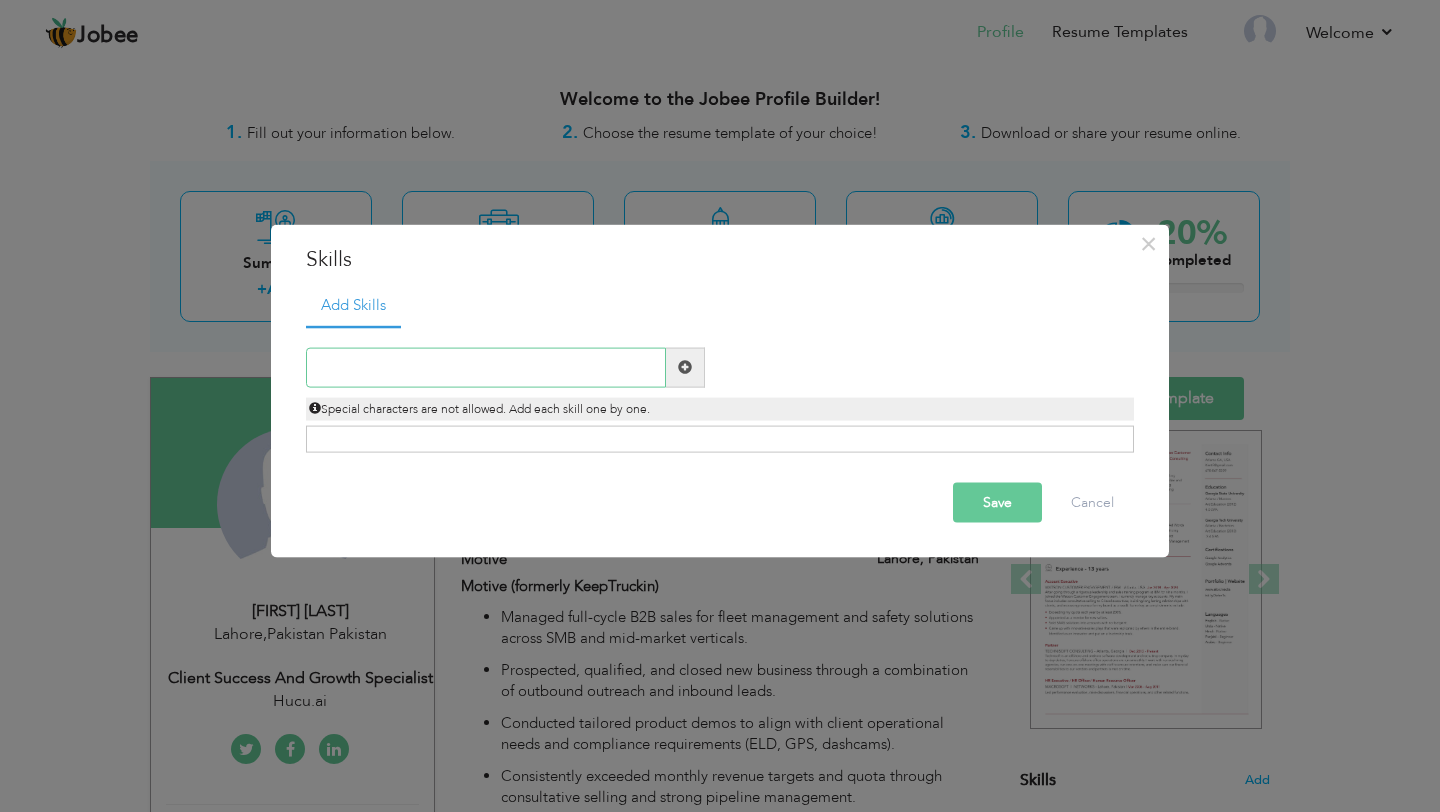 click at bounding box center [486, 367] 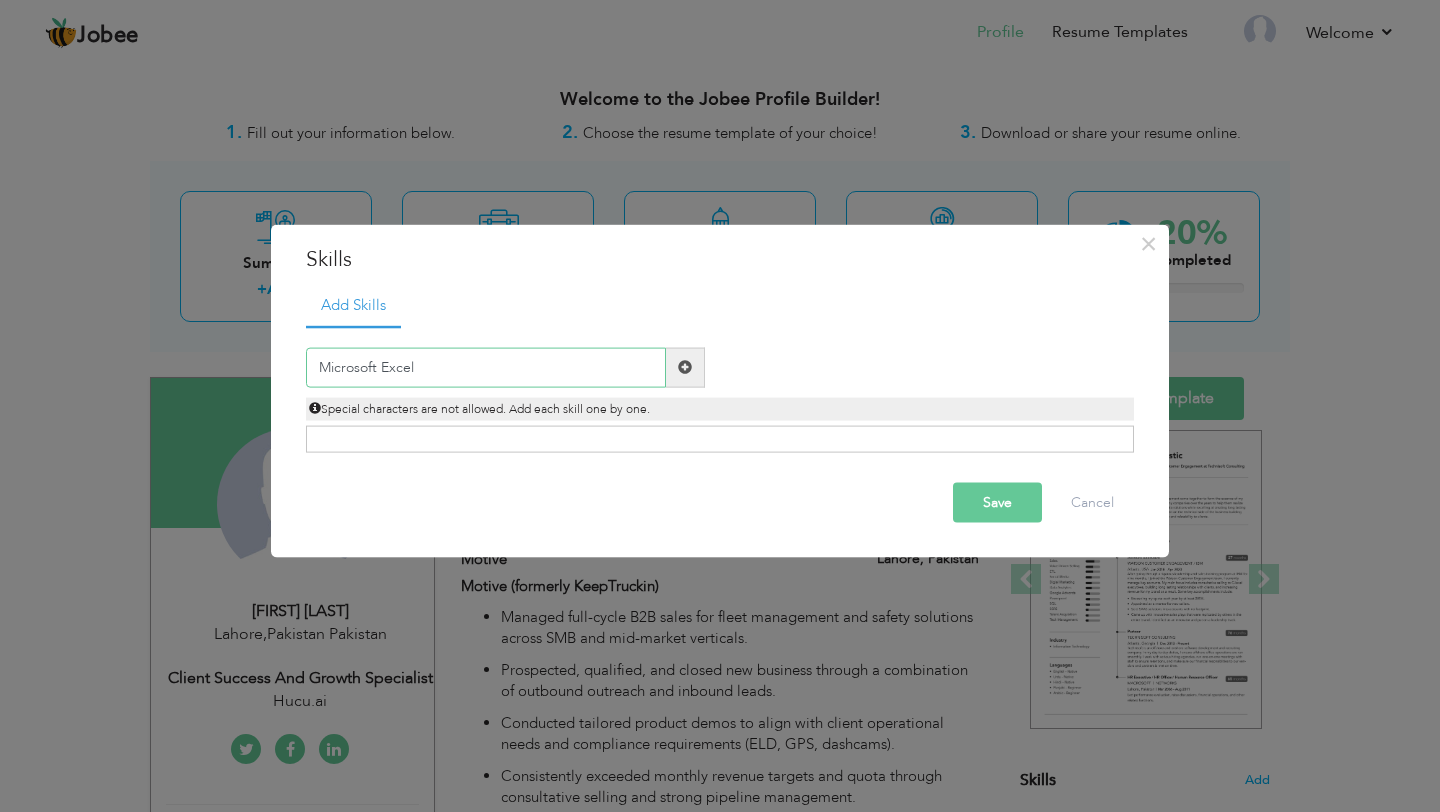 click on "Microsoft Excel" at bounding box center (486, 367) 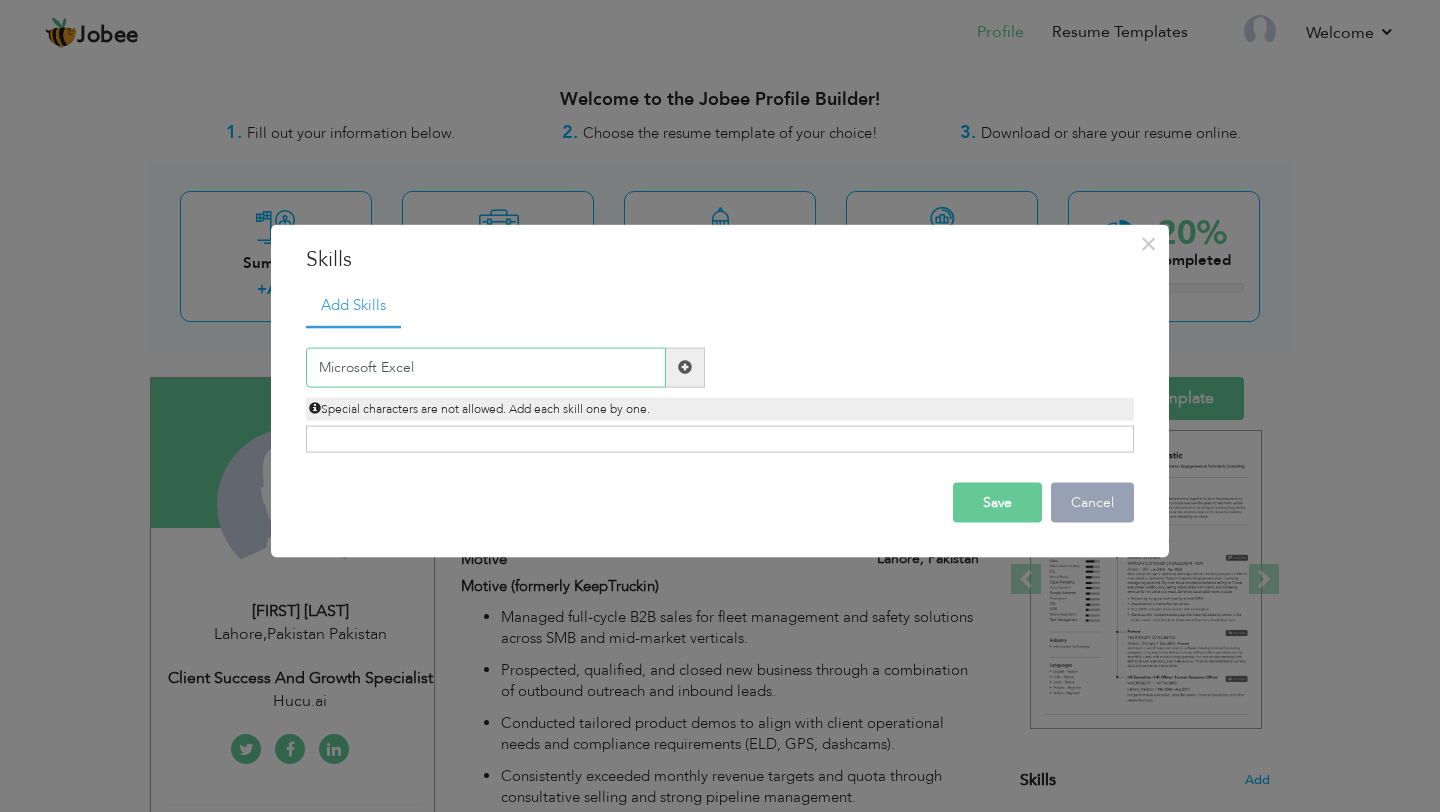 type on "Microsoft Excel" 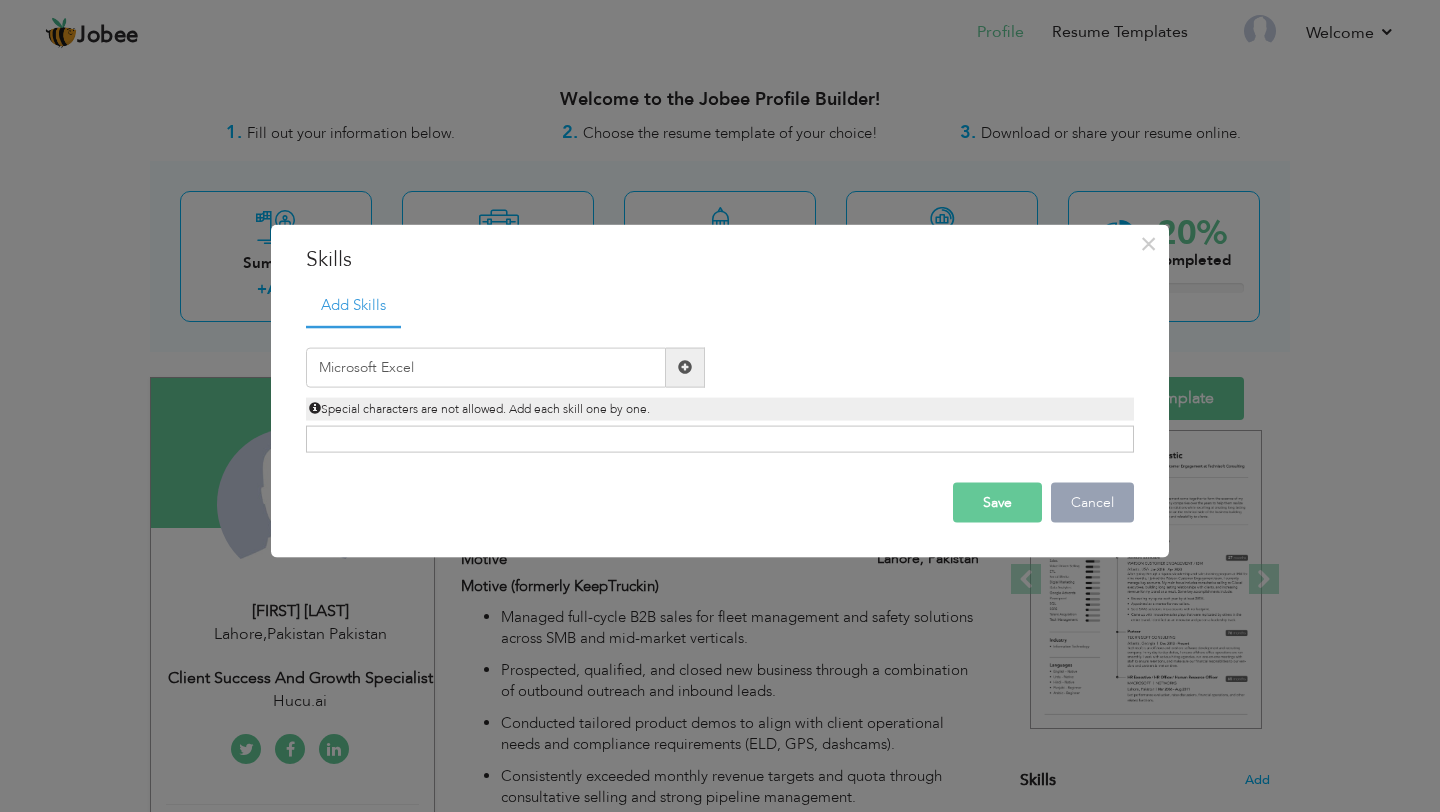 click on "Cancel" at bounding box center (1092, 502) 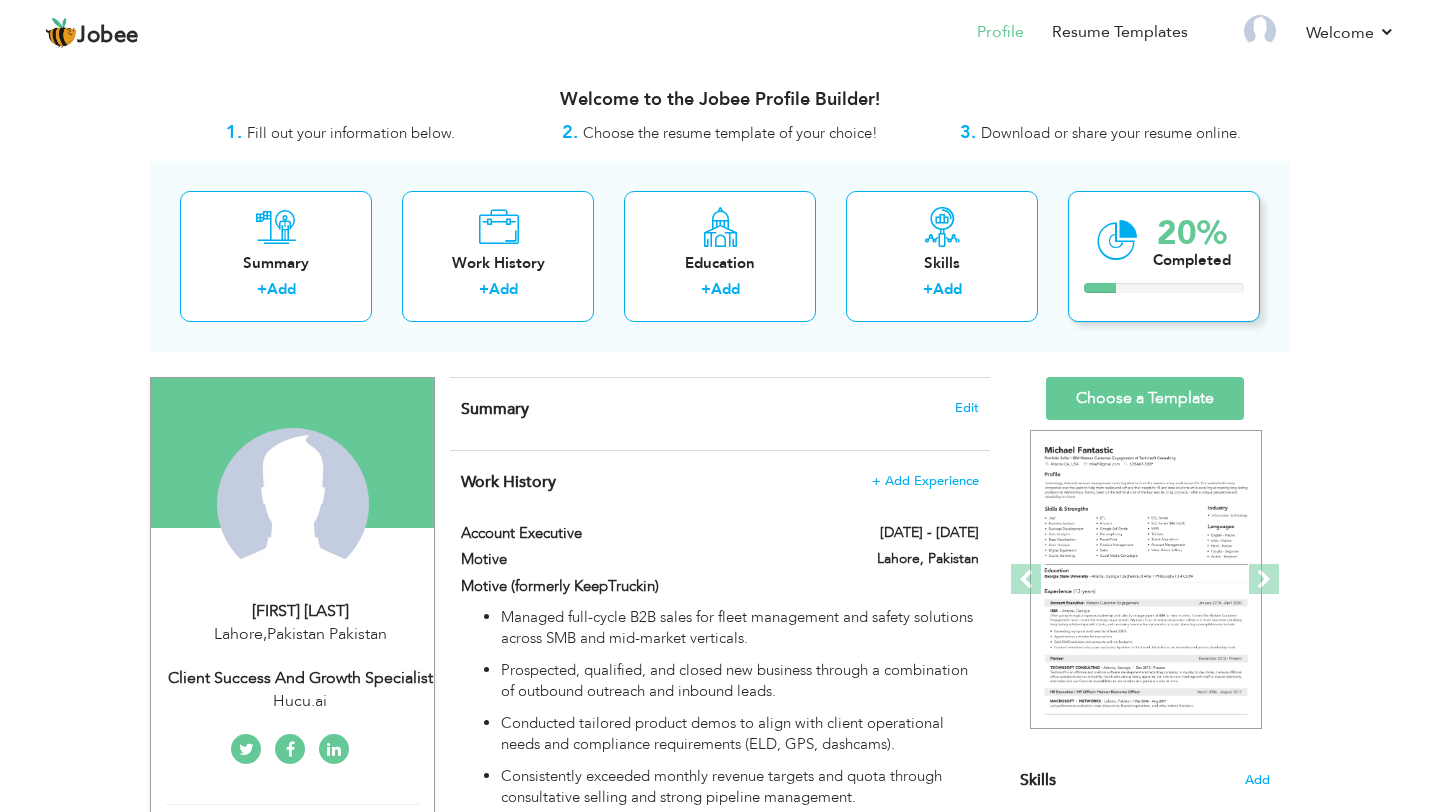 click at bounding box center [1117, 240] 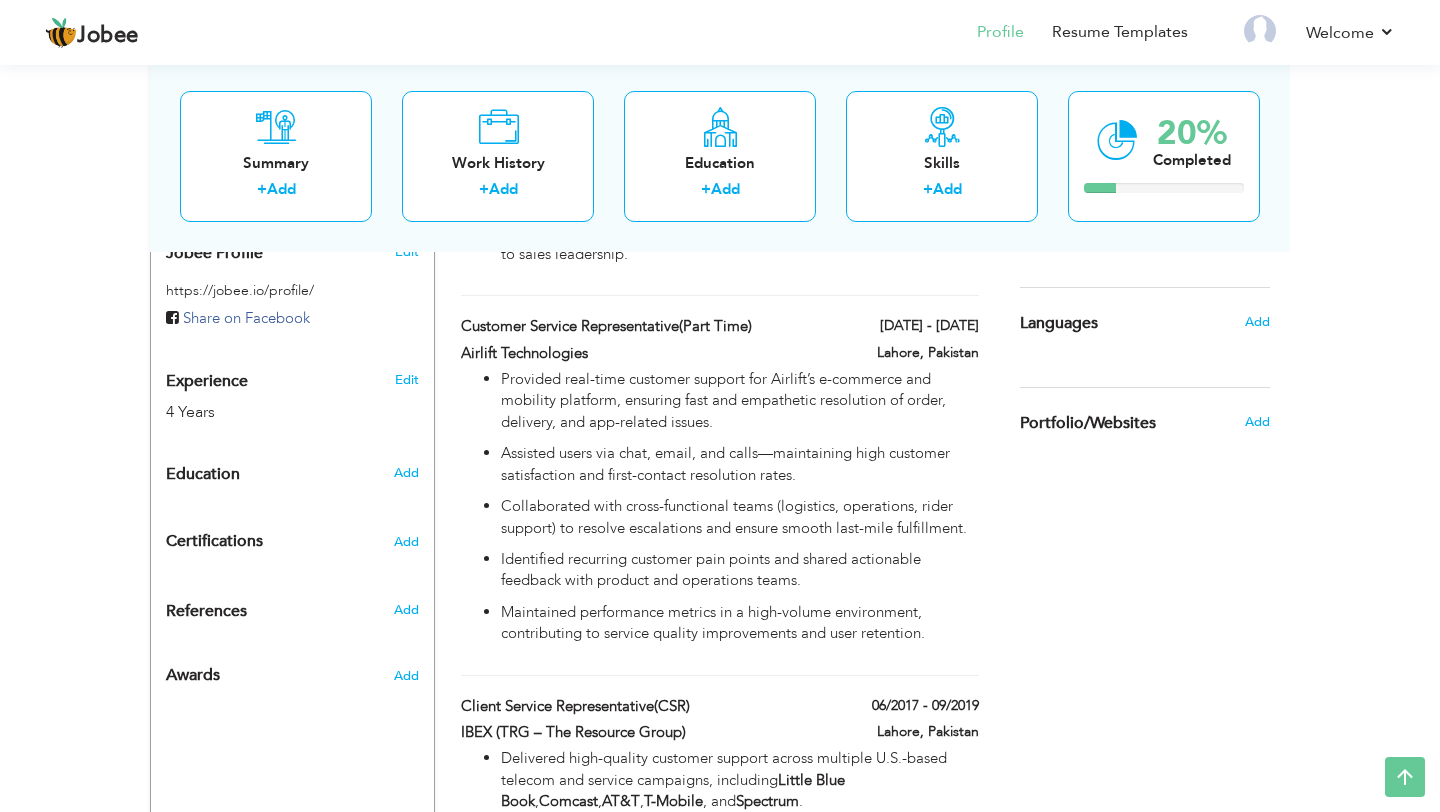 scroll, scrollTop: 714, scrollLeft: 0, axis: vertical 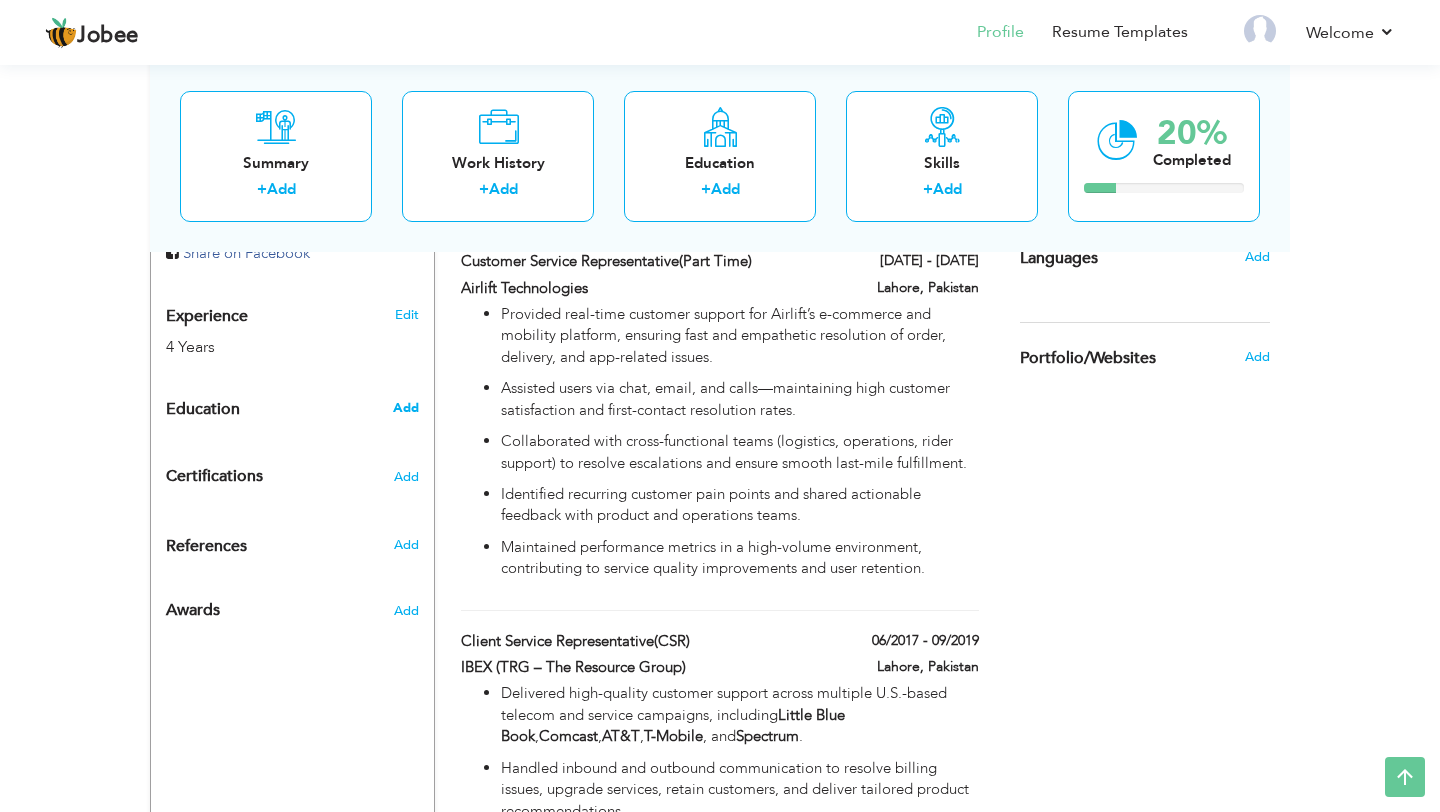 click on "Add" at bounding box center [406, 408] 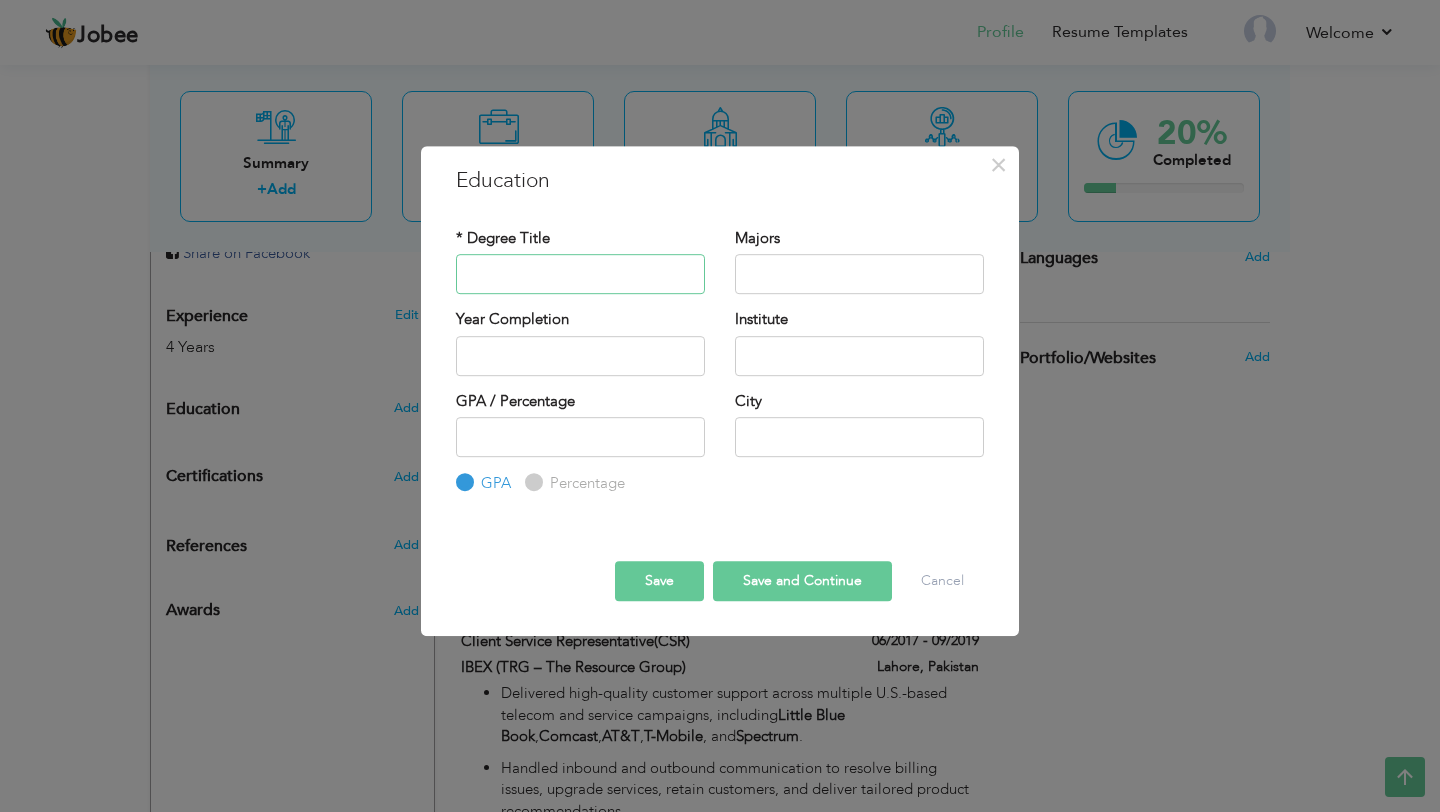 type on "A" 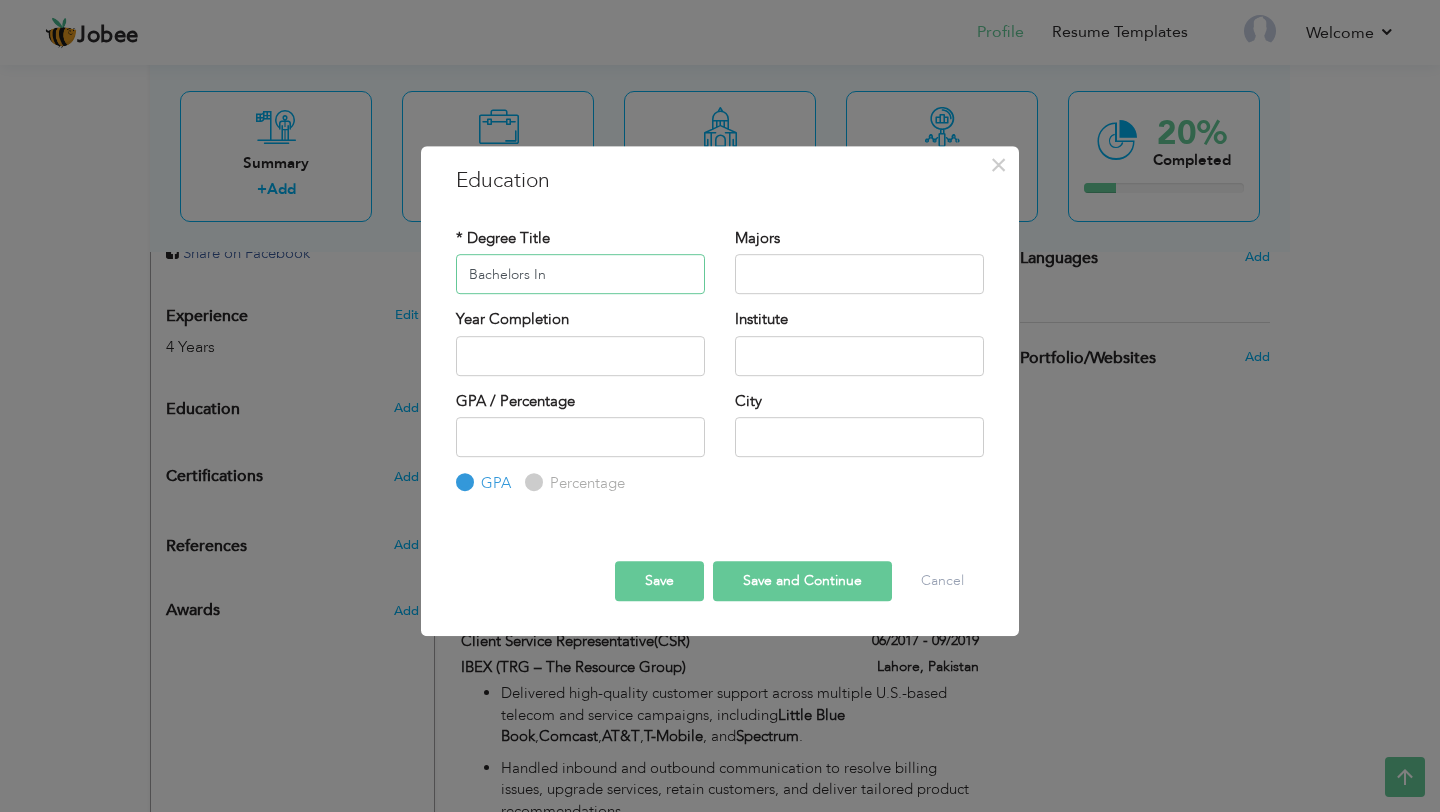 click on "Bachelors In" at bounding box center (580, 274) 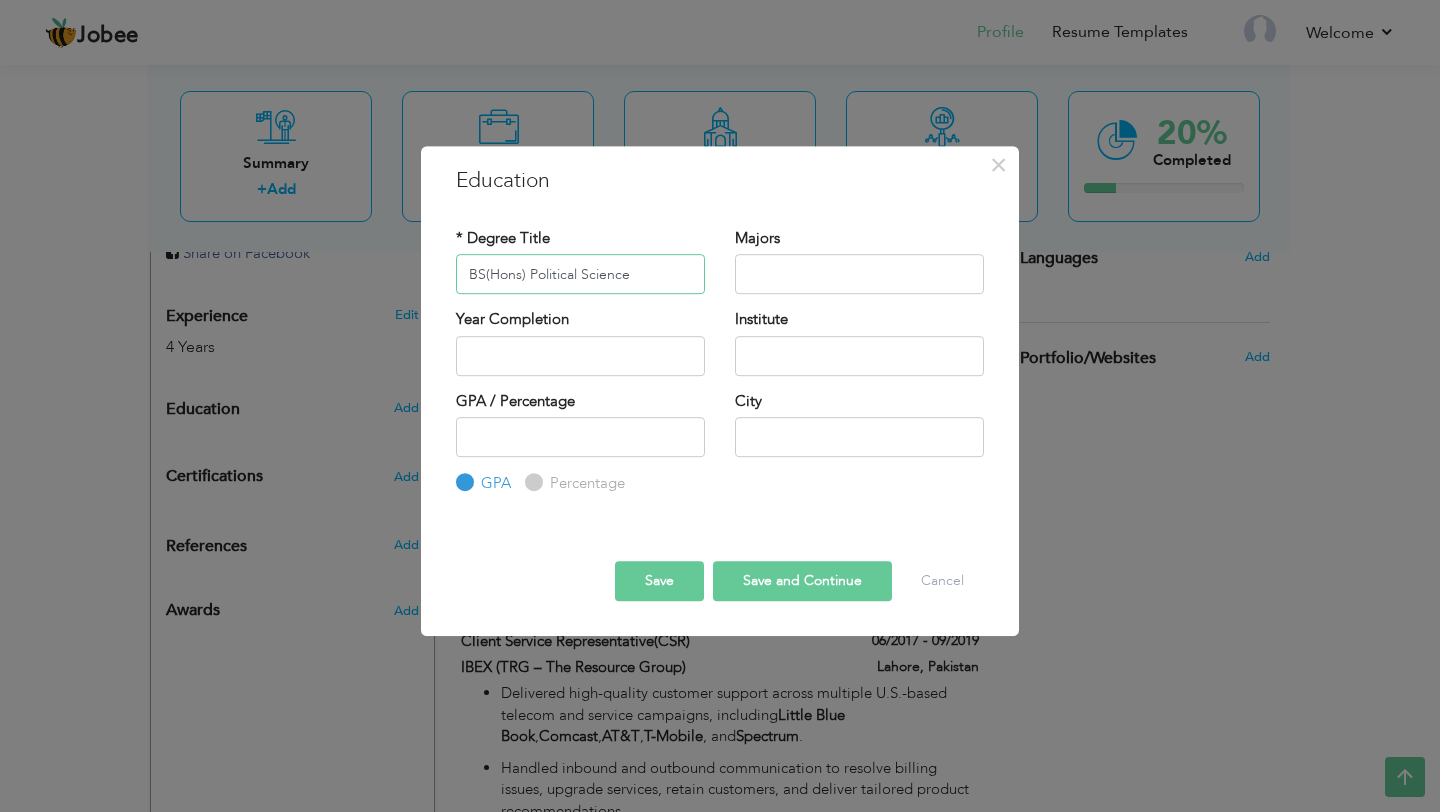 type on "BS(Hons) Political Science" 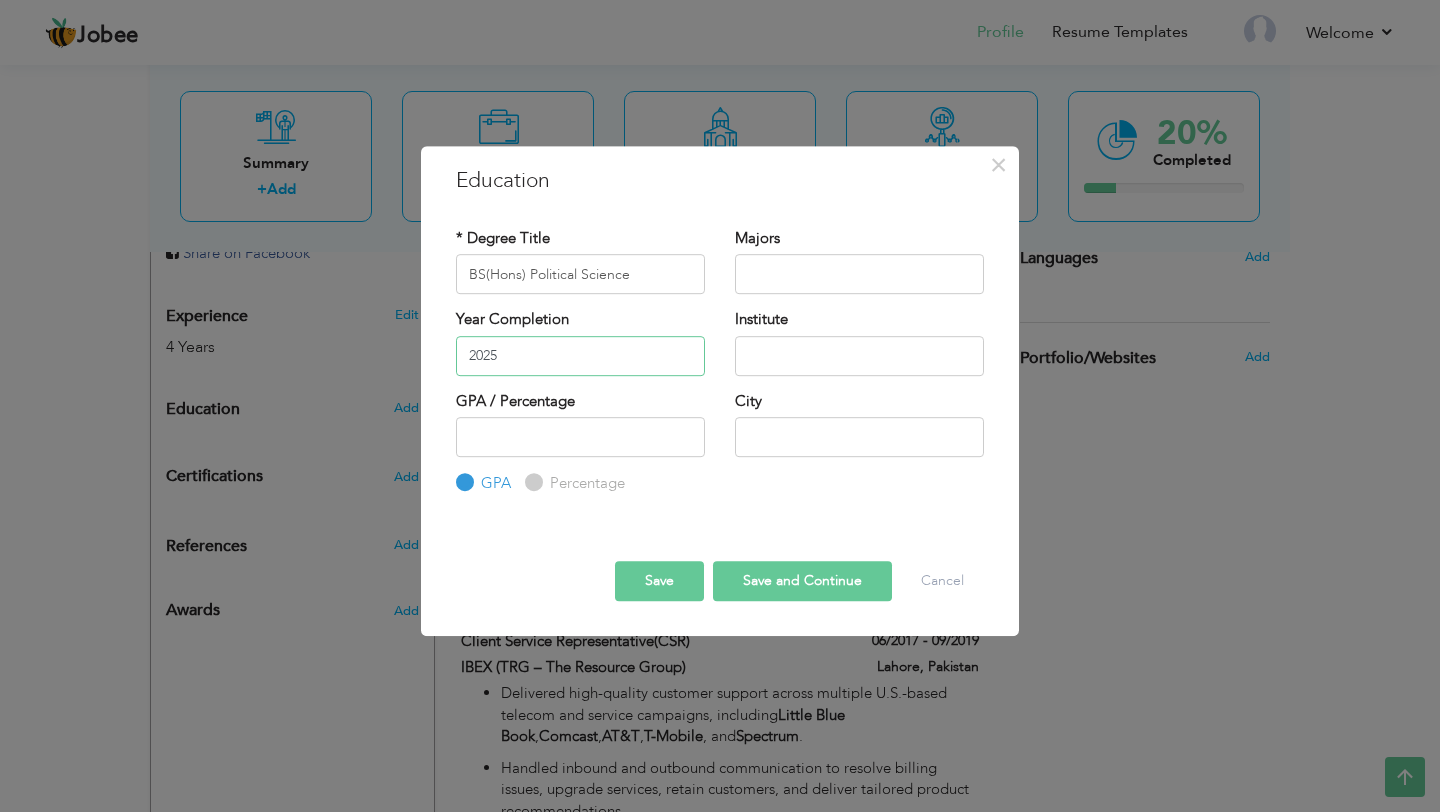 click on "2025" at bounding box center (580, 356) 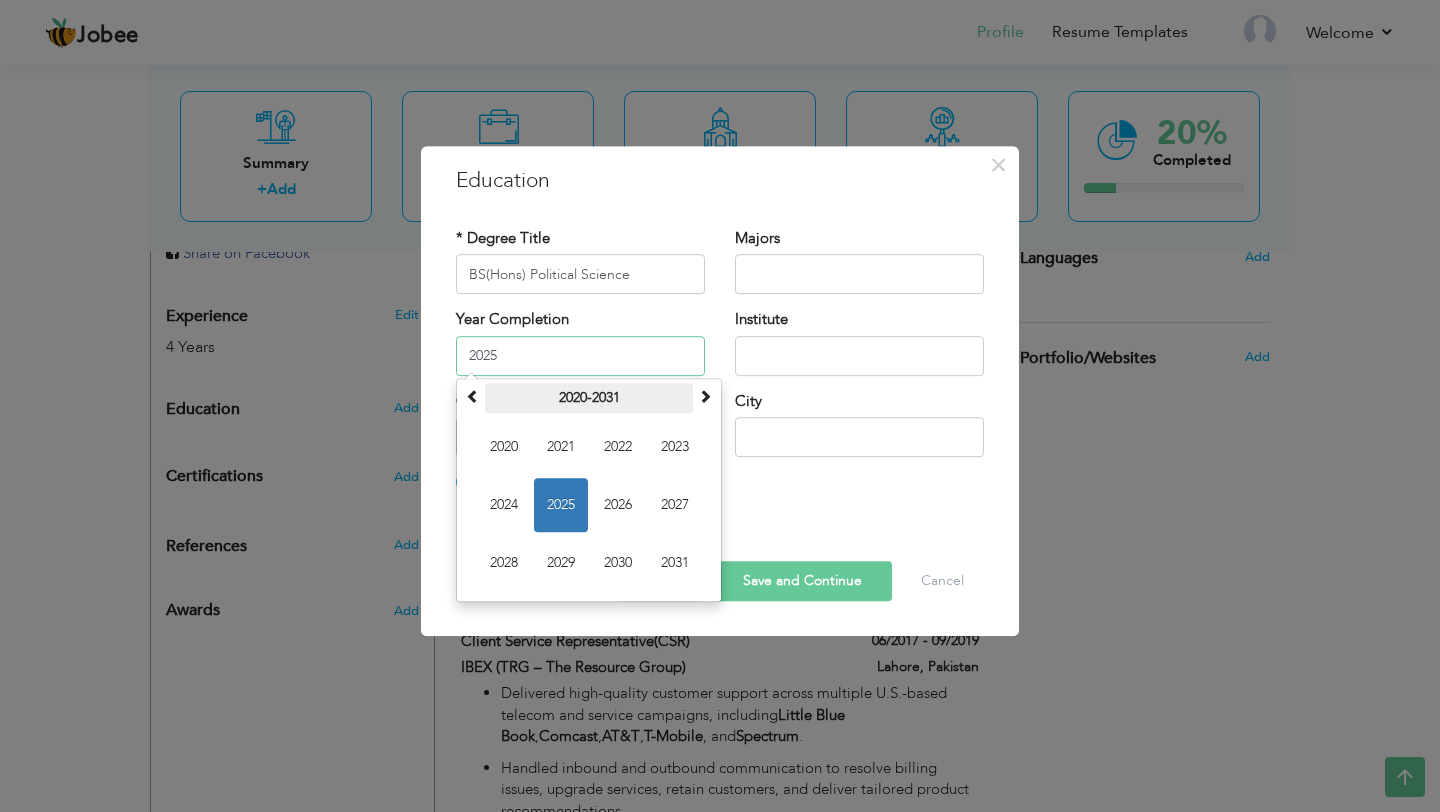 click on "2020-2031" at bounding box center [589, 398] 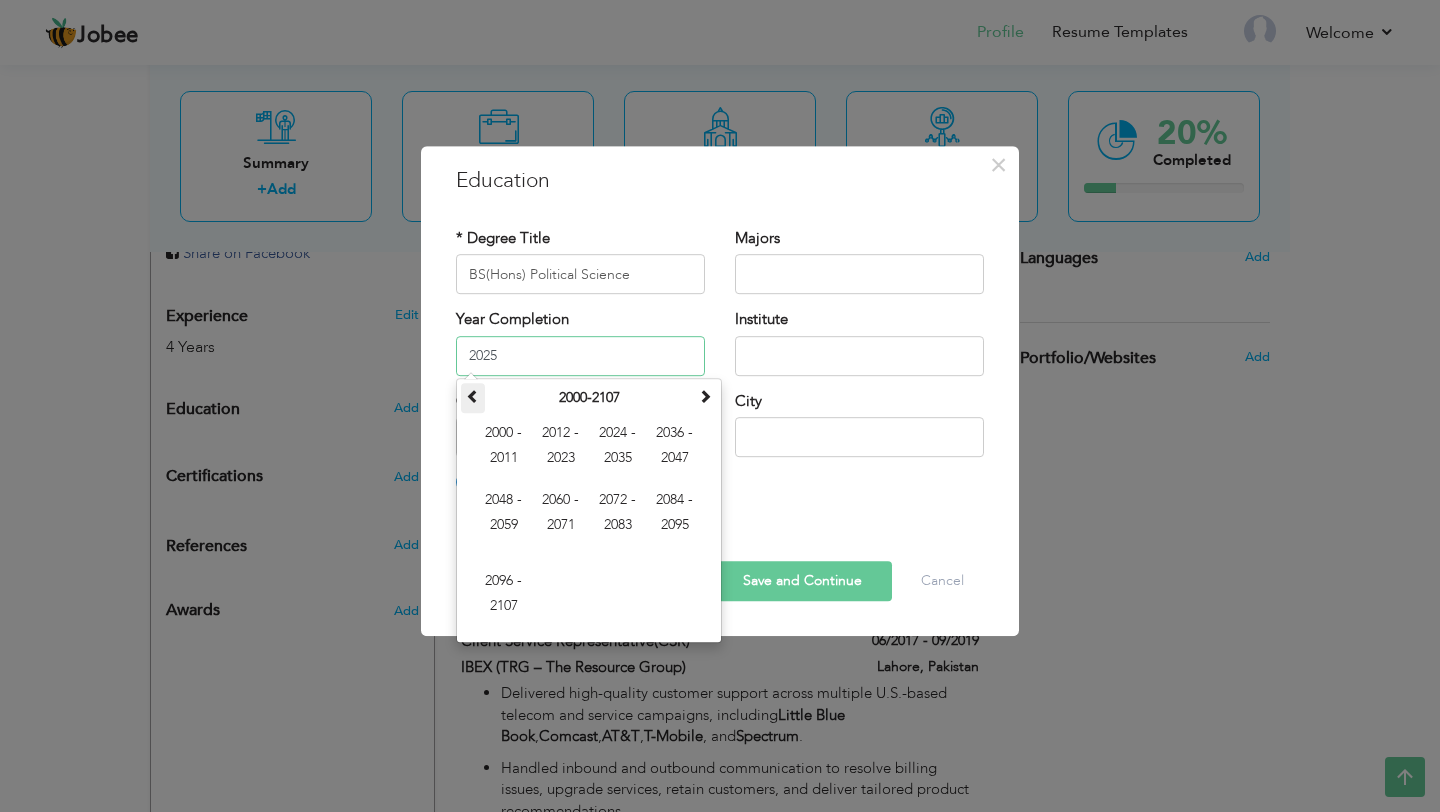 click at bounding box center (473, 398) 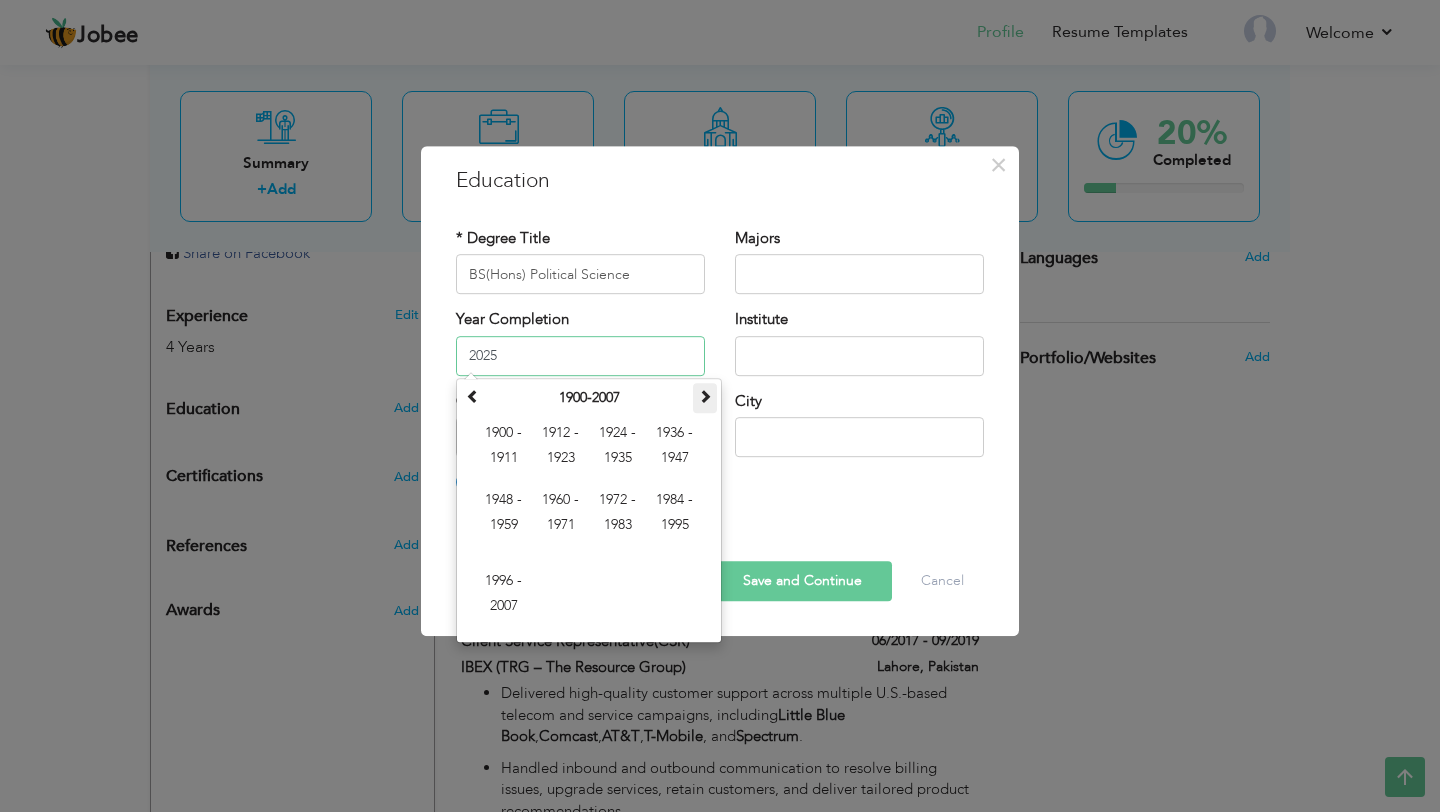 click at bounding box center [705, 398] 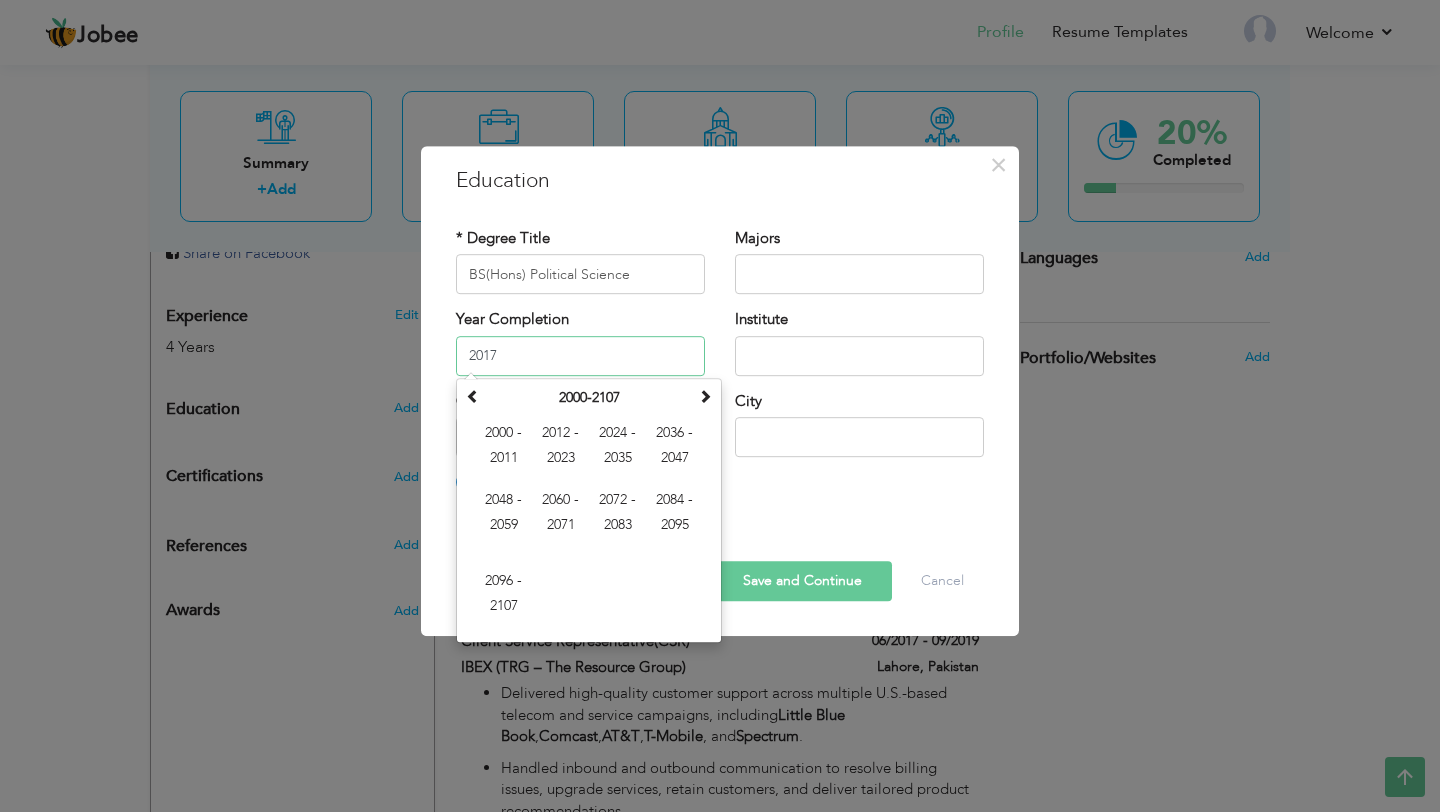 type on "2017" 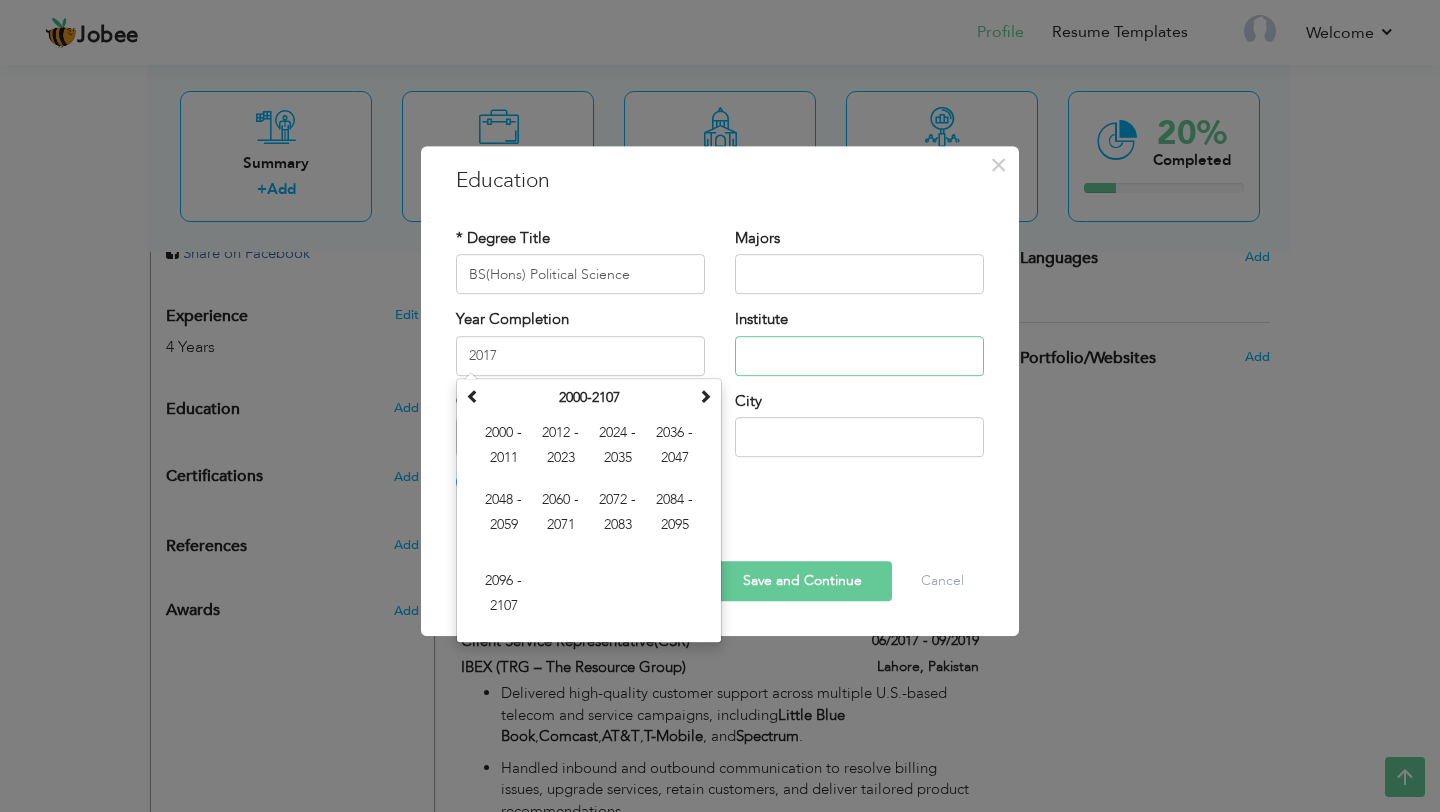 click at bounding box center (859, 356) 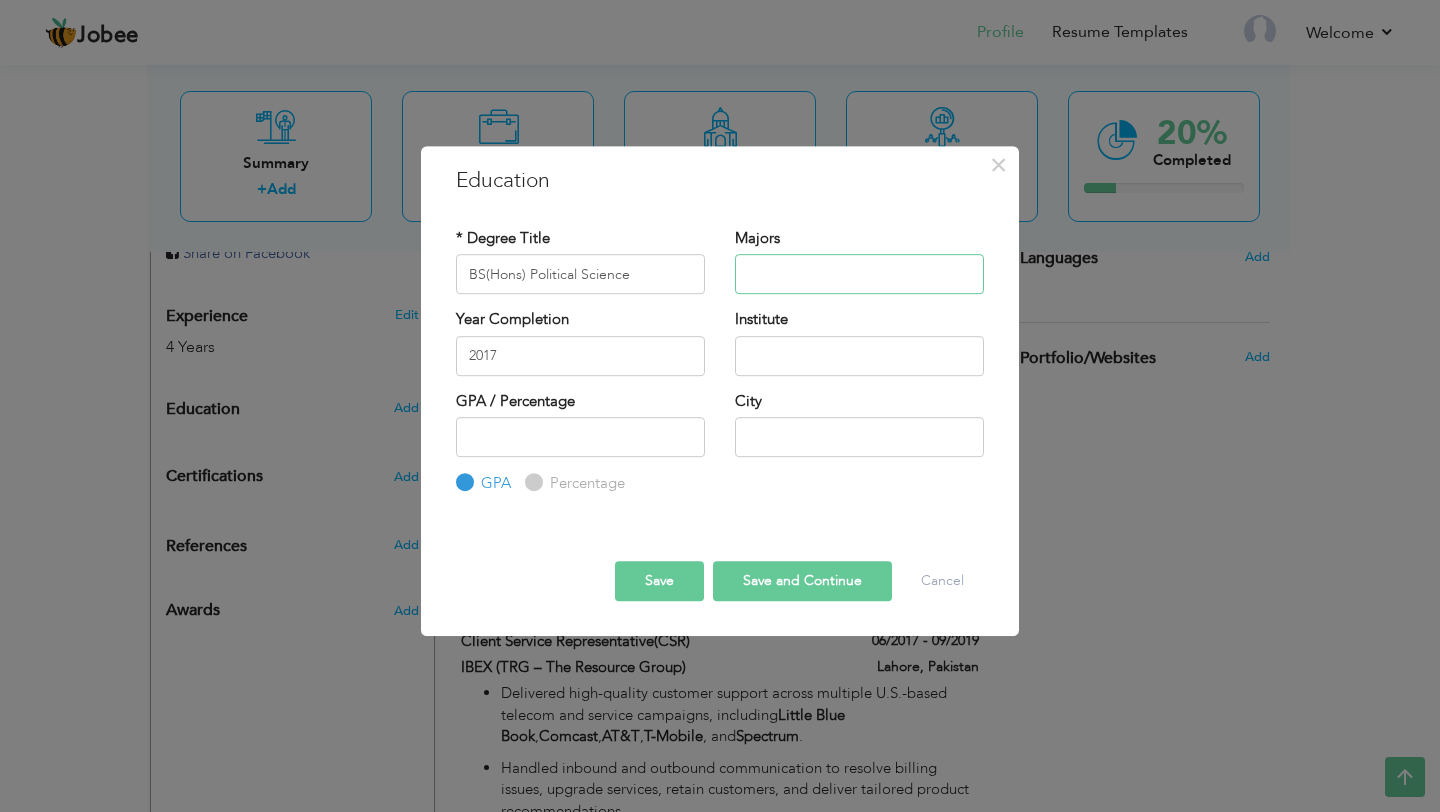 click at bounding box center [859, 274] 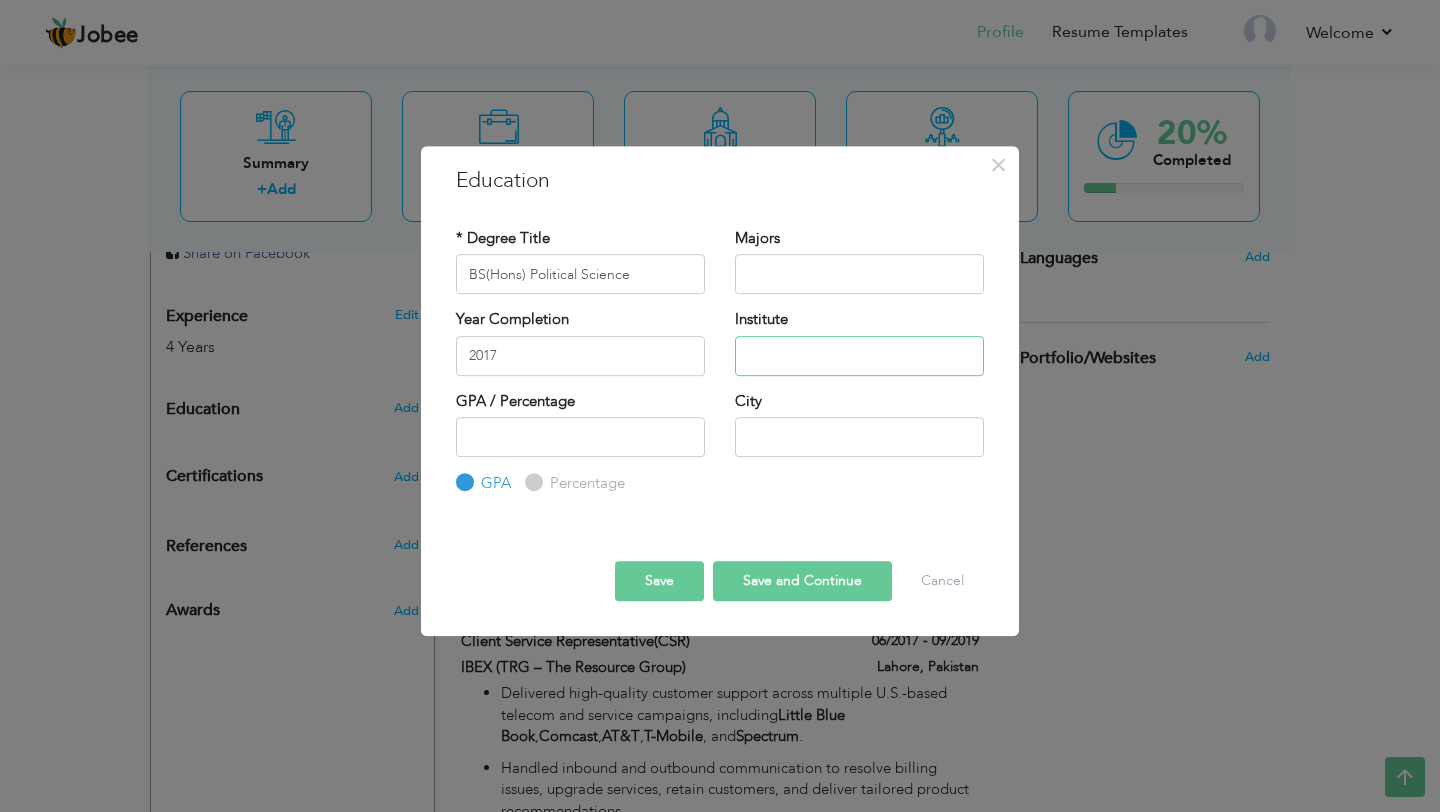 click at bounding box center [859, 356] 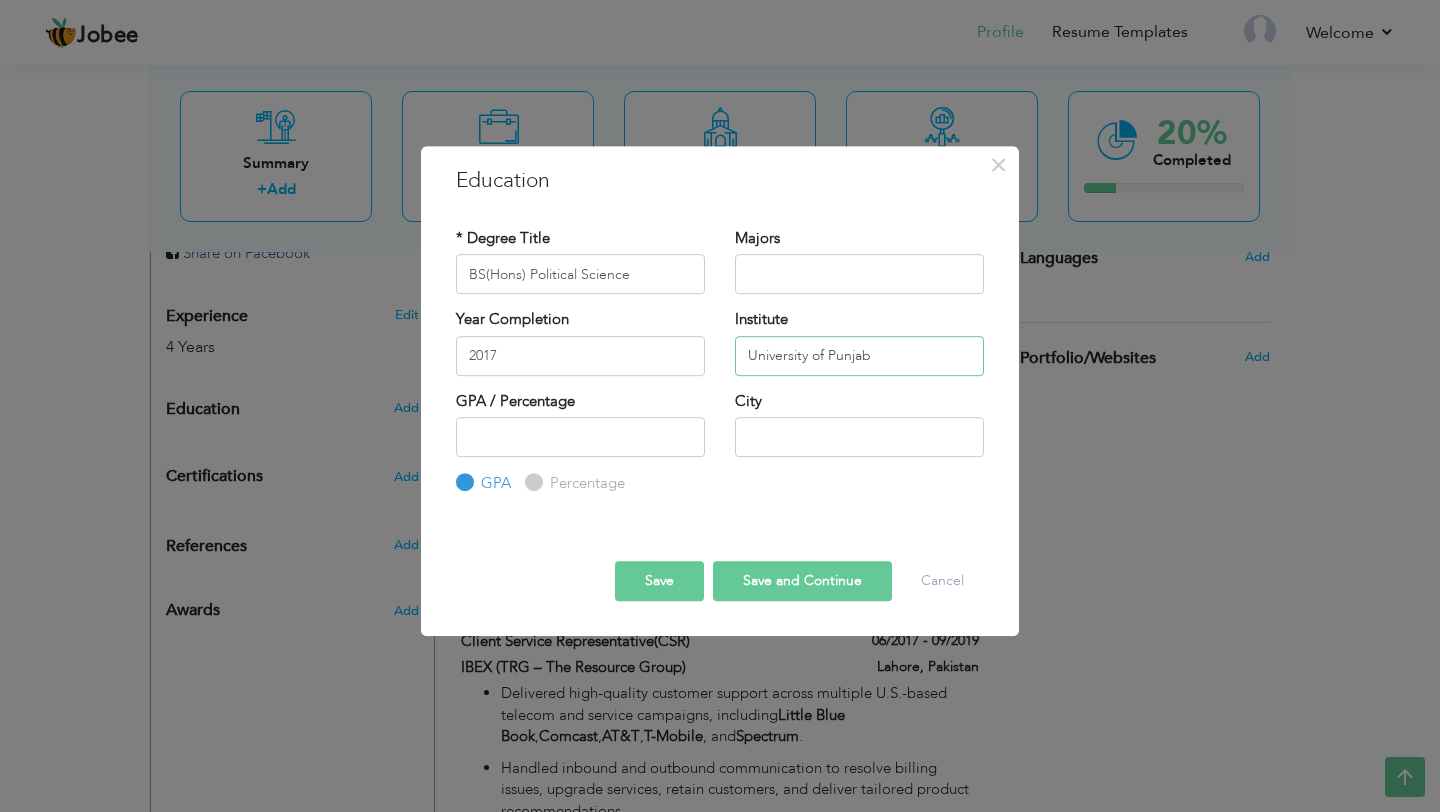 click on "University of Punjab" at bounding box center [859, 356] 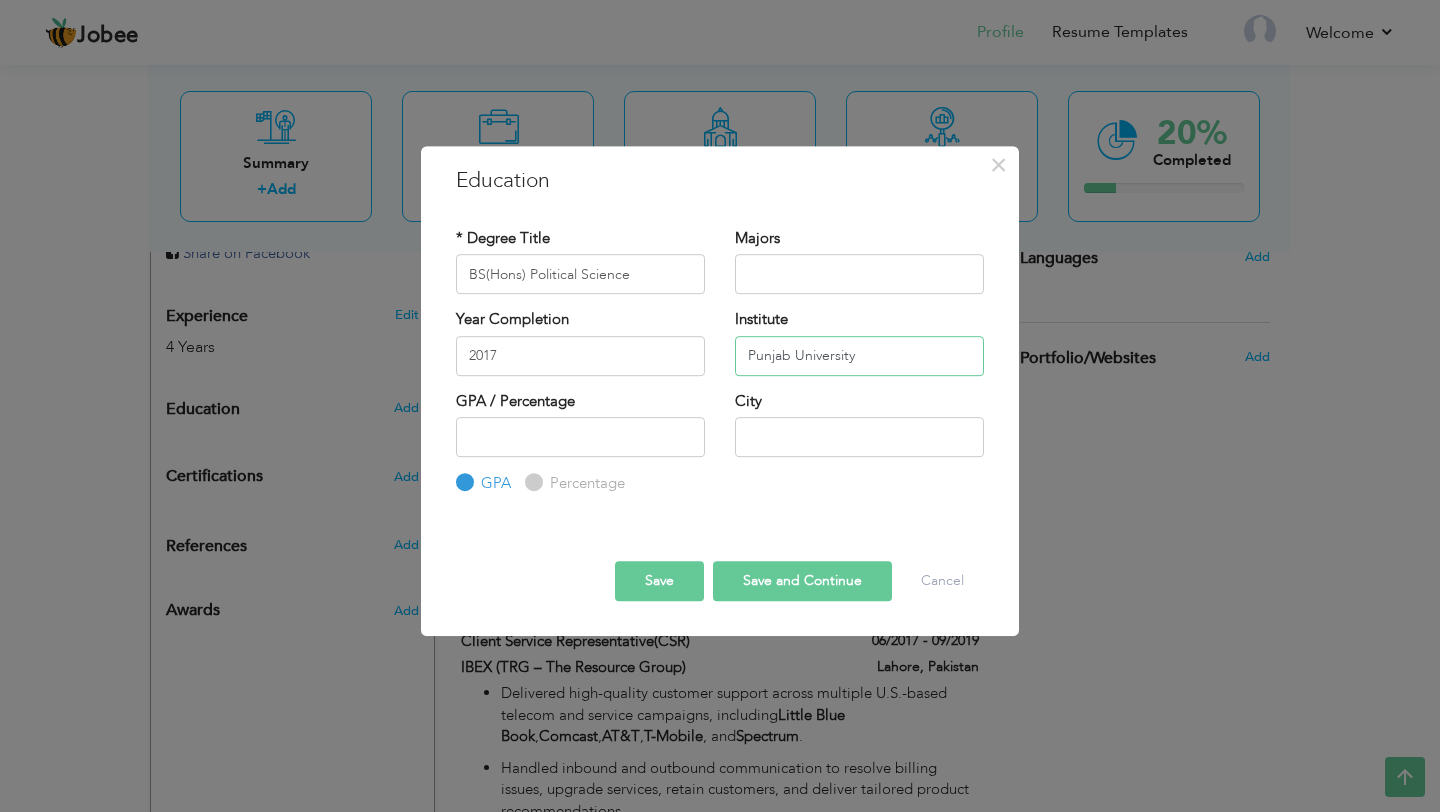 type on "Punjab University" 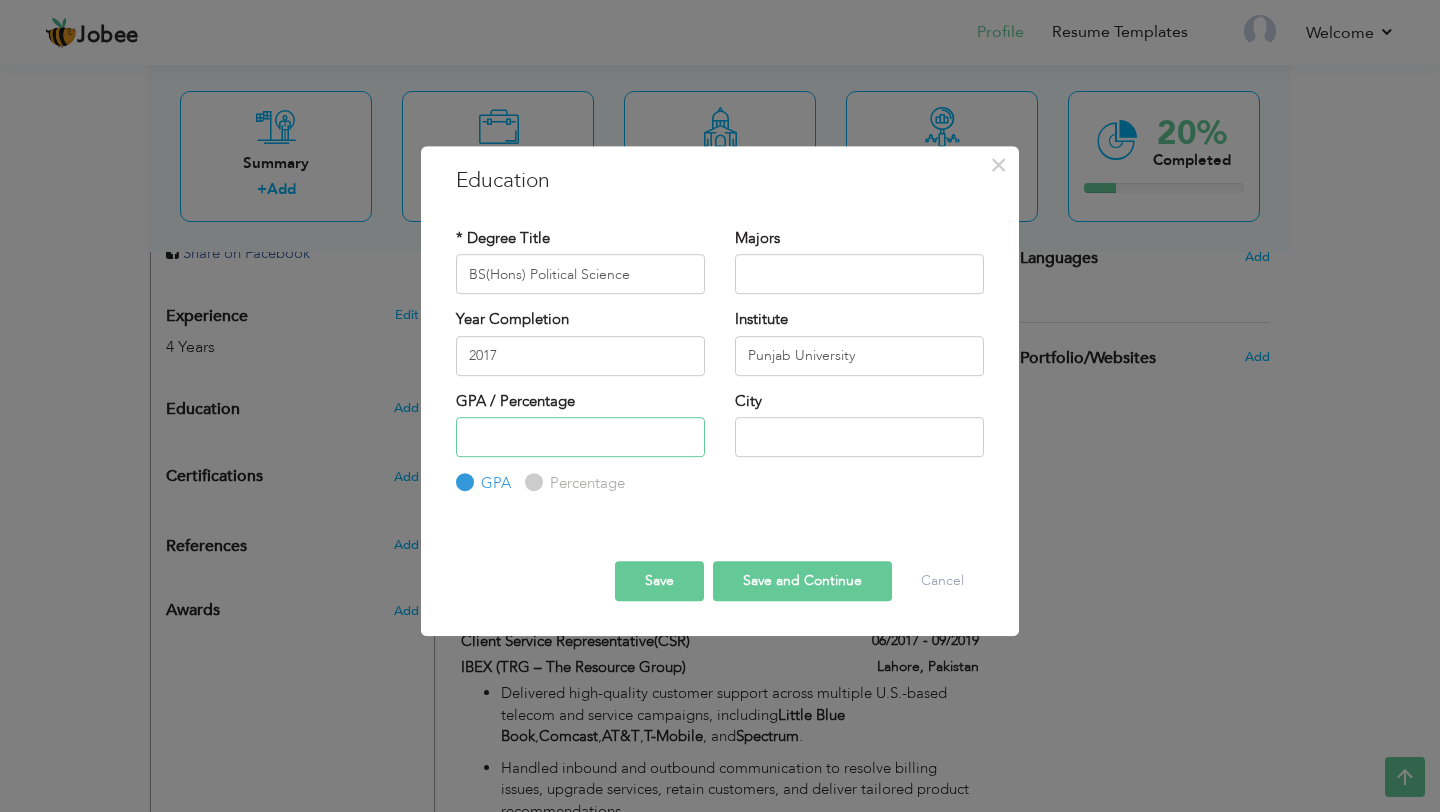 click at bounding box center (580, 437) 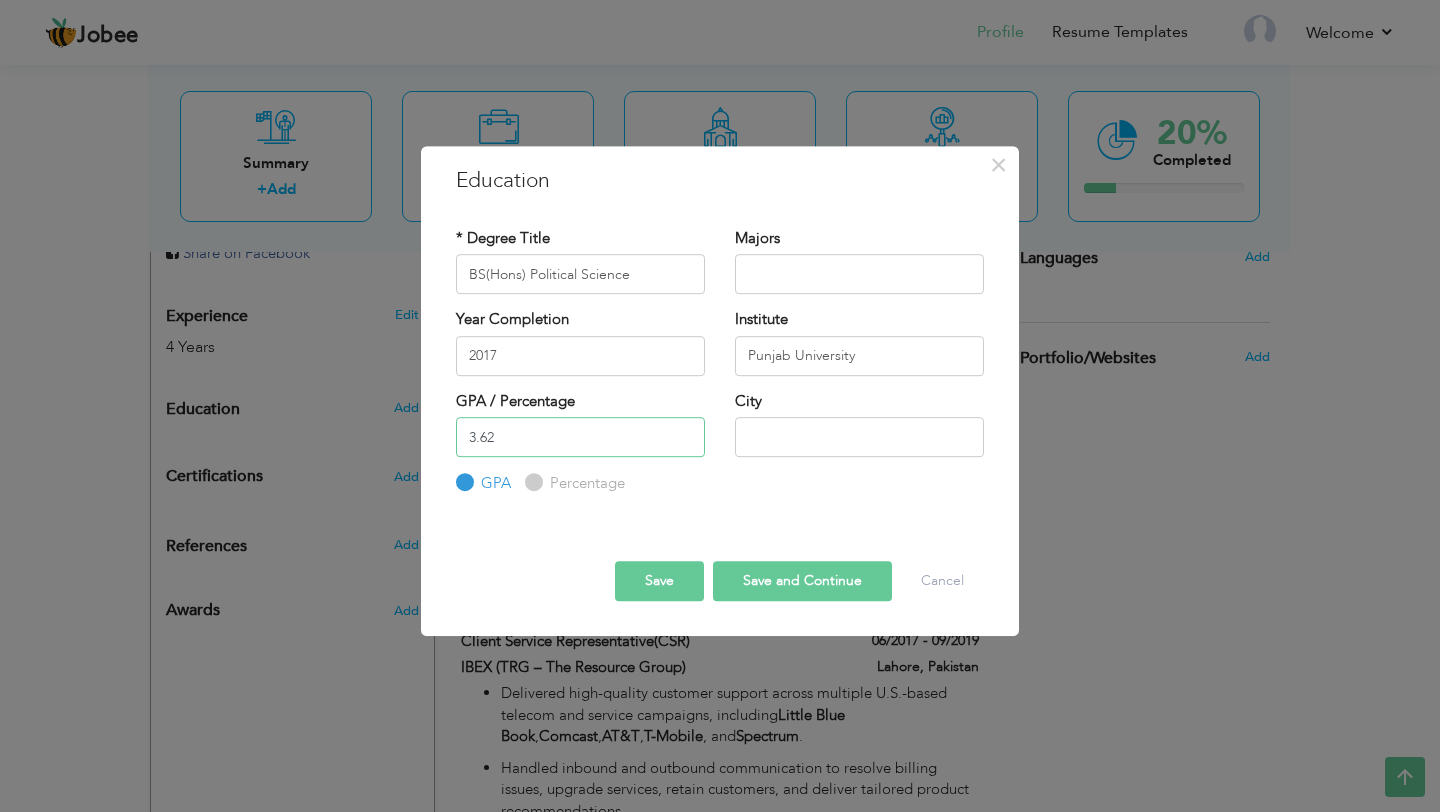 type on "3.62" 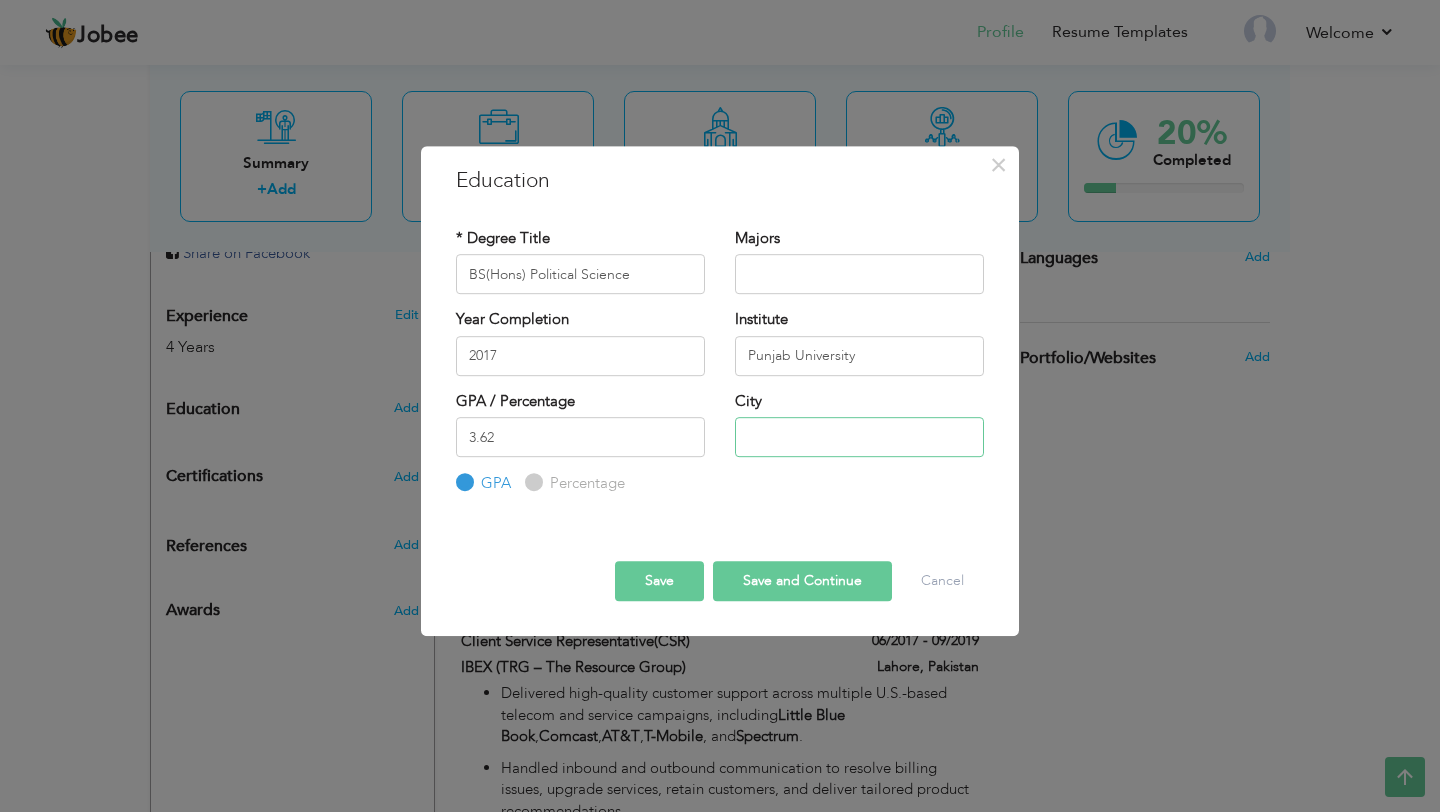 click at bounding box center (859, 437) 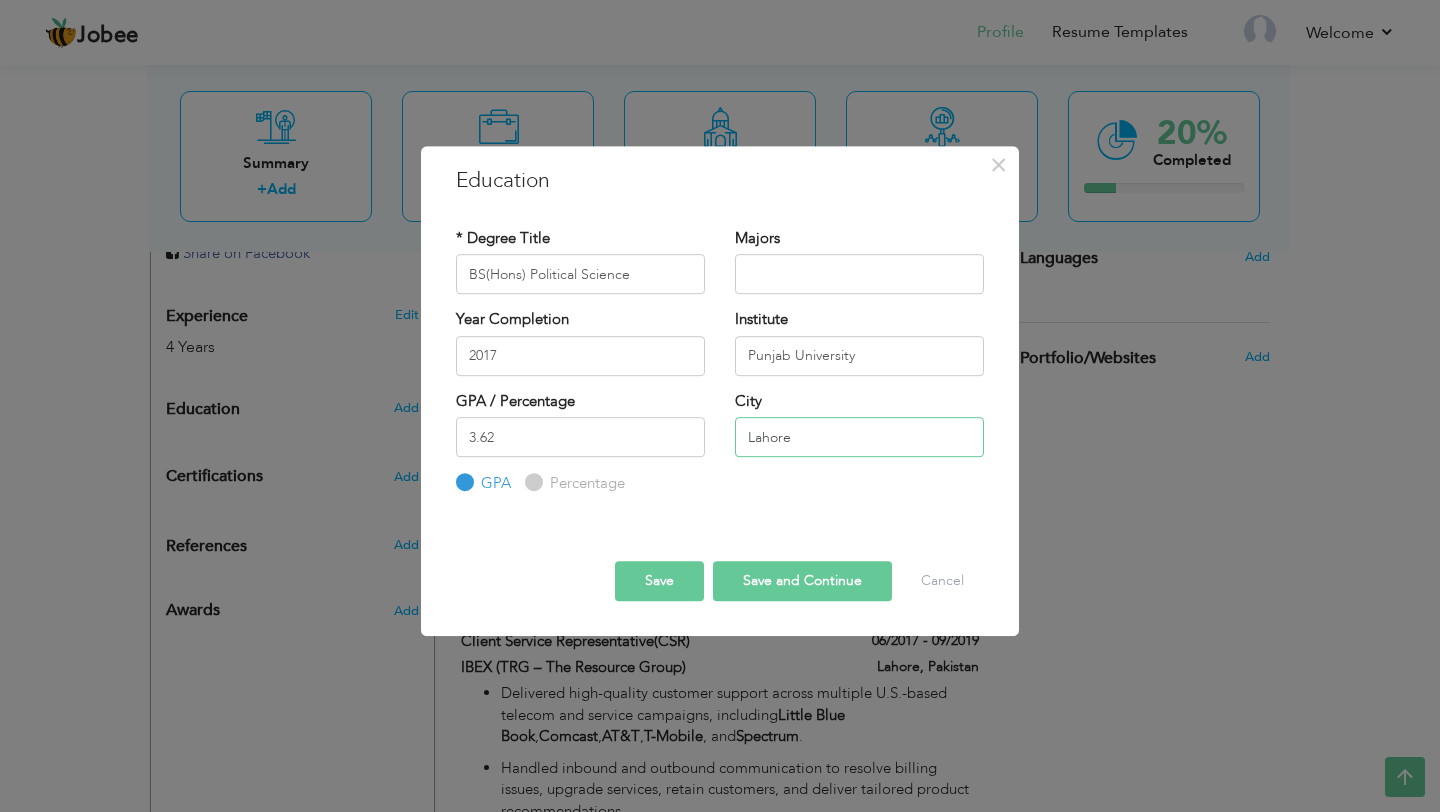 type on "Lahore" 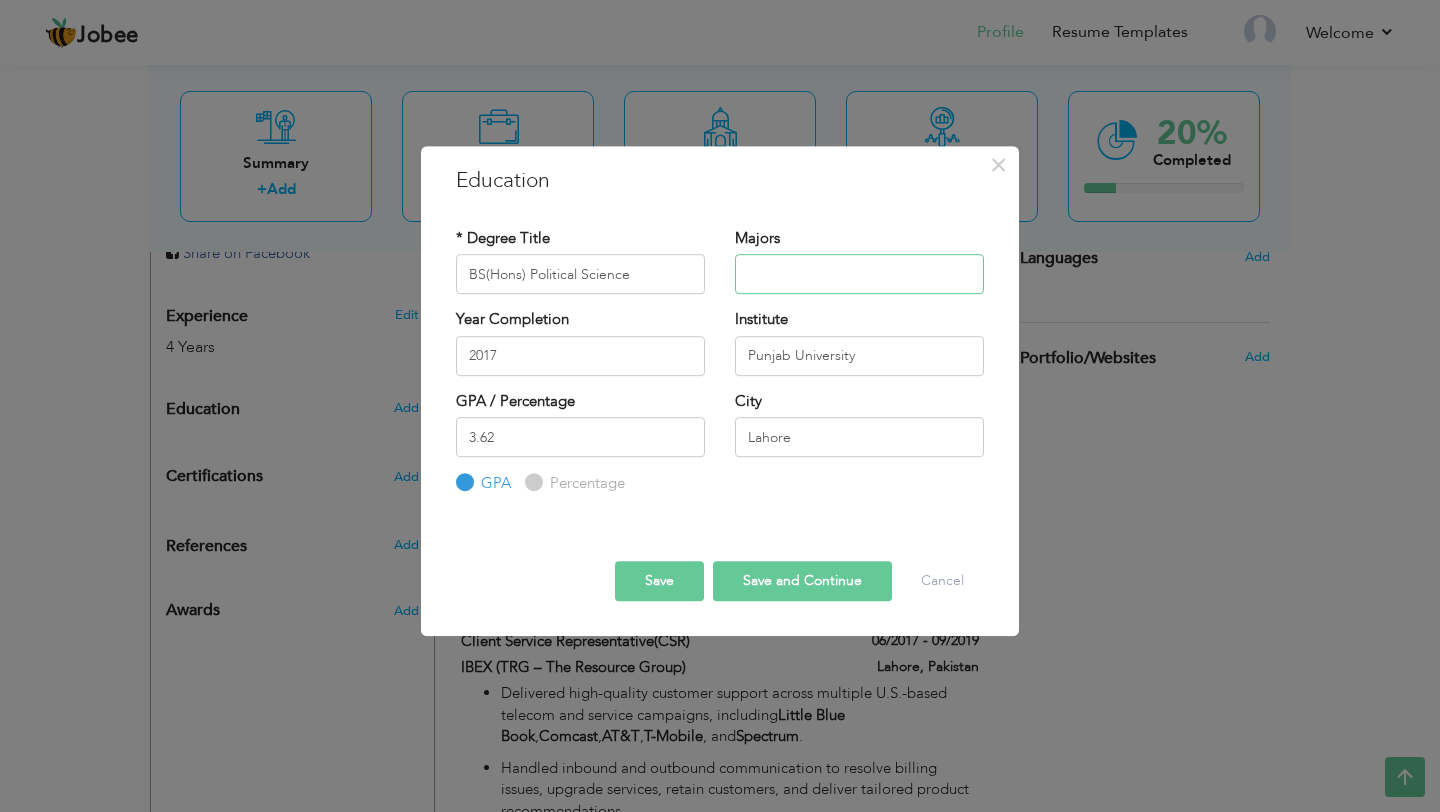 click at bounding box center (859, 274) 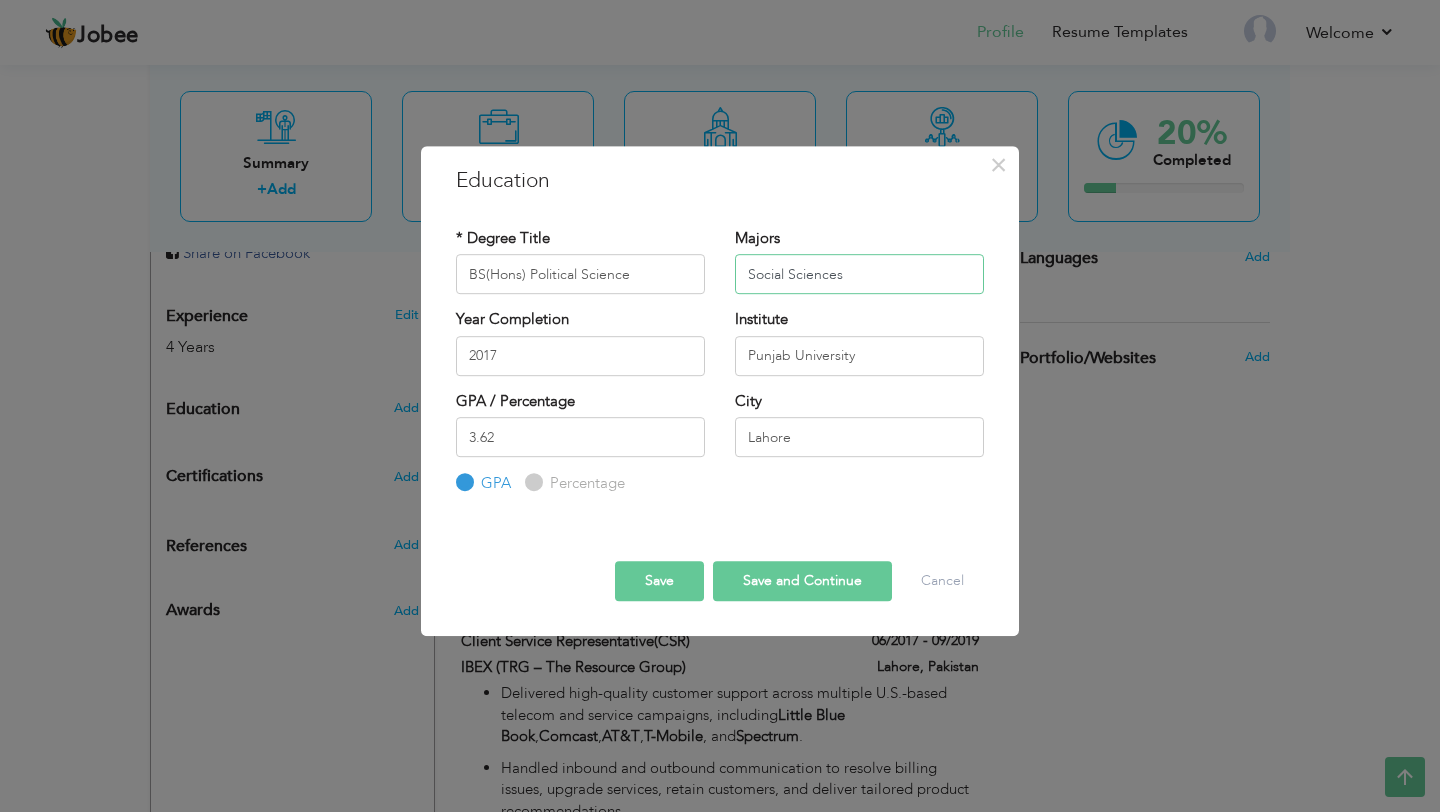type on "Social Sciences" 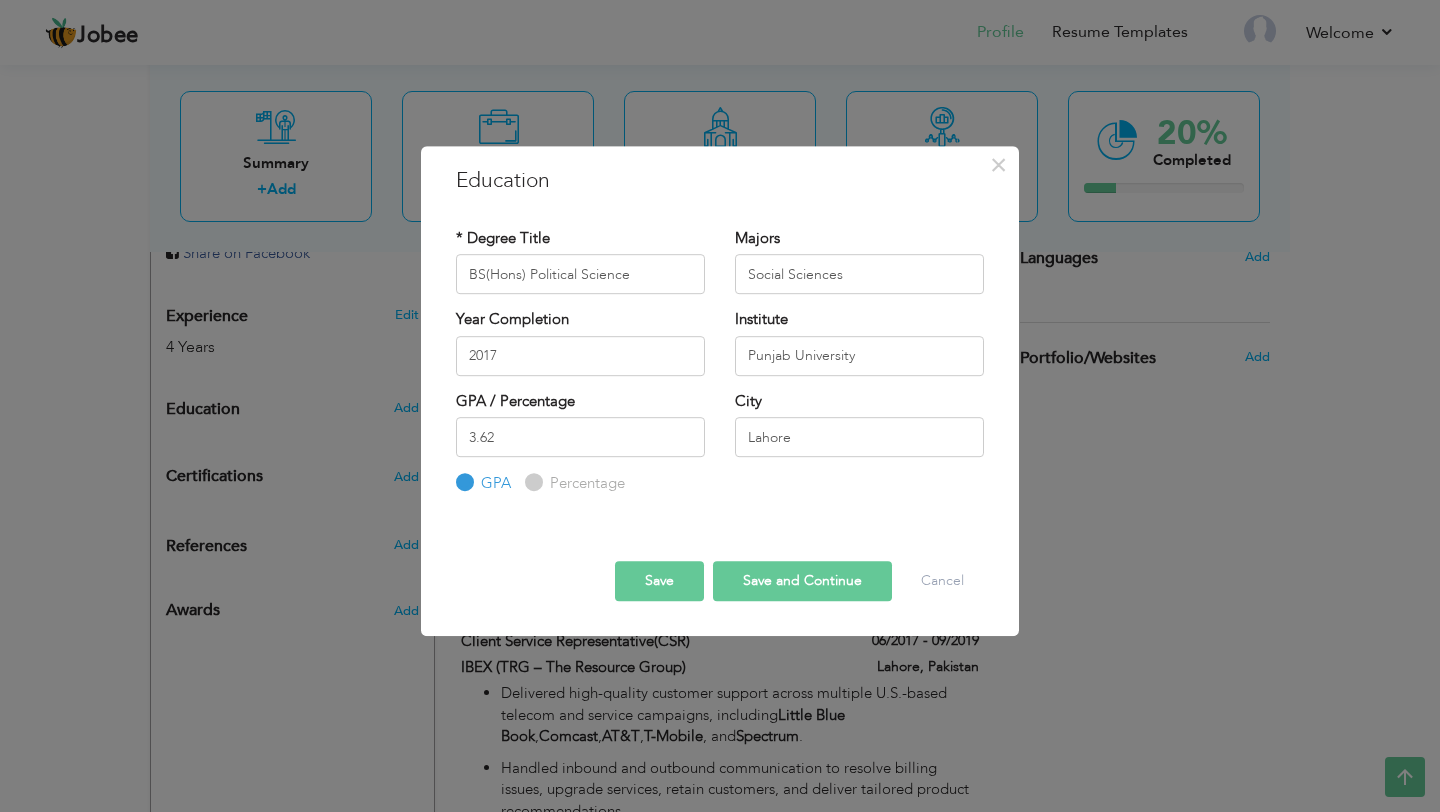 click on "Save" at bounding box center [659, 581] 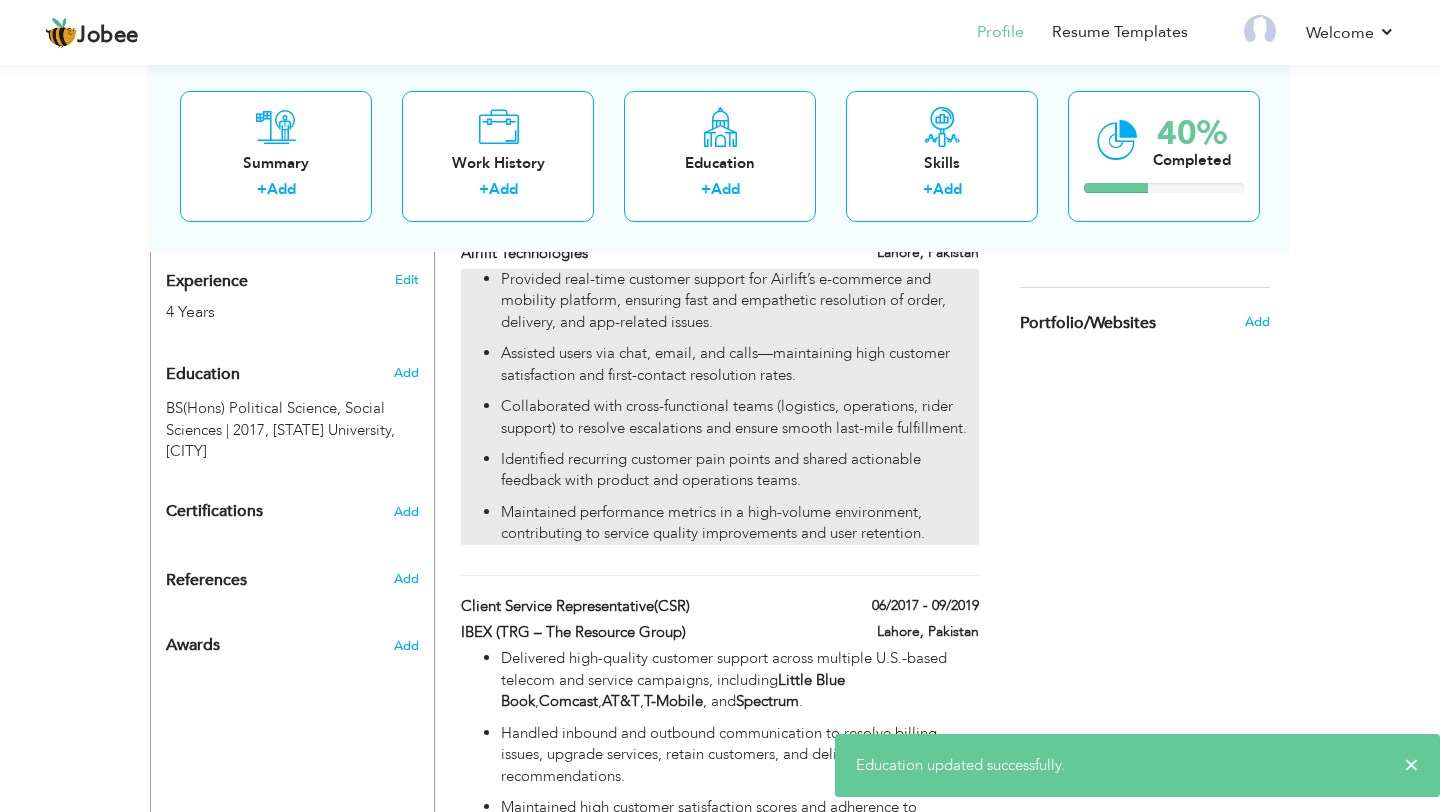scroll, scrollTop: 790, scrollLeft: 0, axis: vertical 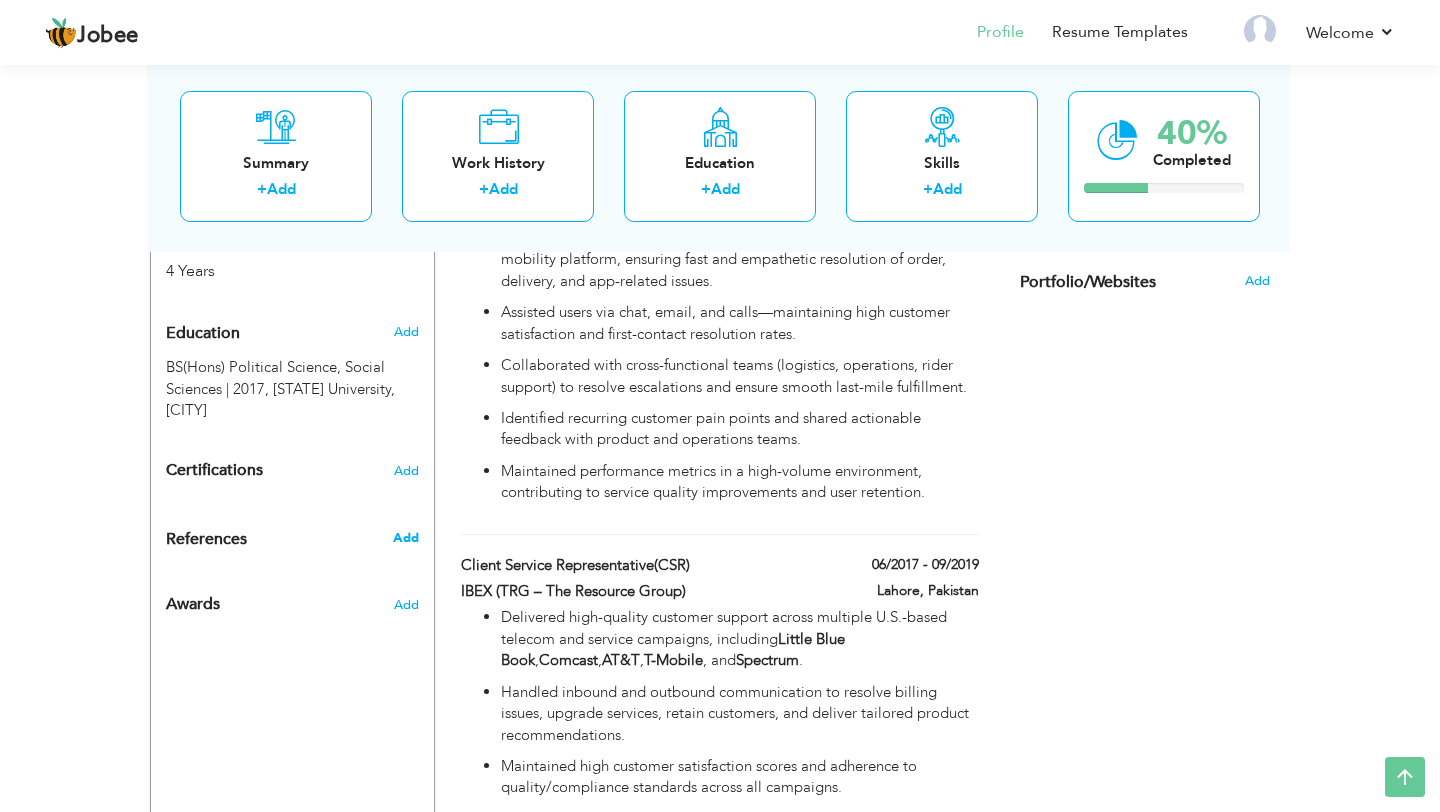 click on "Add" at bounding box center (406, 538) 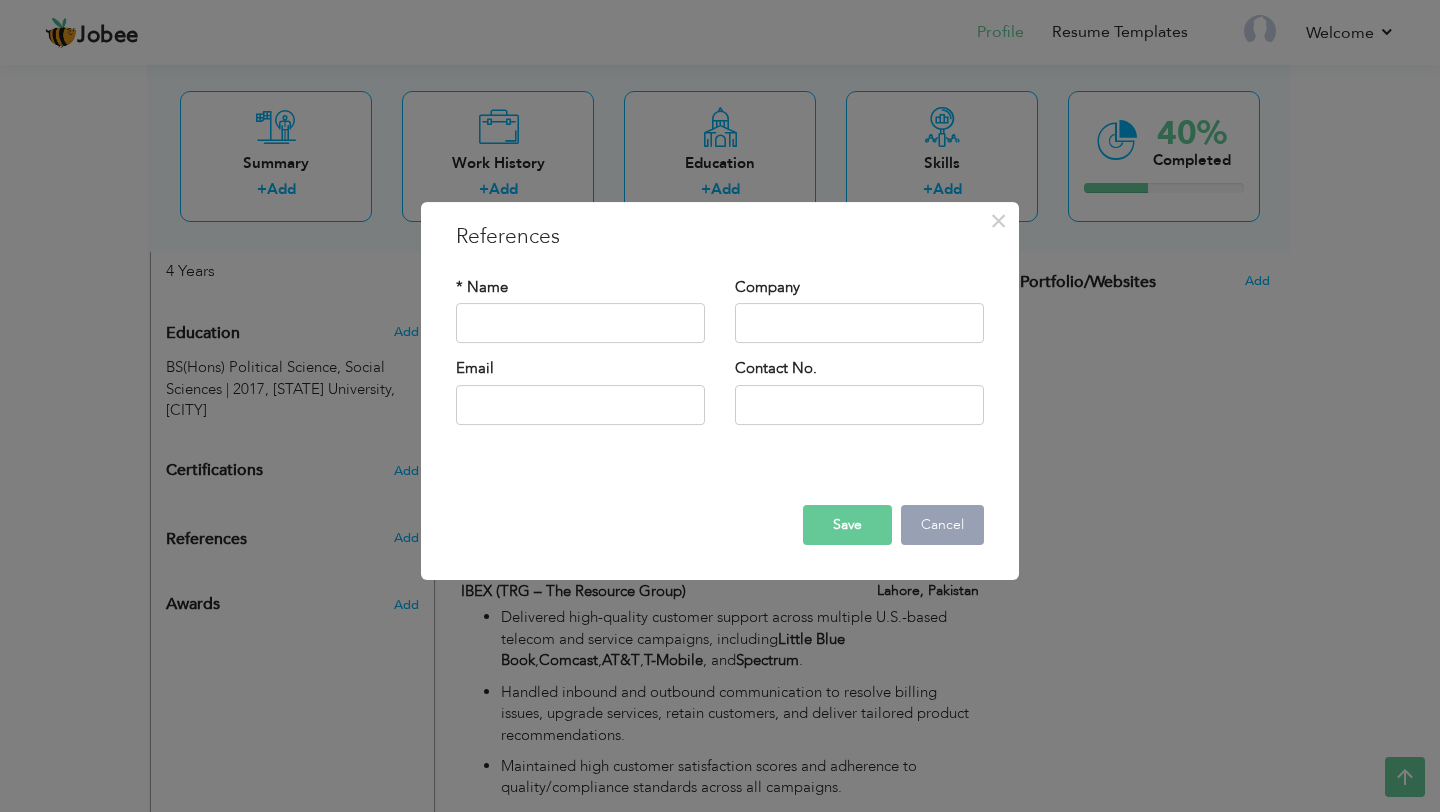 click on "Cancel" at bounding box center (942, 525) 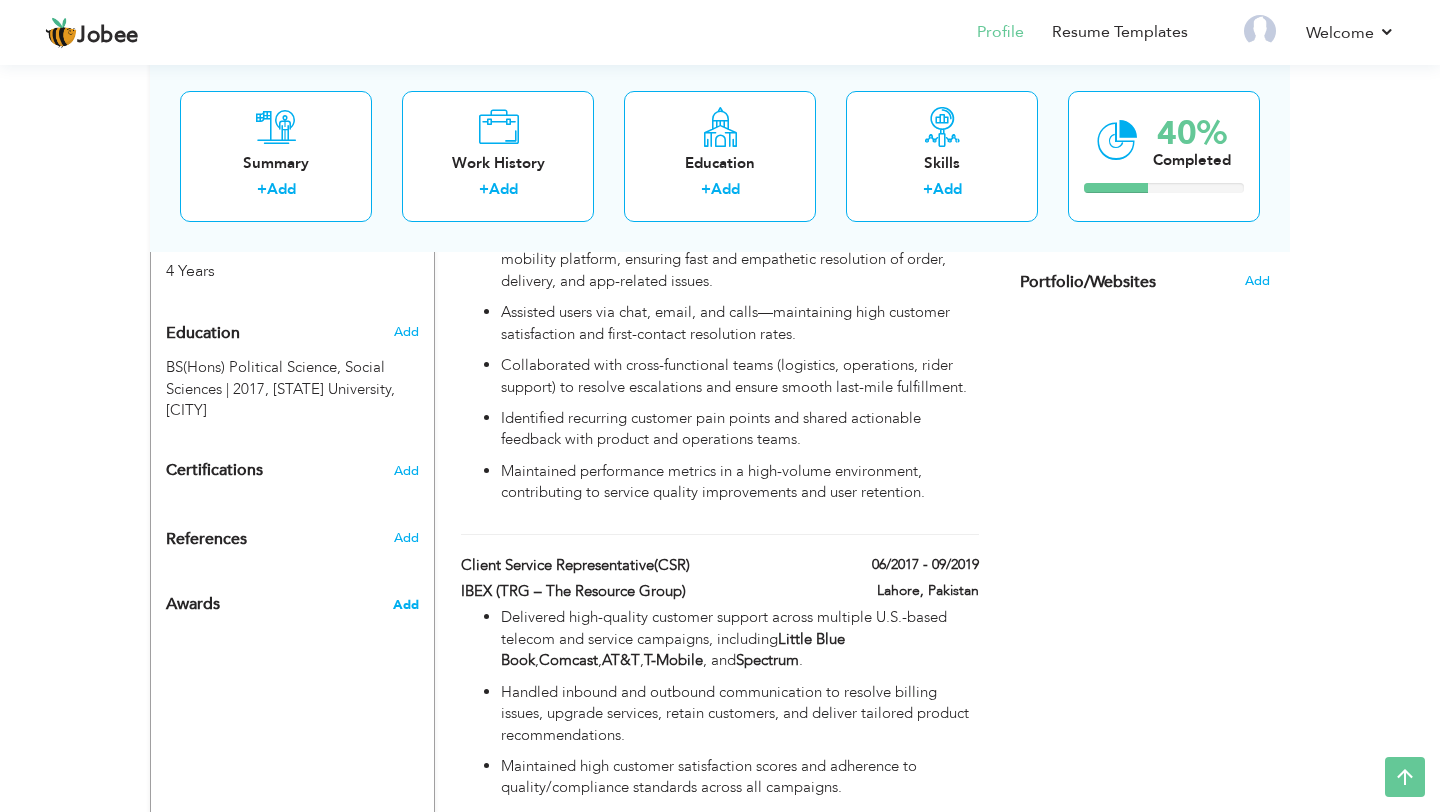 click on "Add" at bounding box center (406, 605) 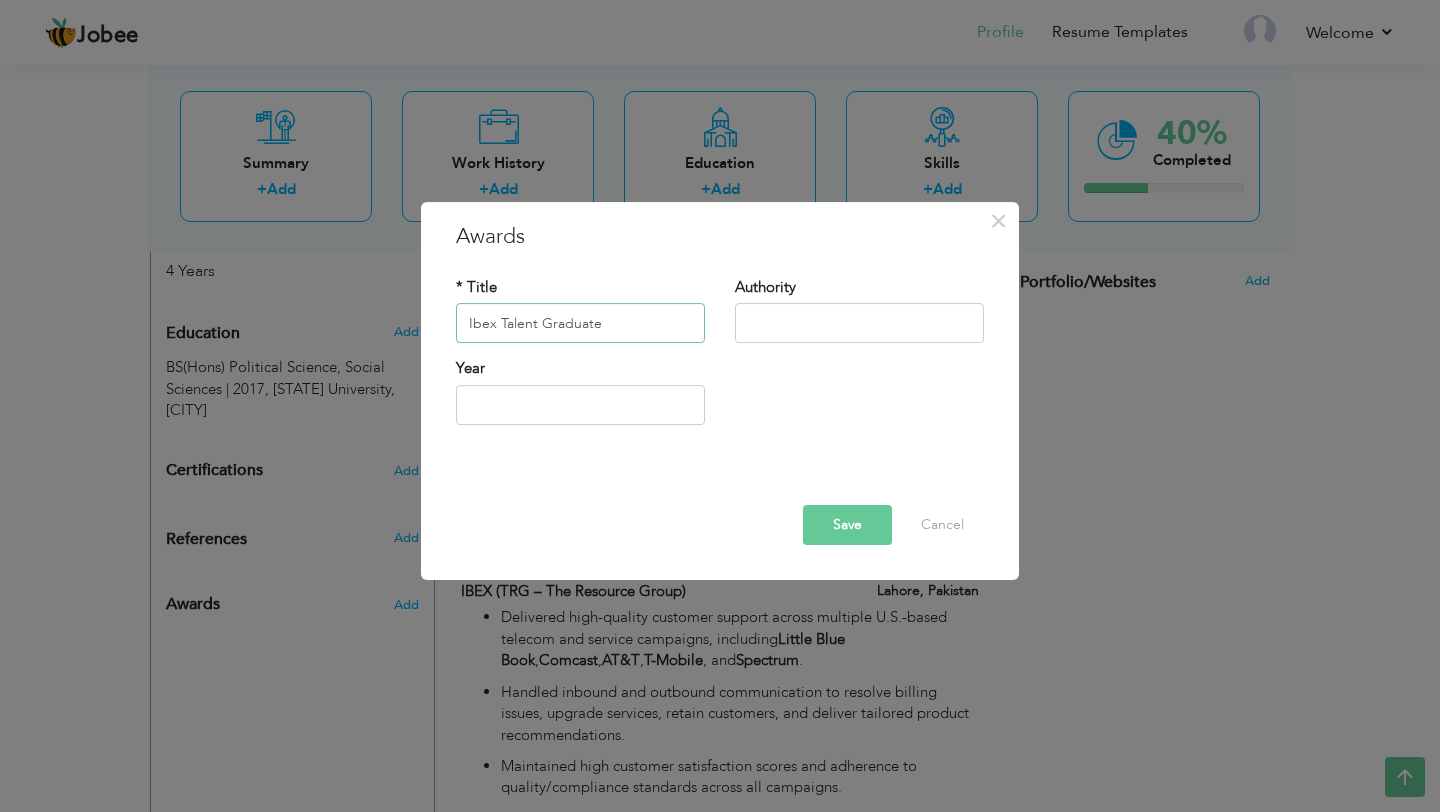 type on "Ibex Talent Graduate" 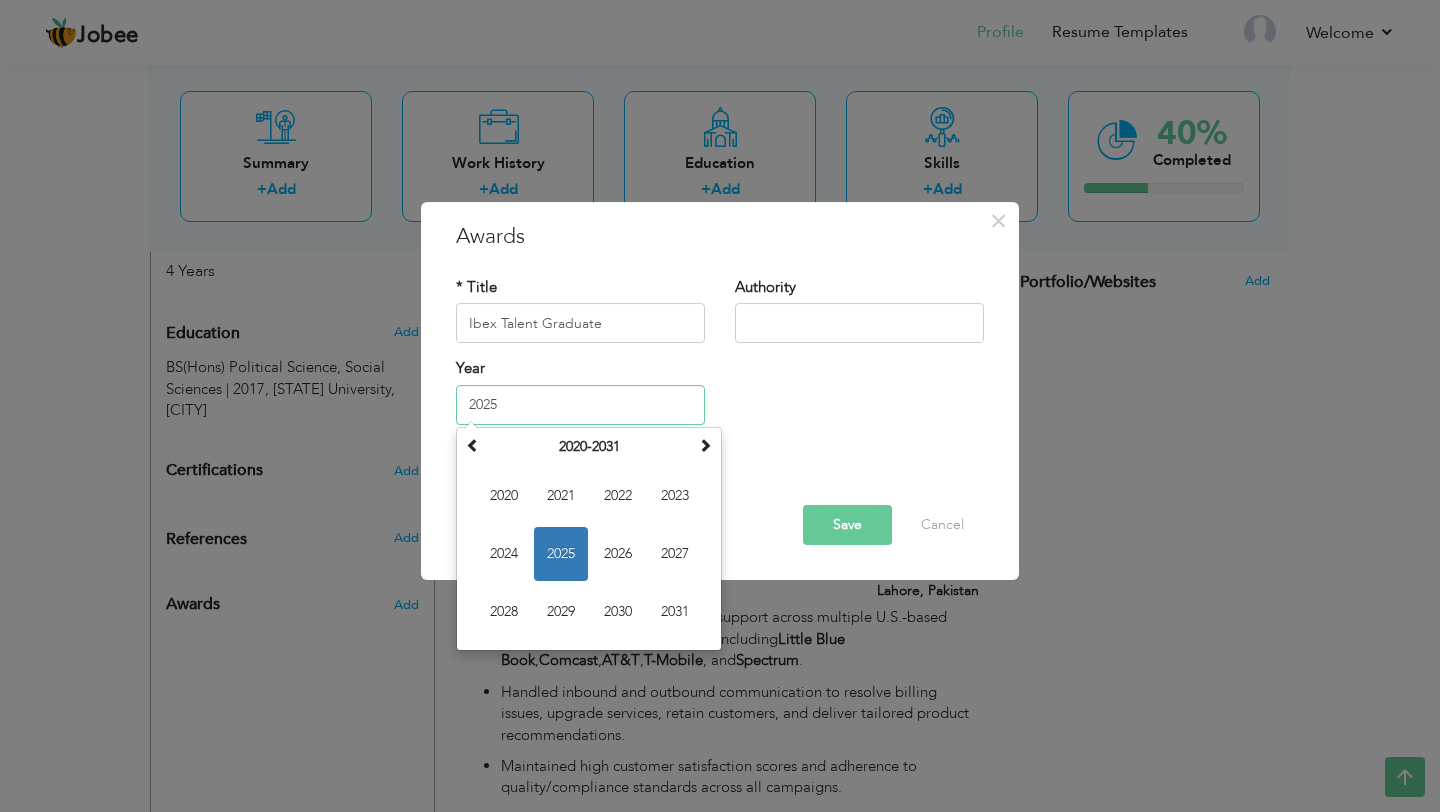 click on "2025" at bounding box center (580, 405) 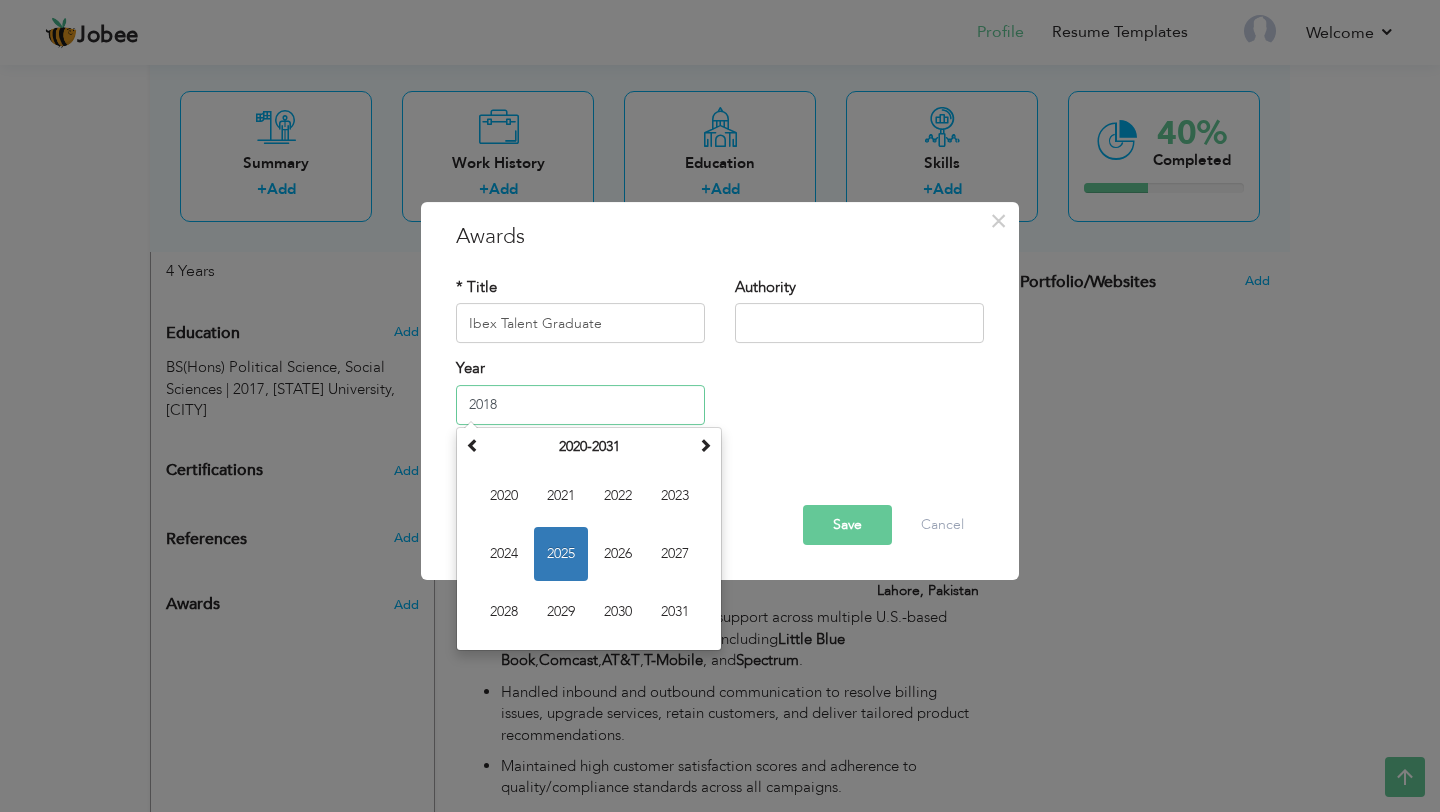 type on "2018" 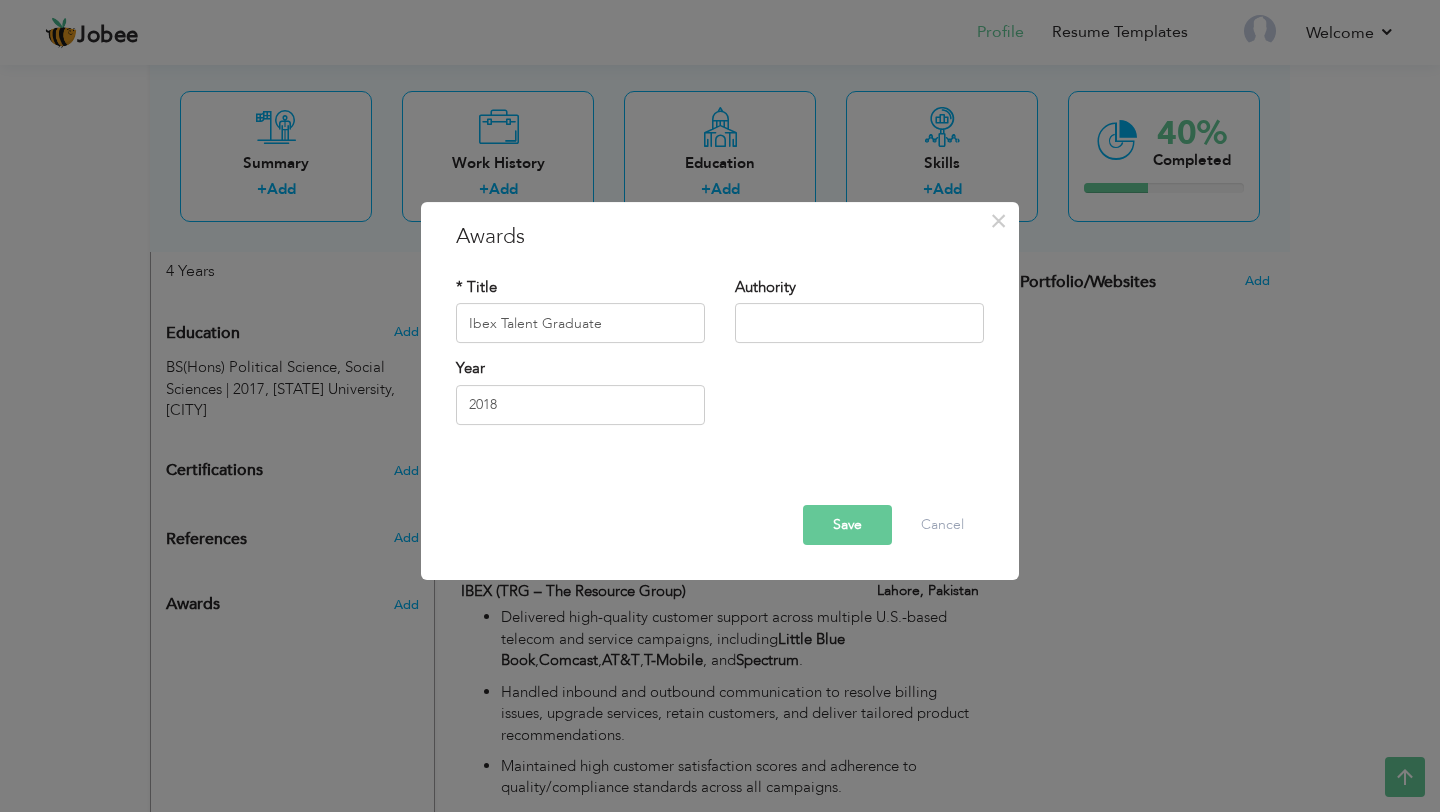 click on "Save" at bounding box center (847, 525) 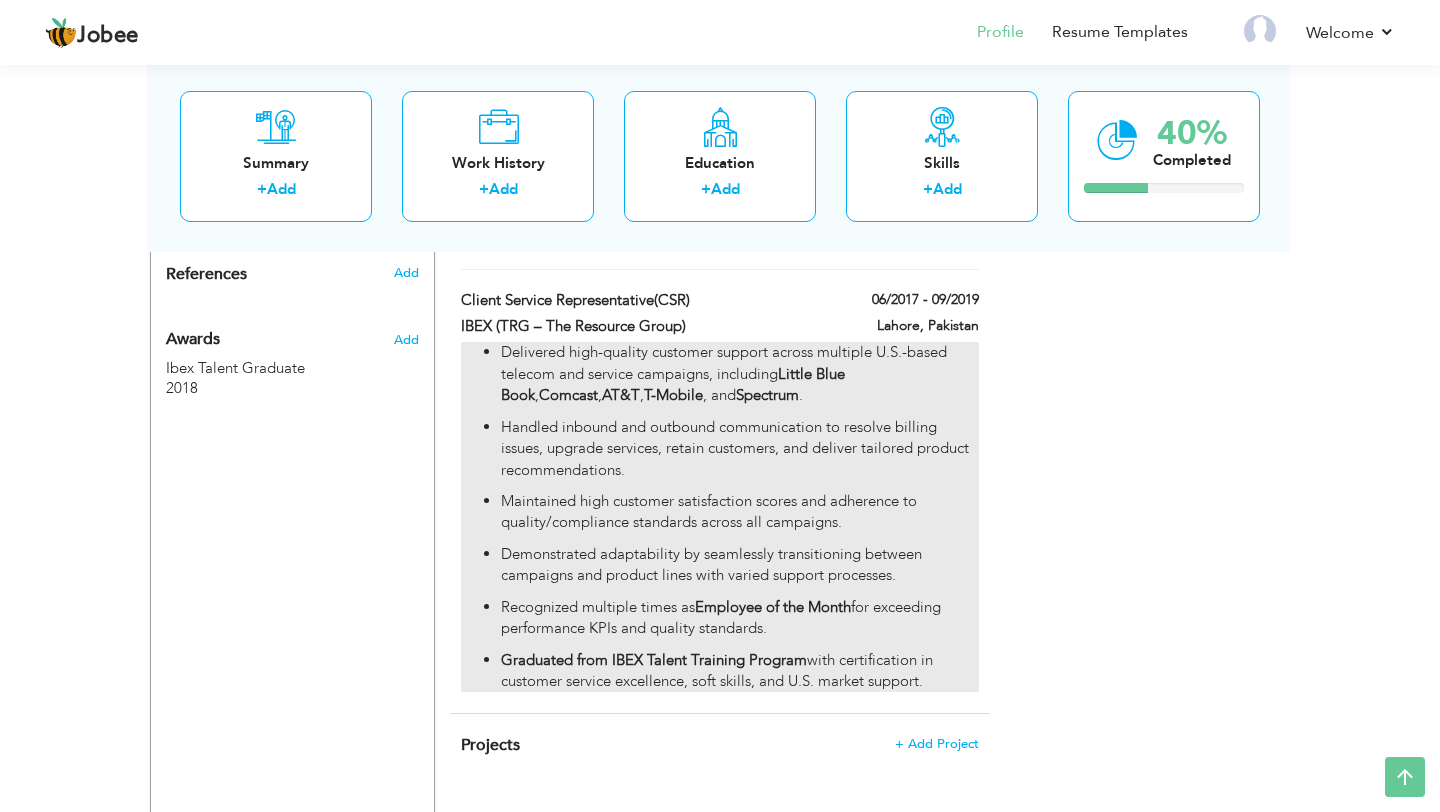 scroll, scrollTop: 1117, scrollLeft: 0, axis: vertical 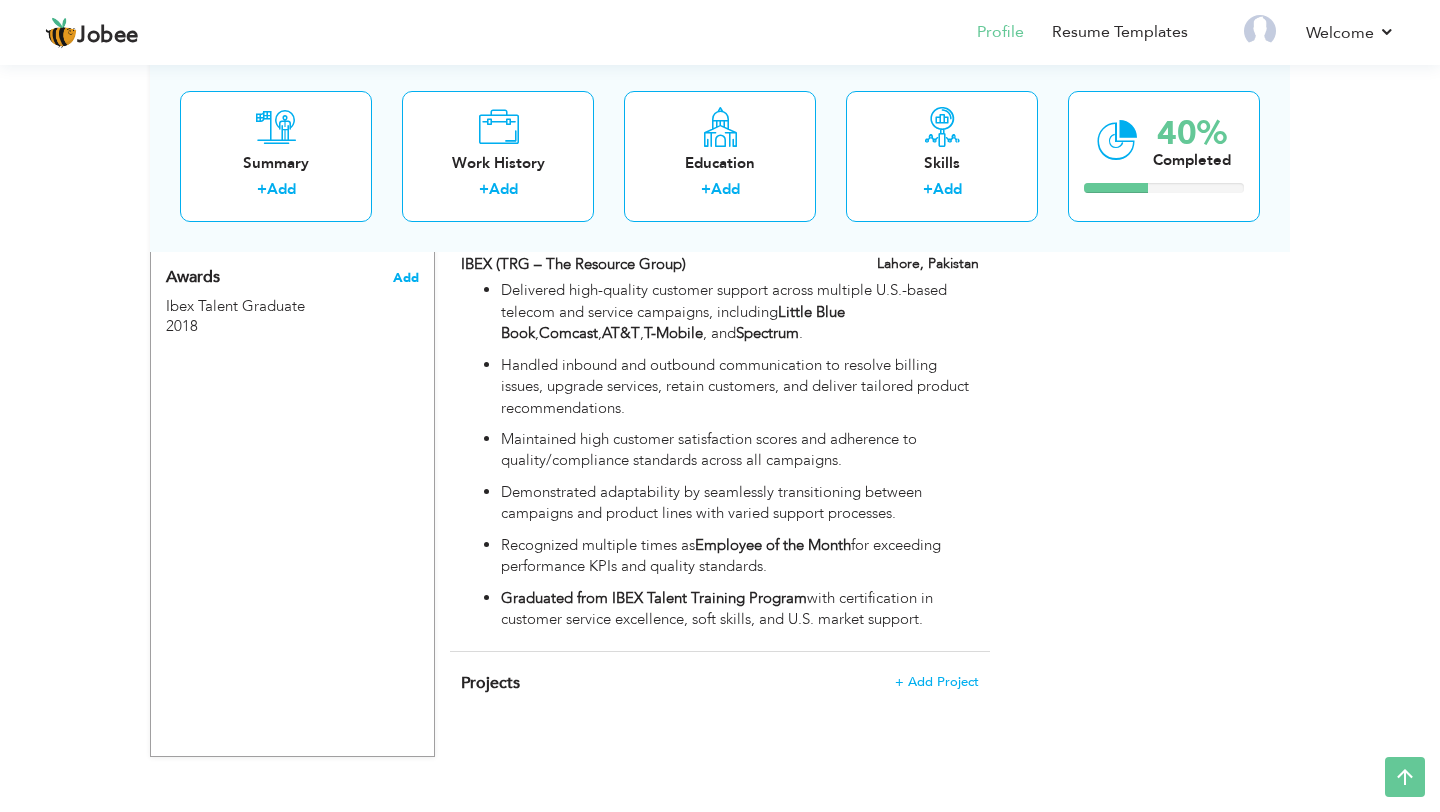 click on "Add" at bounding box center [406, 278] 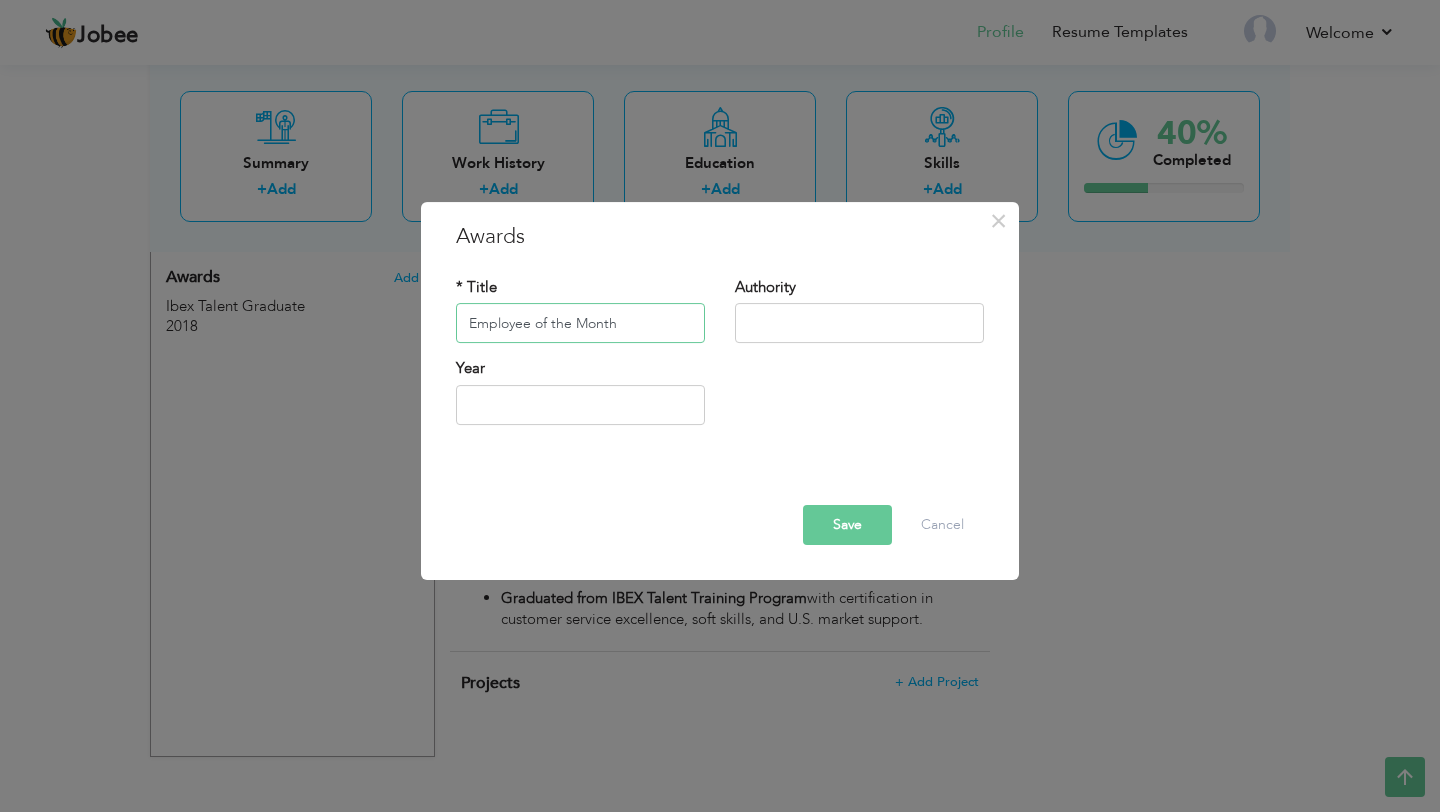 type on "Employee of the Month" 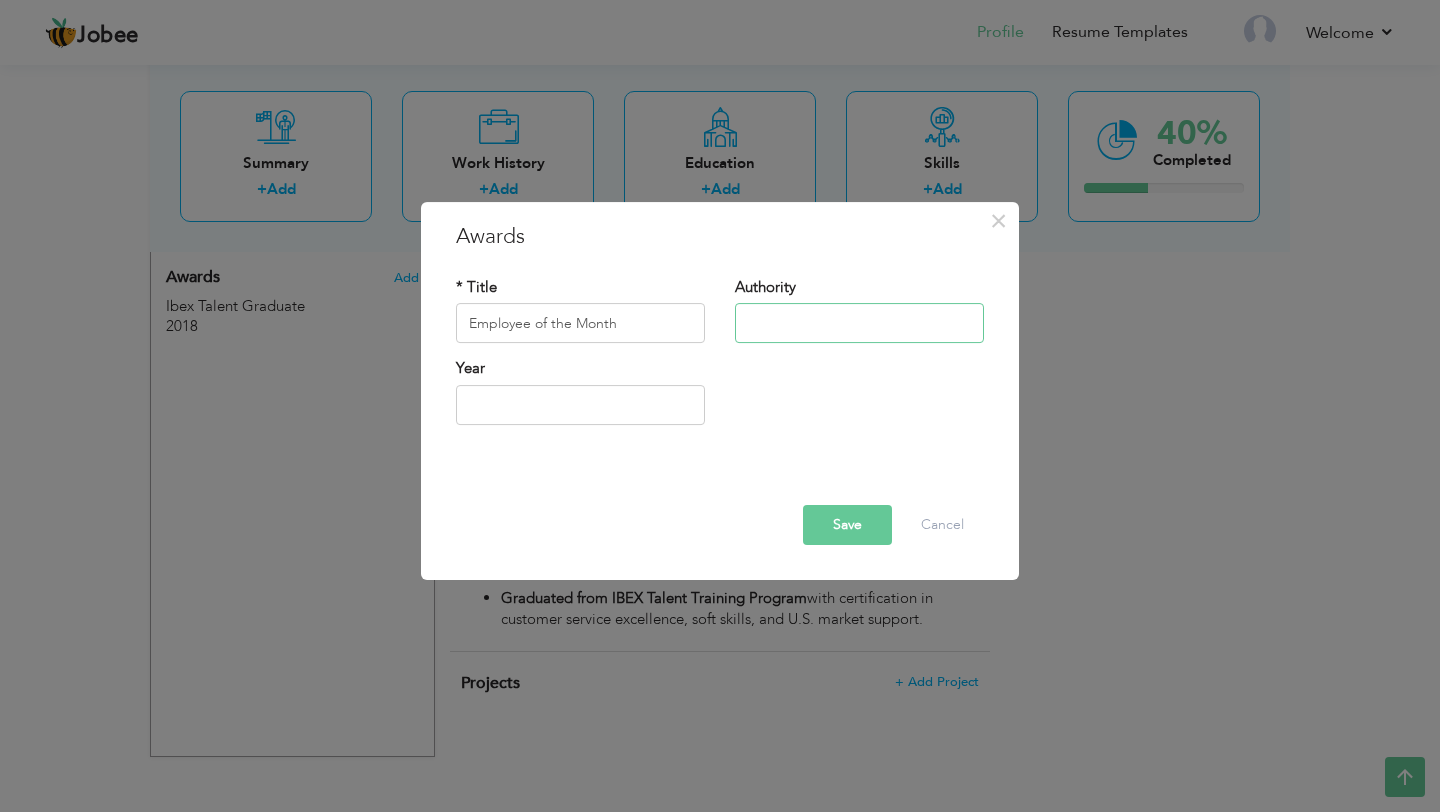 click at bounding box center [859, 324] 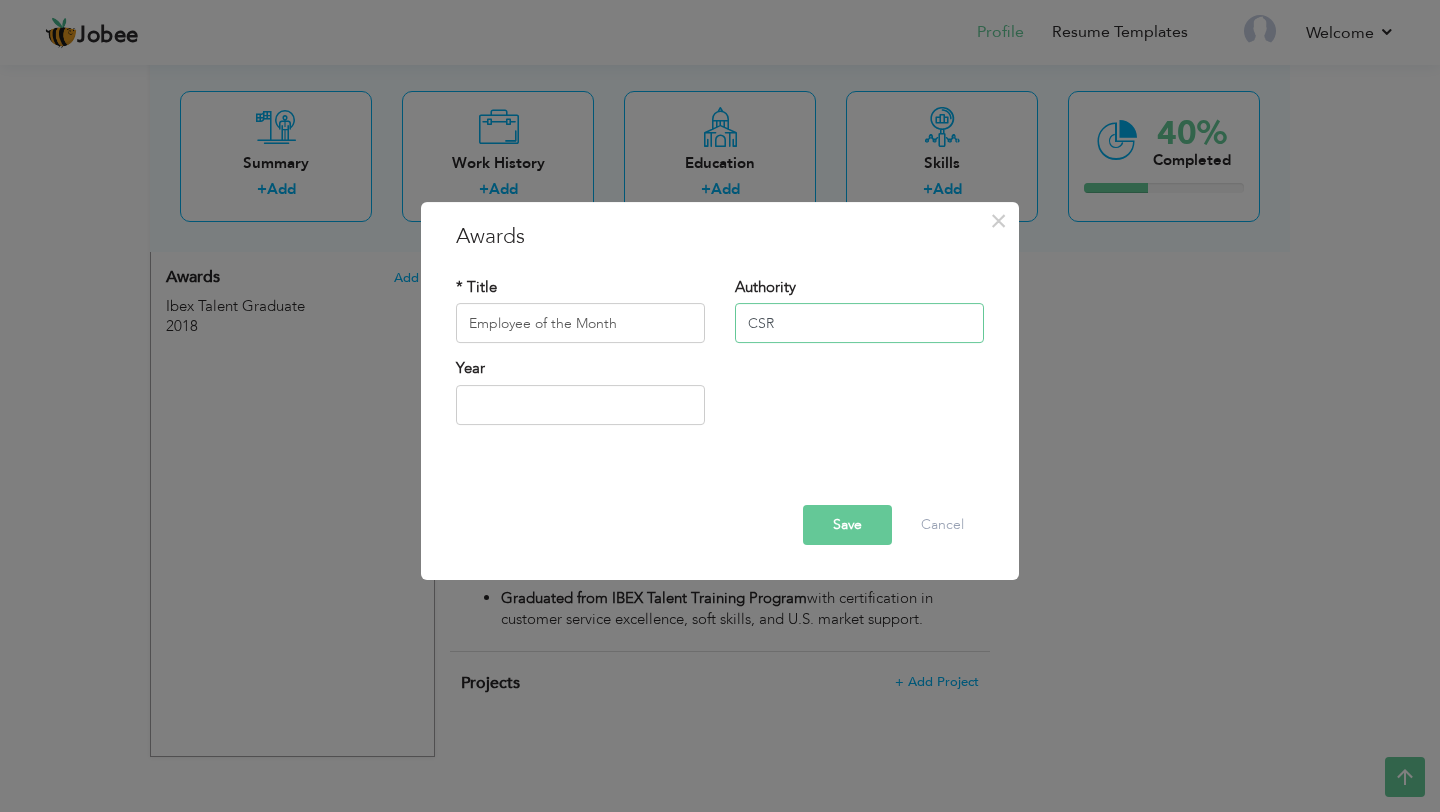type on "CSR" 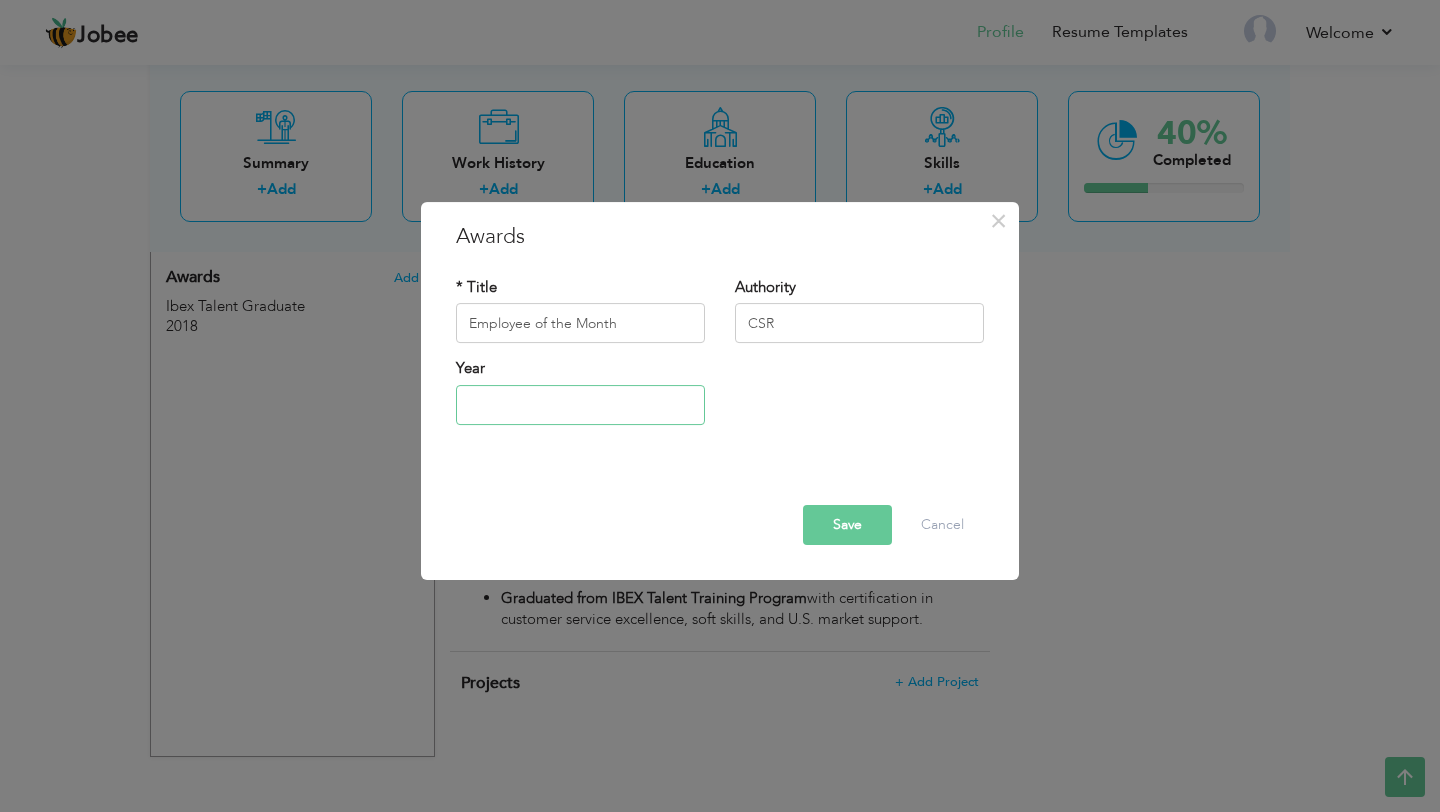 click at bounding box center [580, 405] 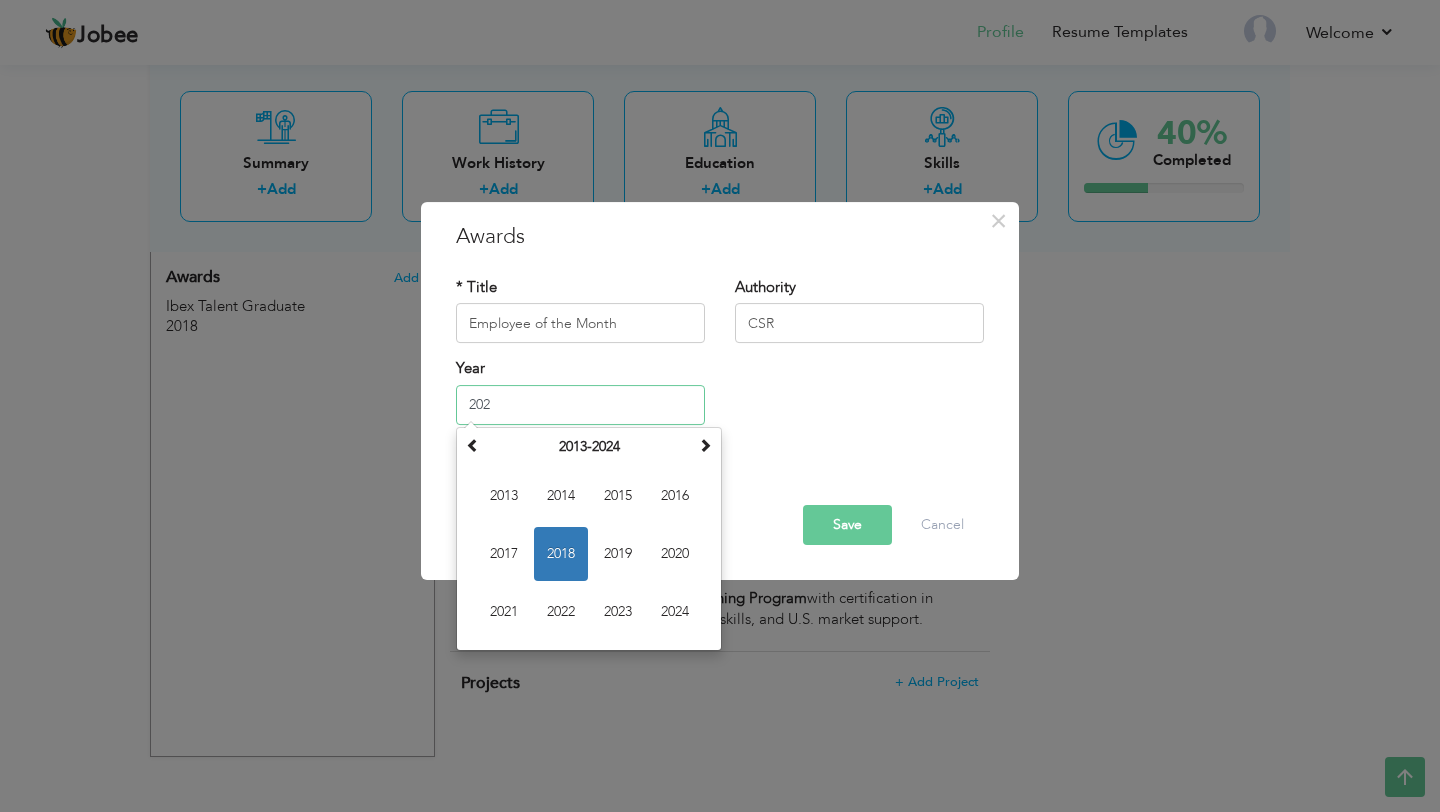 click on "2018" at bounding box center [561, 554] 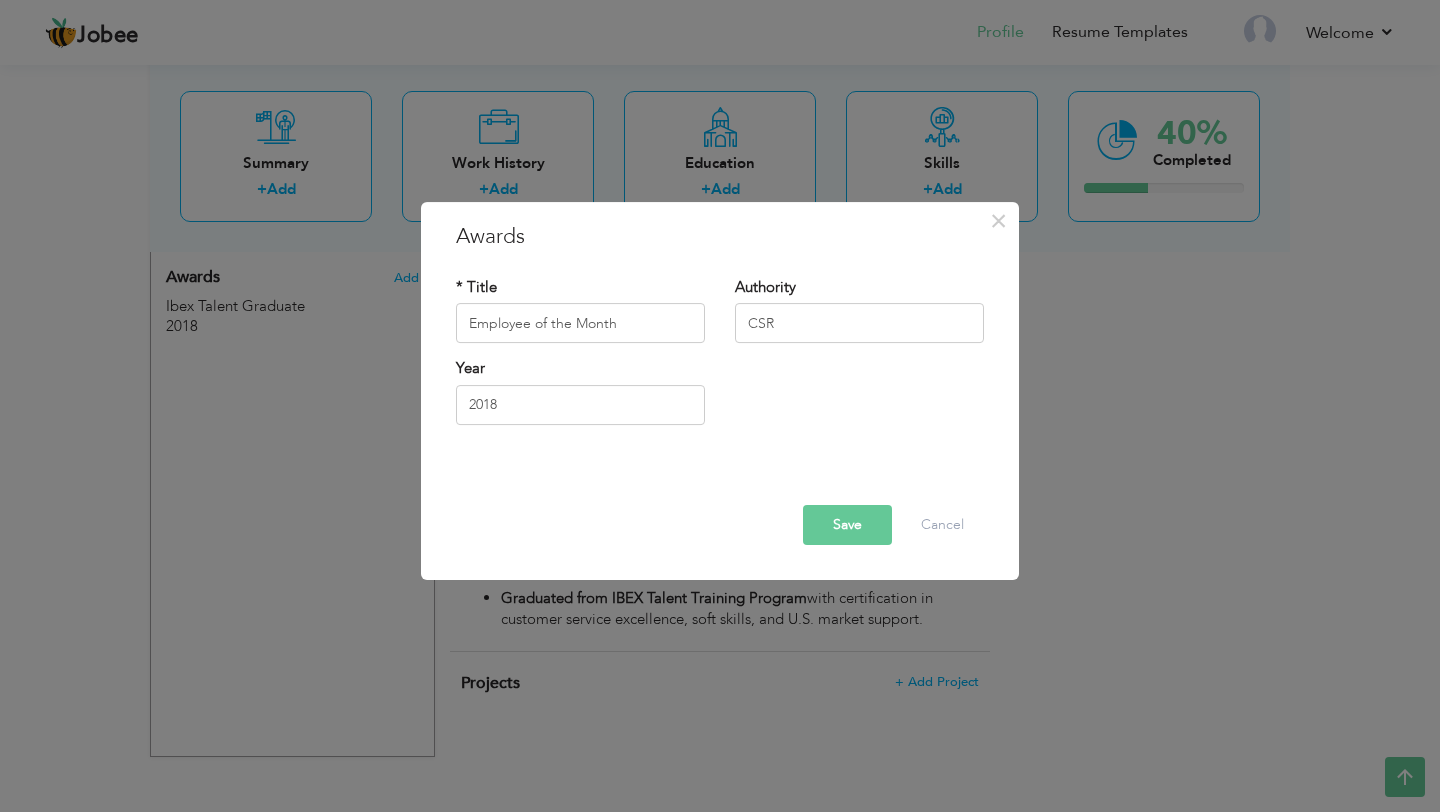 click on "Save" at bounding box center [847, 525] 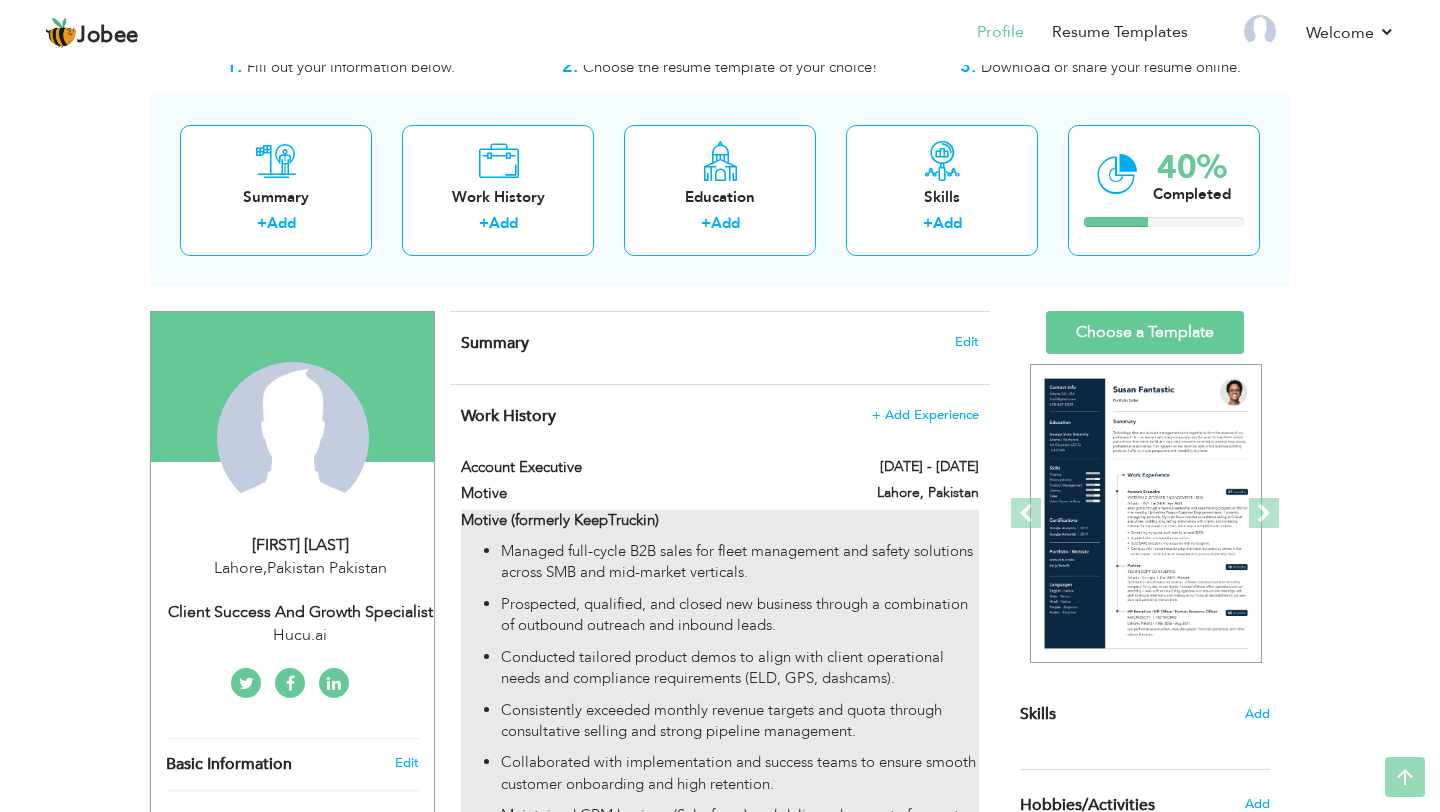 scroll, scrollTop: 0, scrollLeft: 0, axis: both 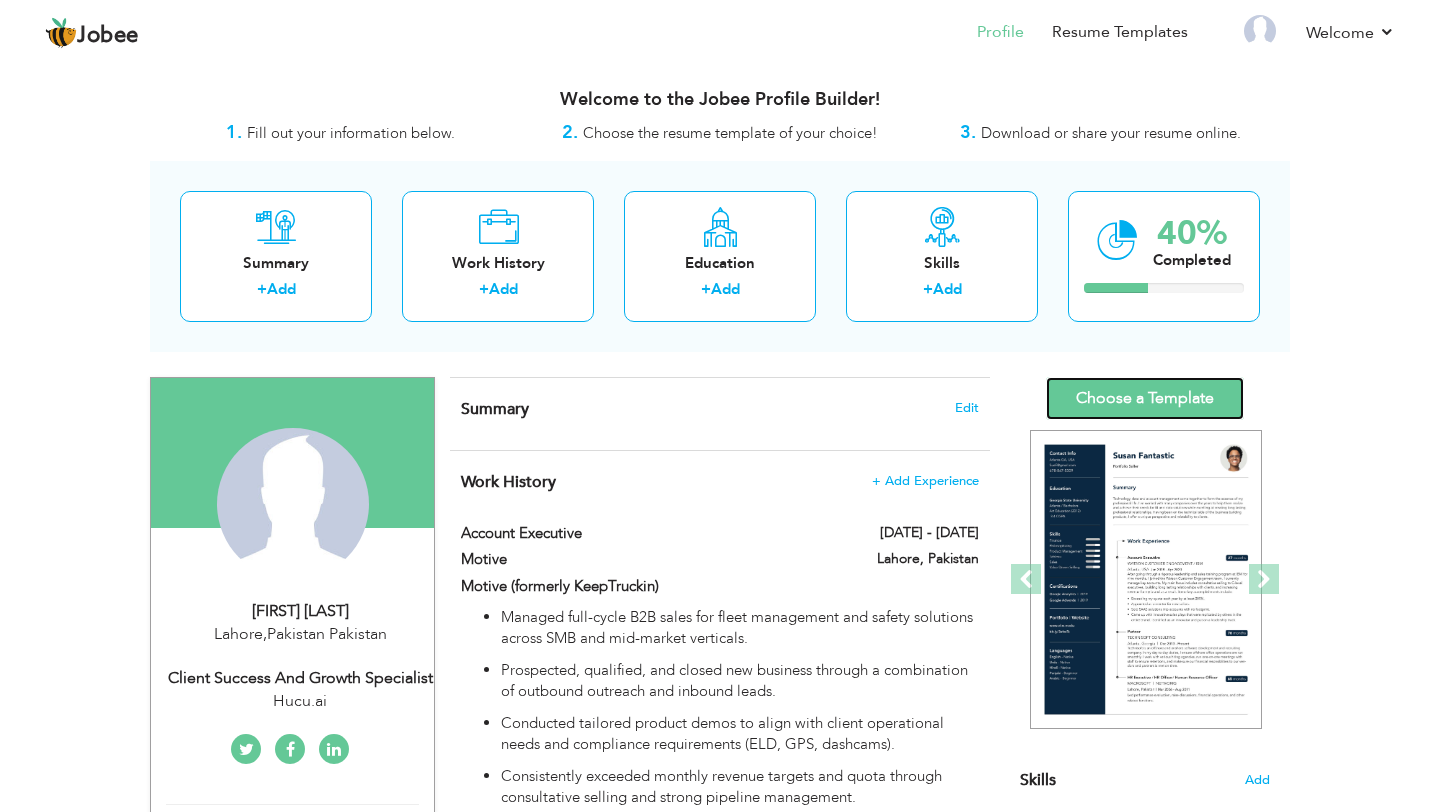 click on "Choose a Template" at bounding box center [1145, 398] 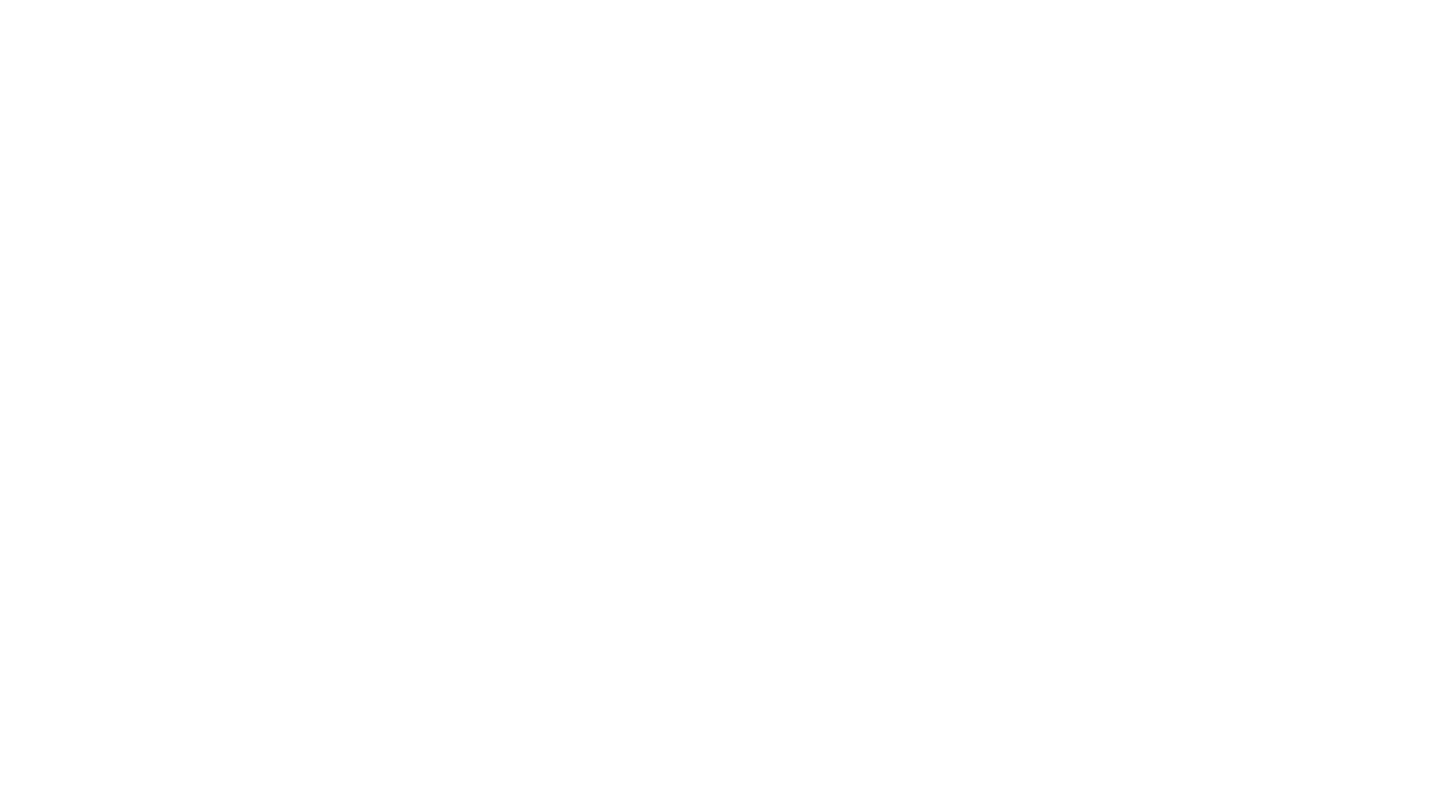 scroll, scrollTop: 0, scrollLeft: 0, axis: both 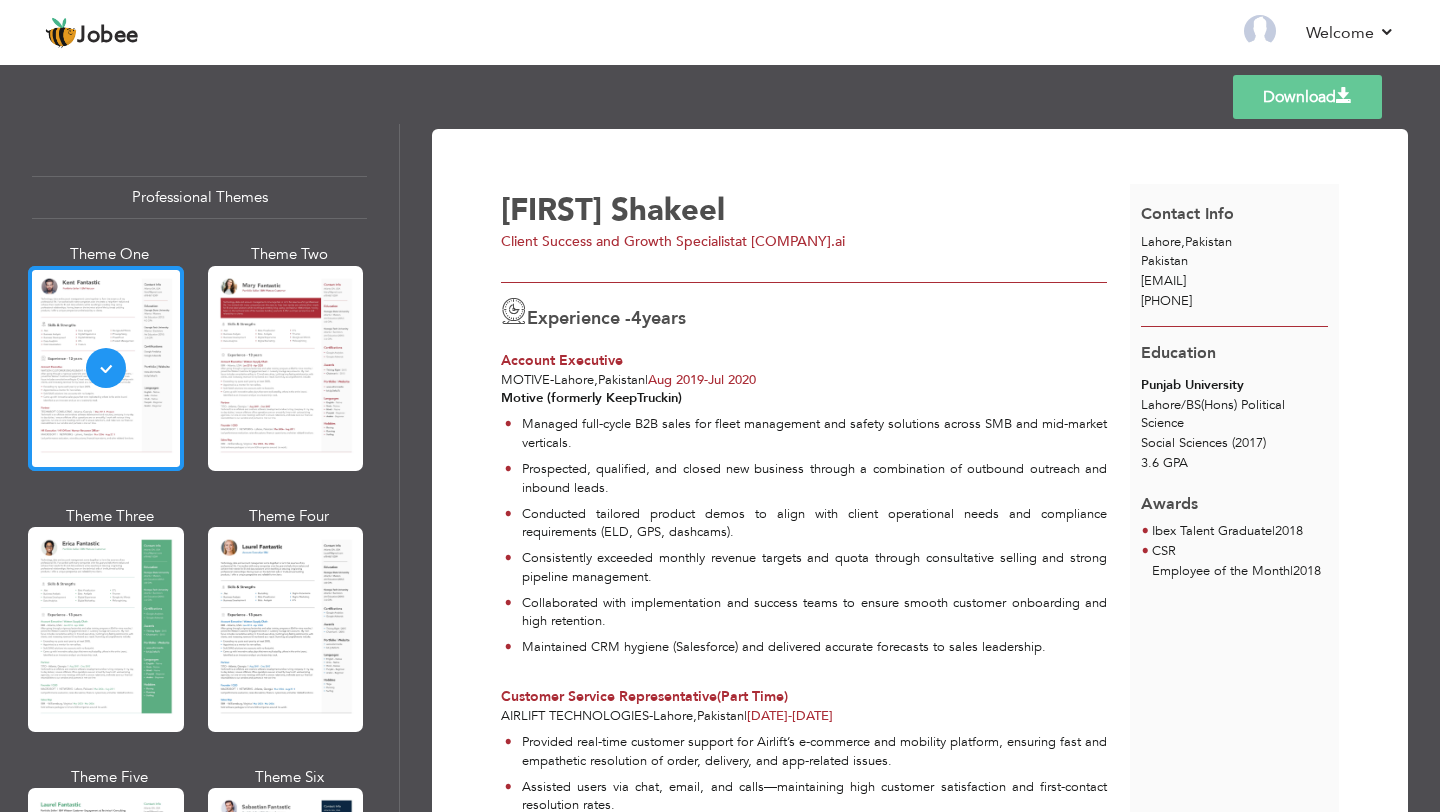 click at bounding box center (106, 368) 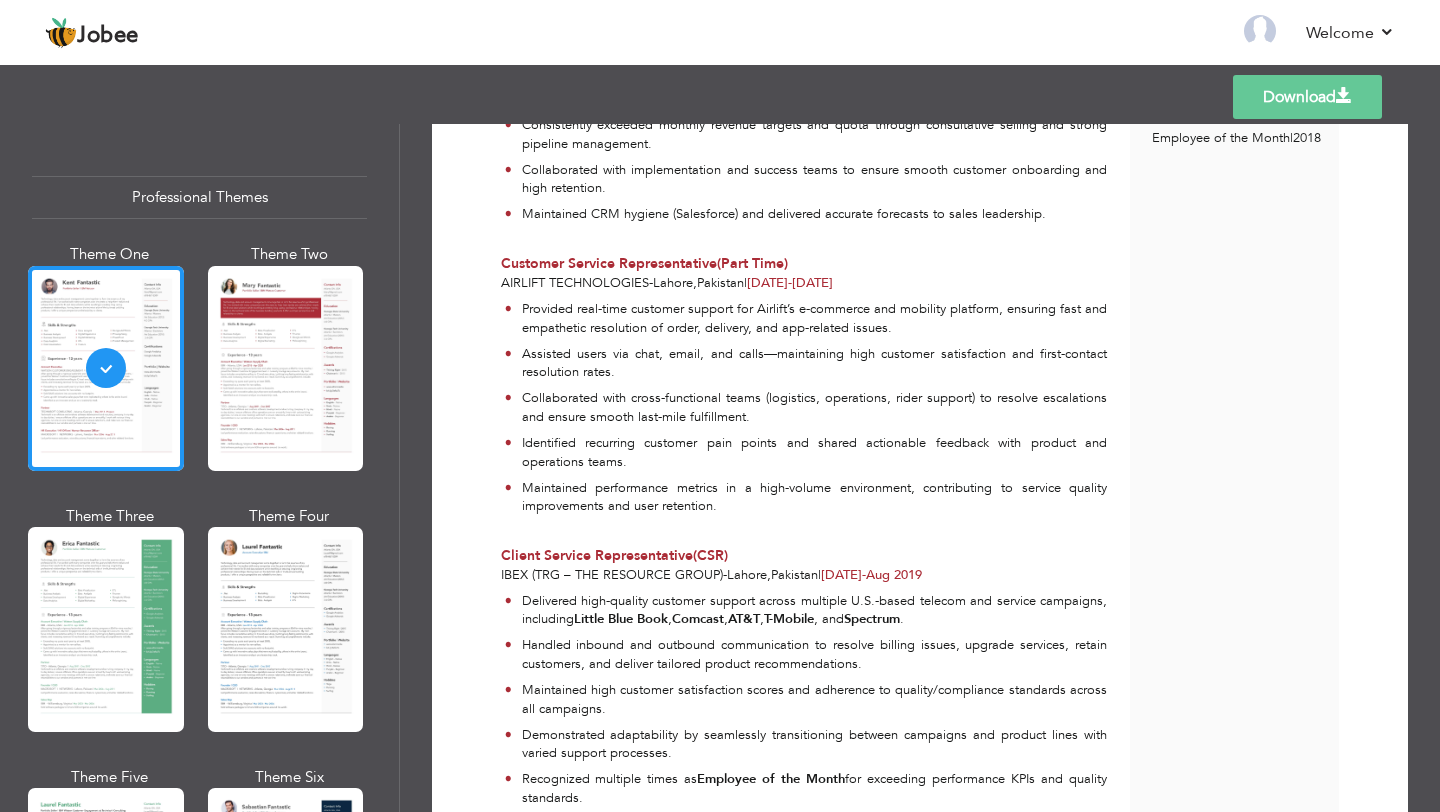 scroll, scrollTop: 449, scrollLeft: 0, axis: vertical 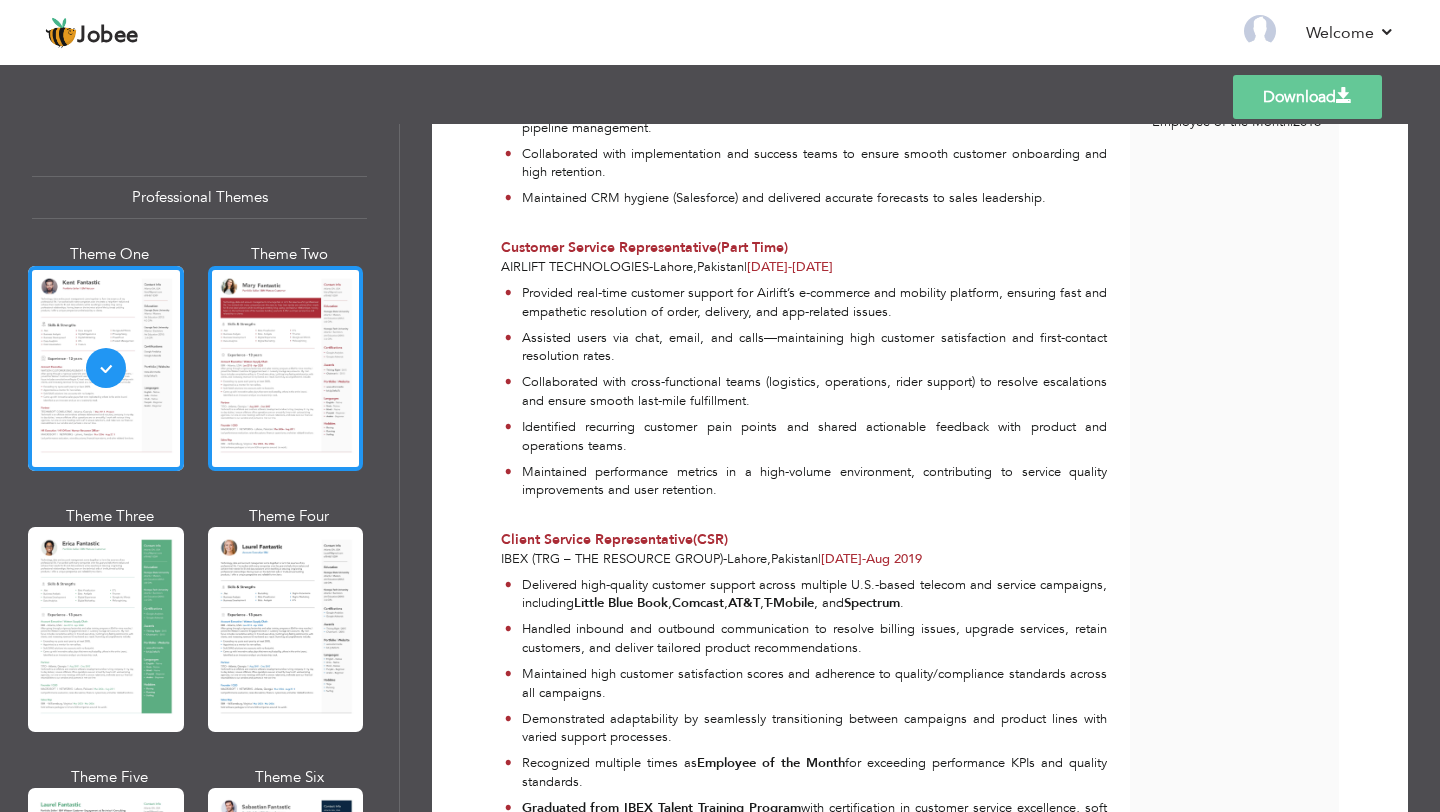 click at bounding box center [286, 368] 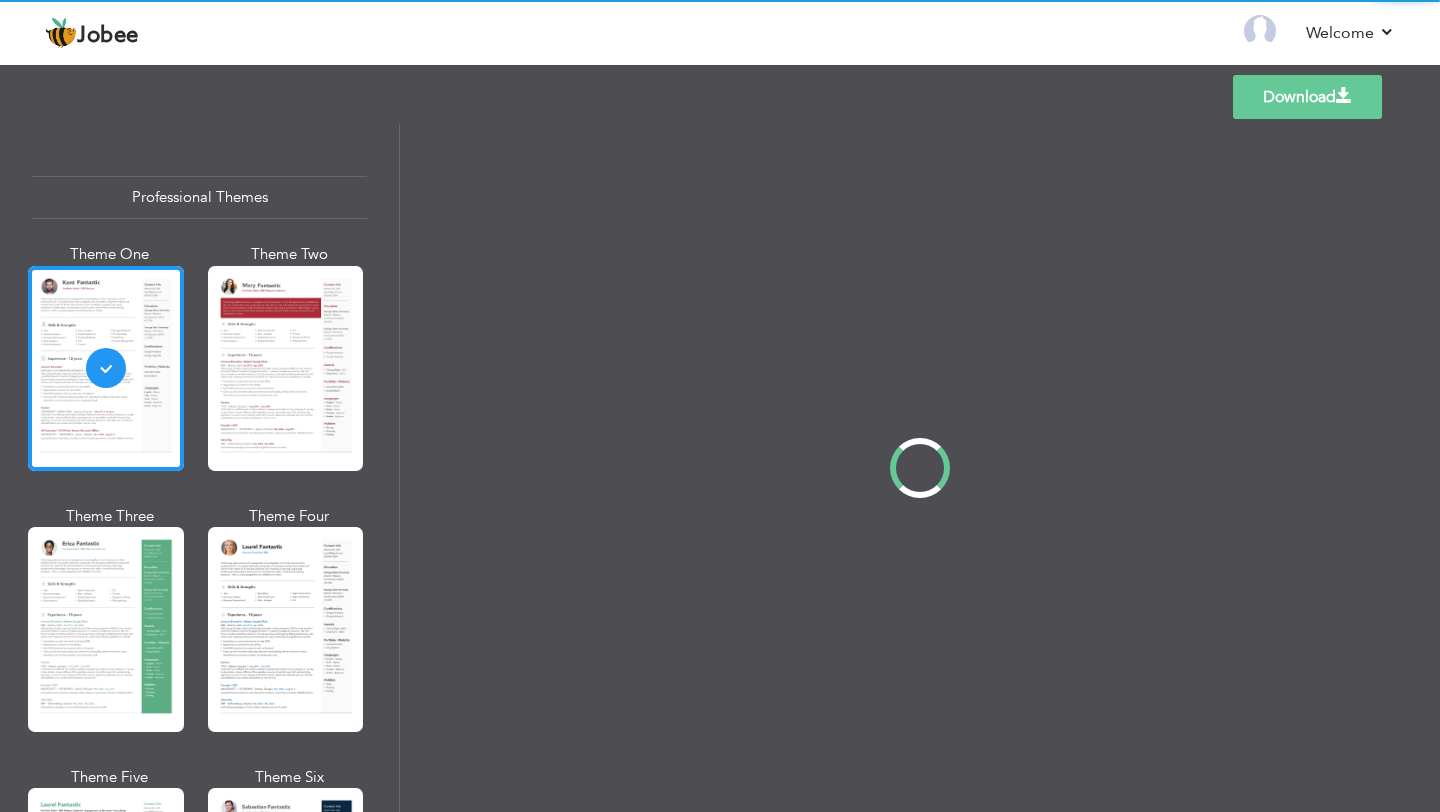 scroll, scrollTop: 0, scrollLeft: 0, axis: both 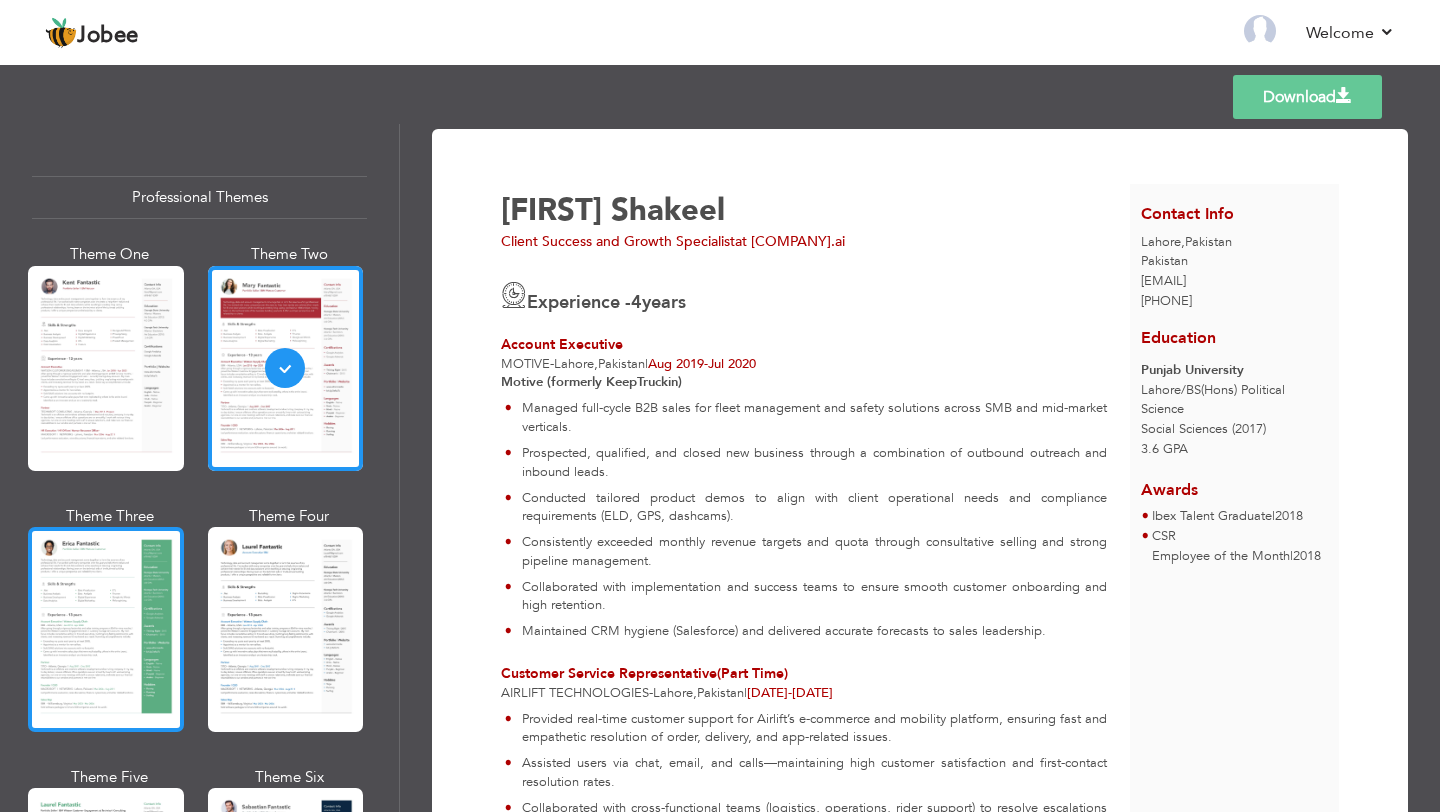 click at bounding box center [106, 629] 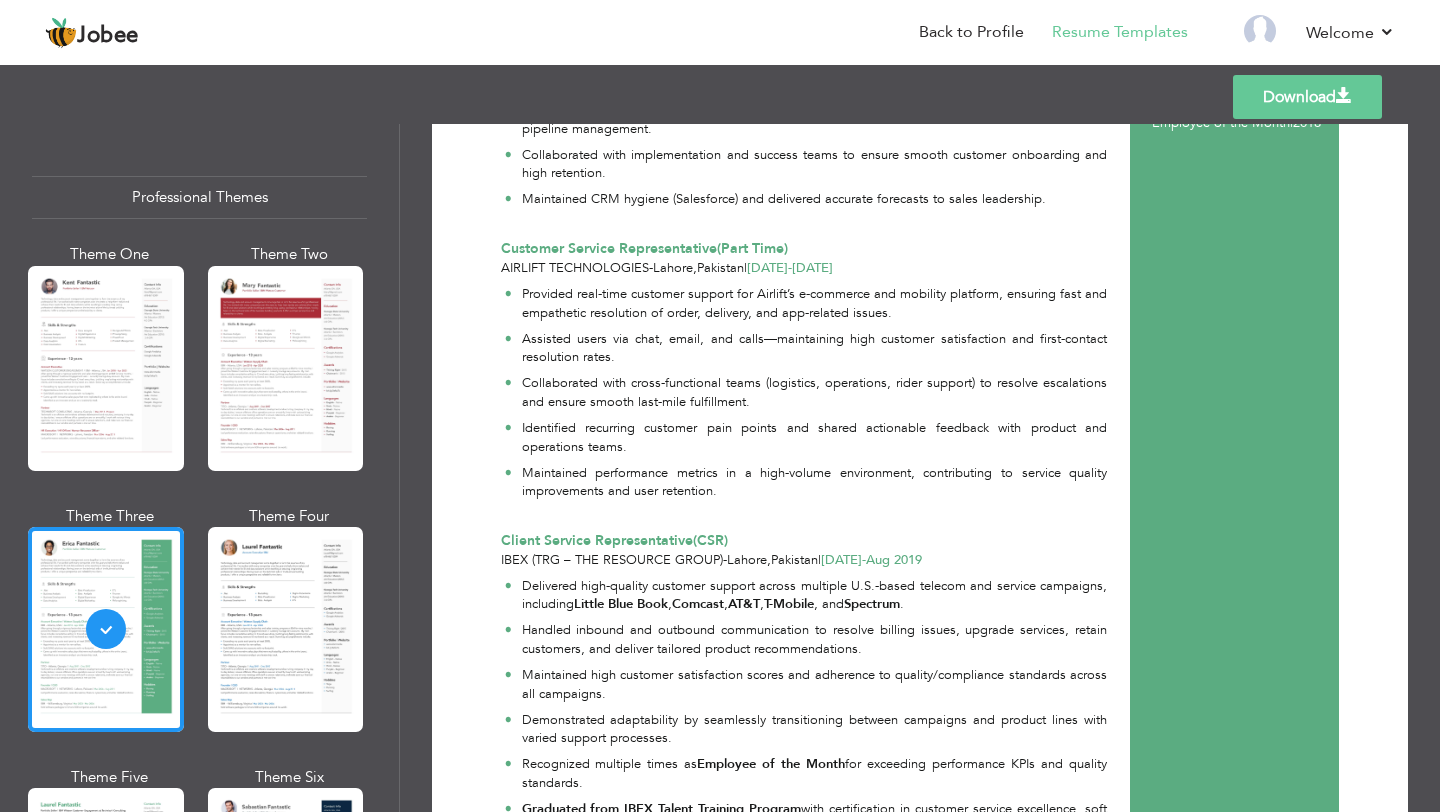 scroll, scrollTop: 0, scrollLeft: 0, axis: both 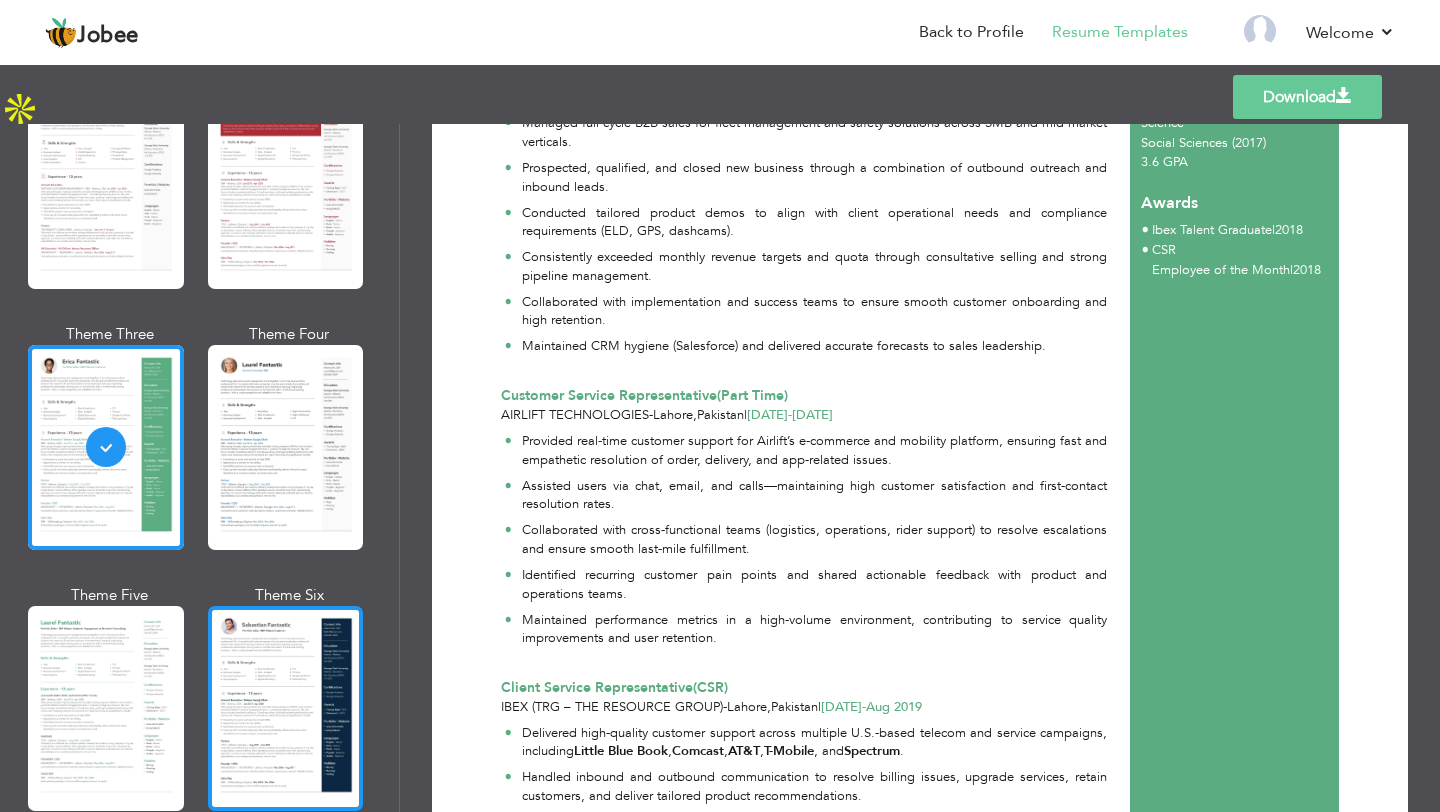click at bounding box center (286, 708) 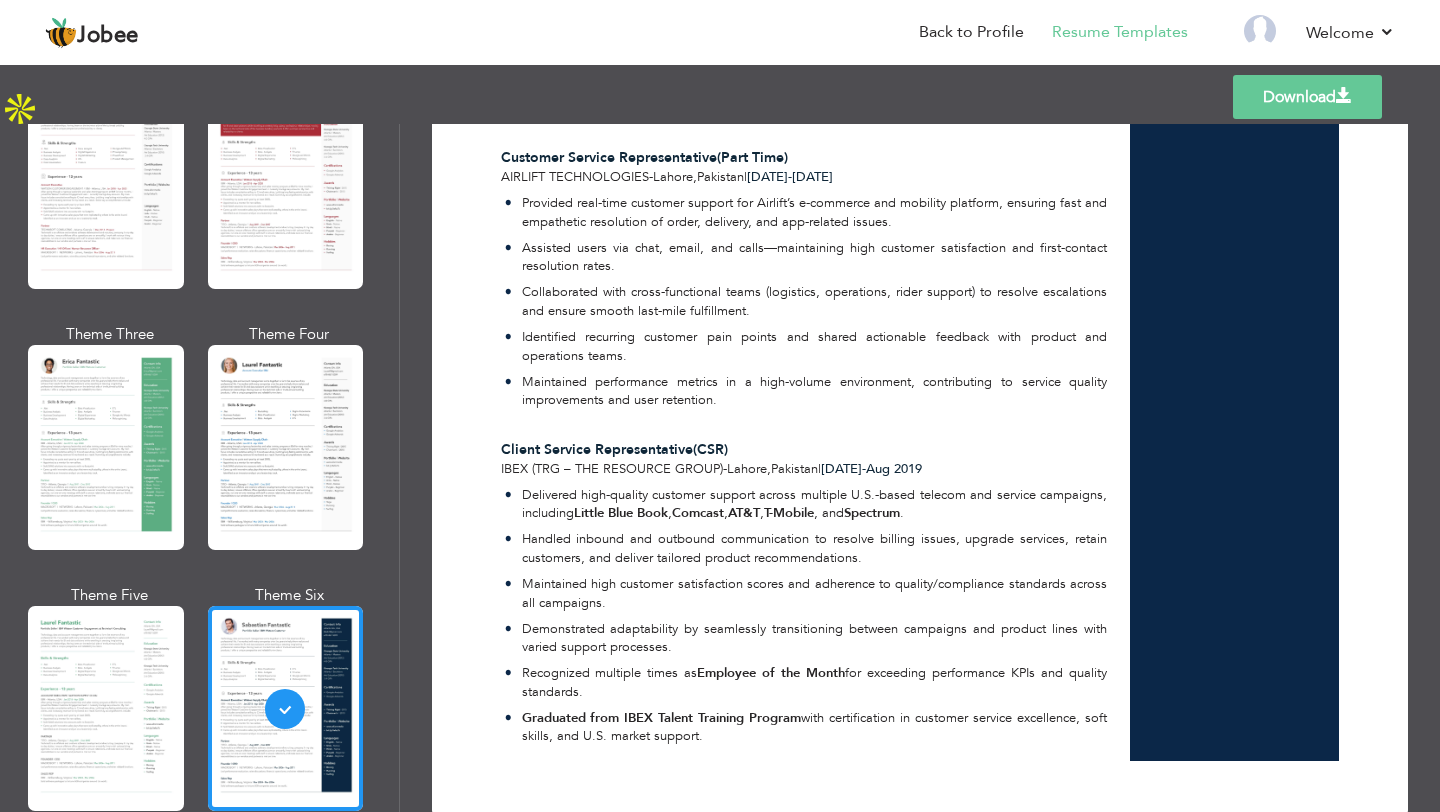 scroll, scrollTop: 584, scrollLeft: 0, axis: vertical 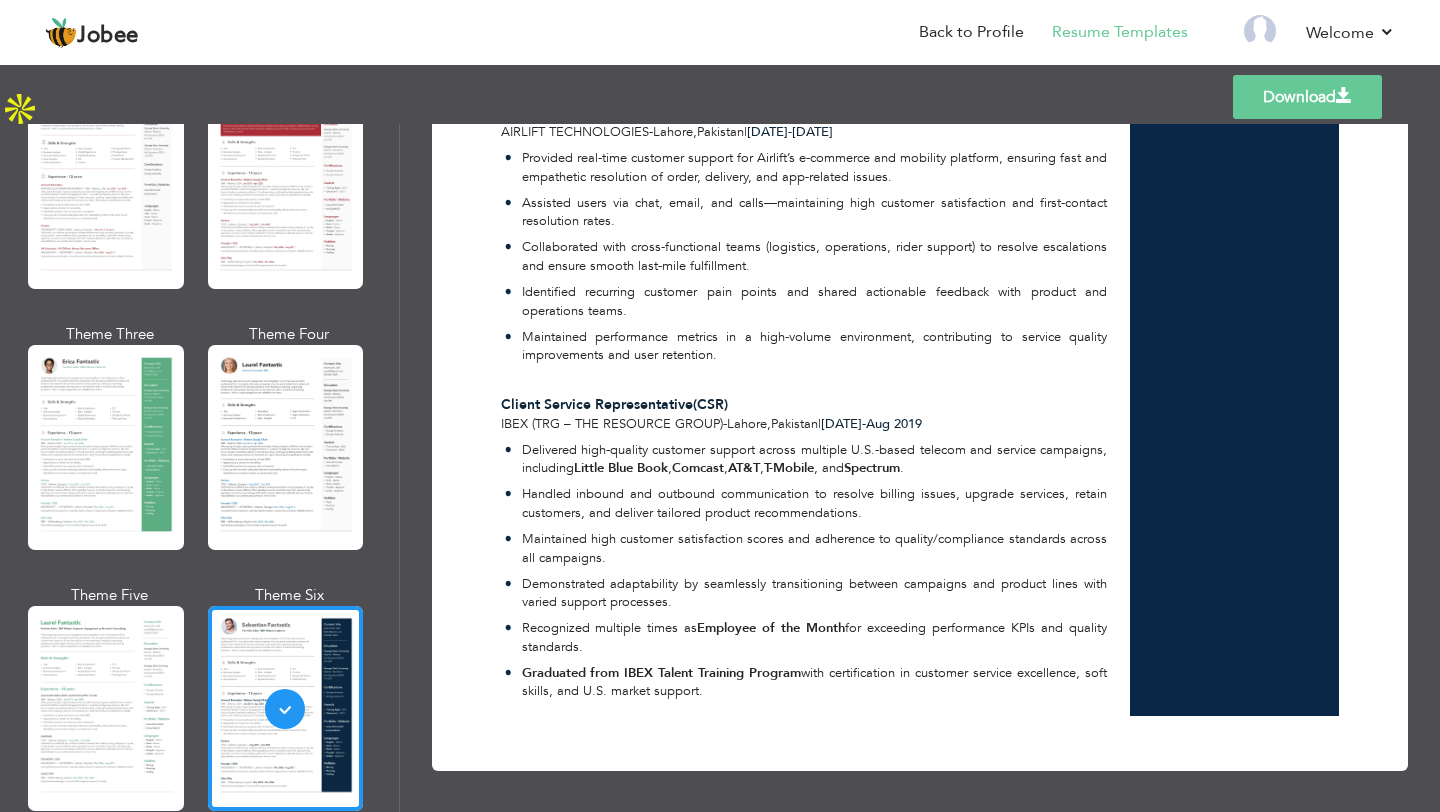 click at bounding box center [1344, 96] 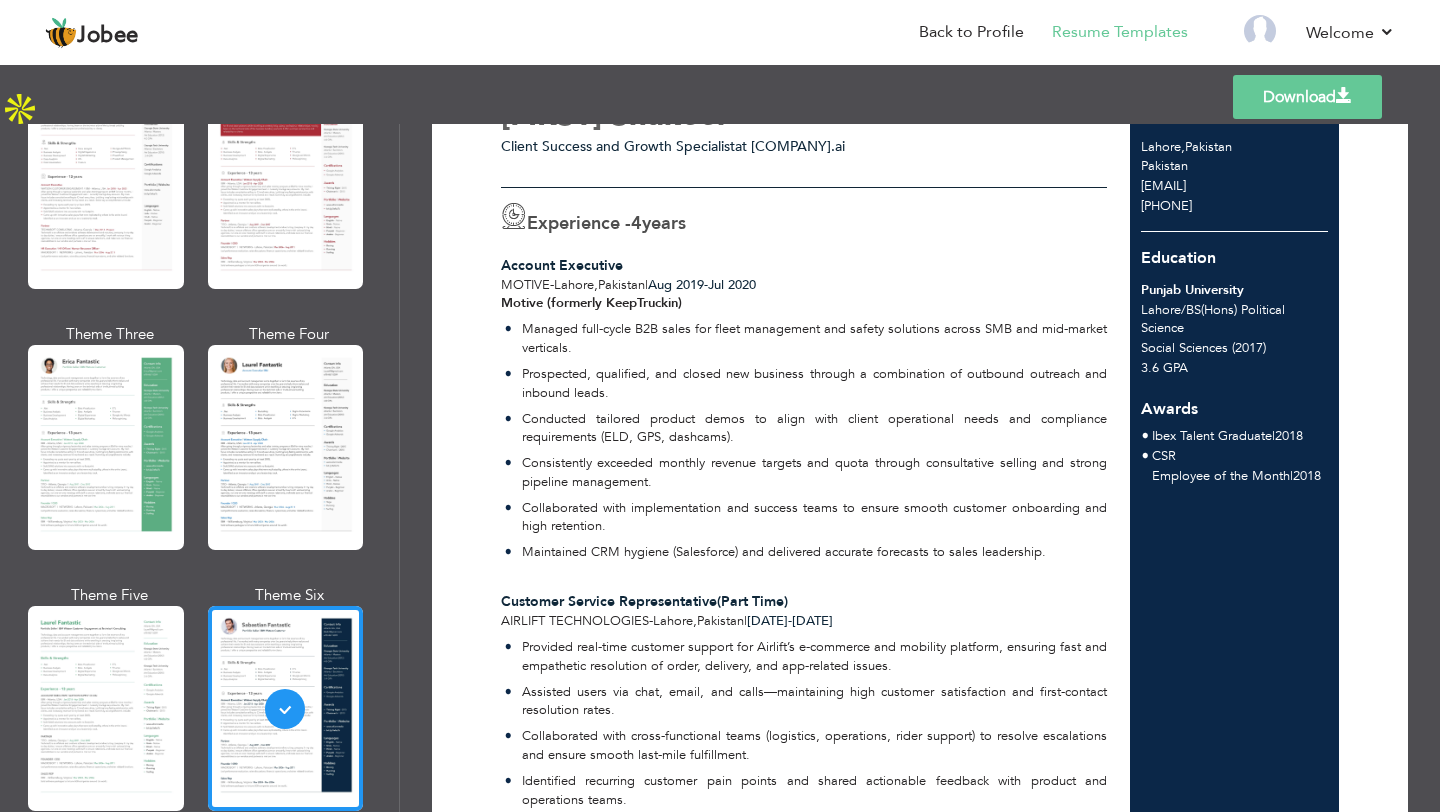 scroll, scrollTop: 0, scrollLeft: 0, axis: both 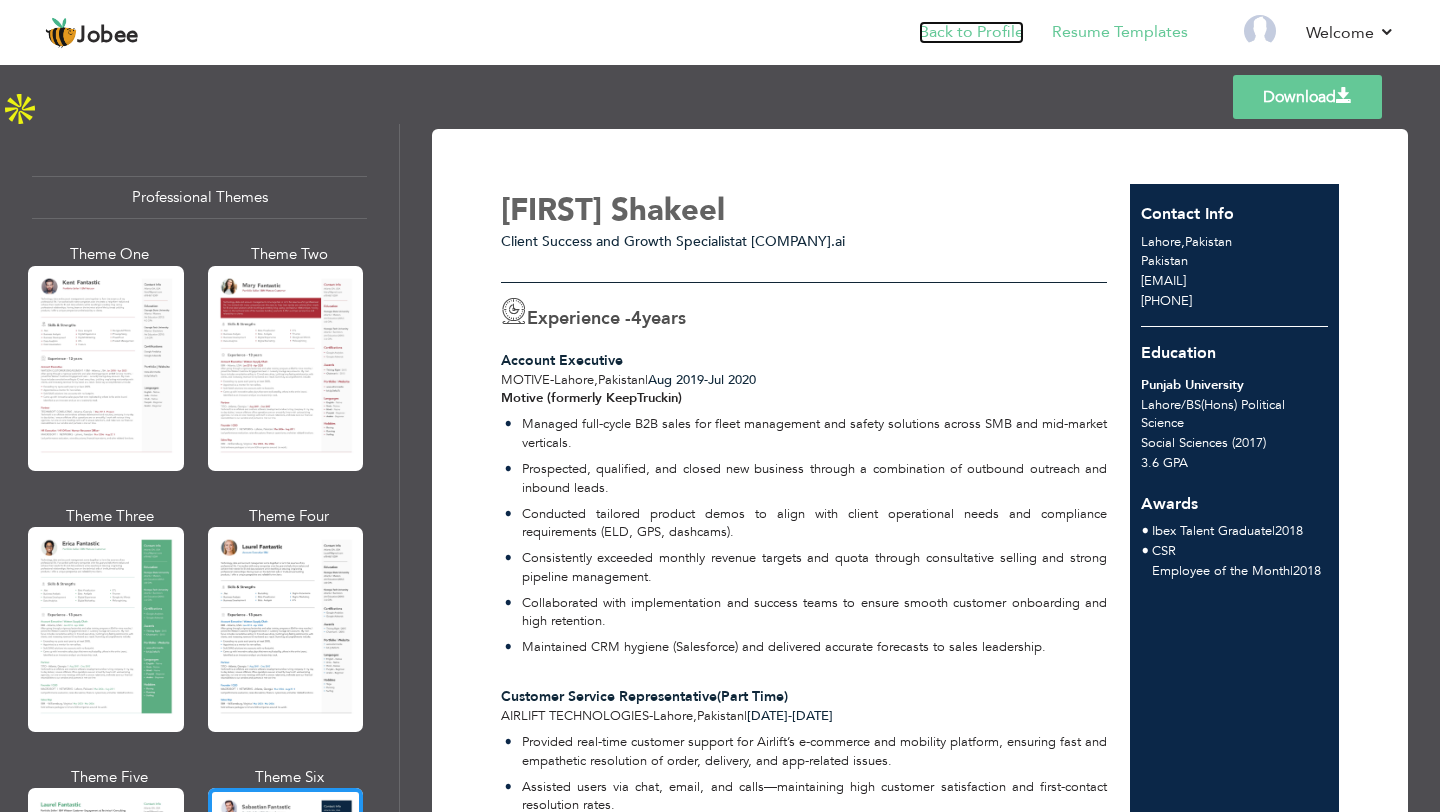 click on "Back to Profile" at bounding box center (971, 32) 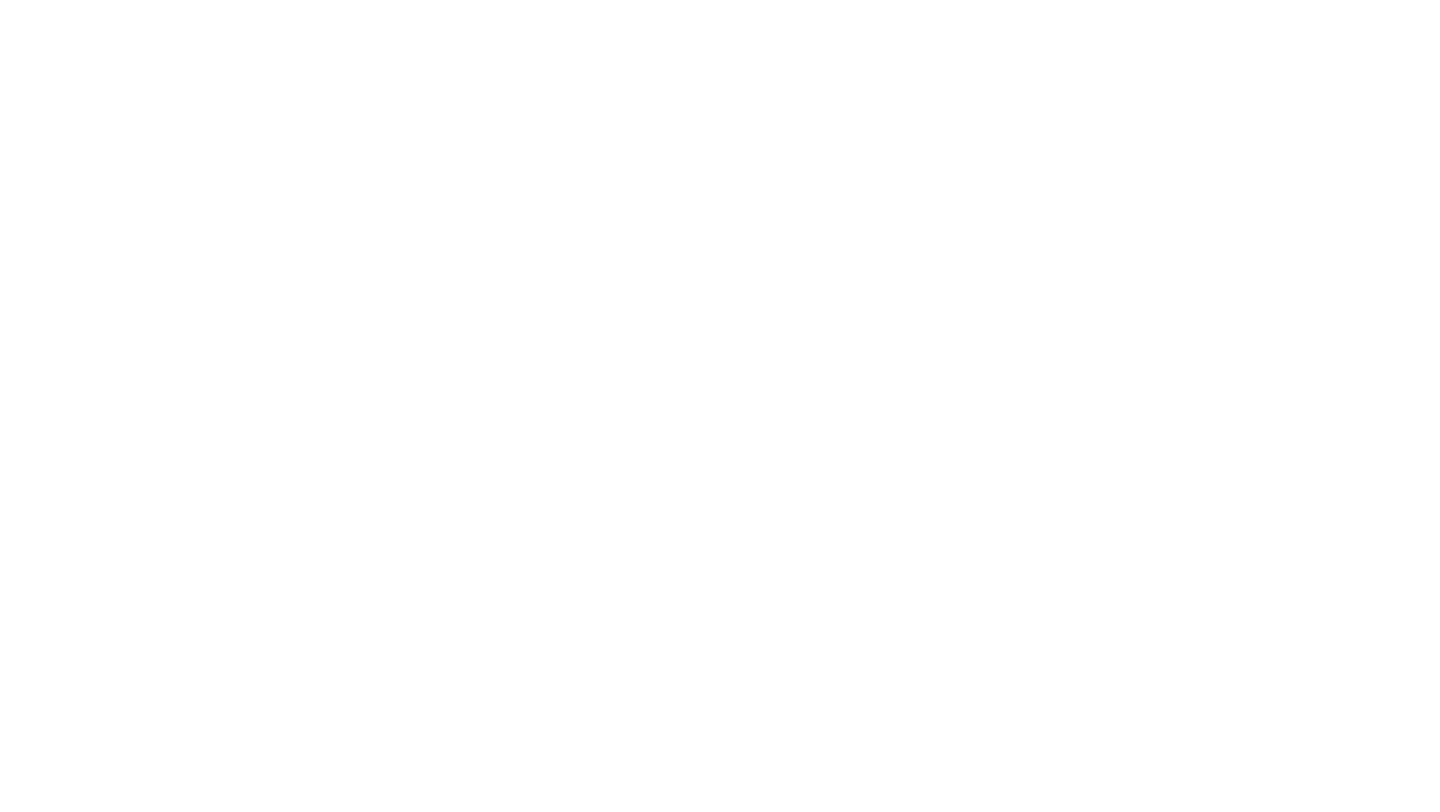 scroll, scrollTop: 0, scrollLeft: 0, axis: both 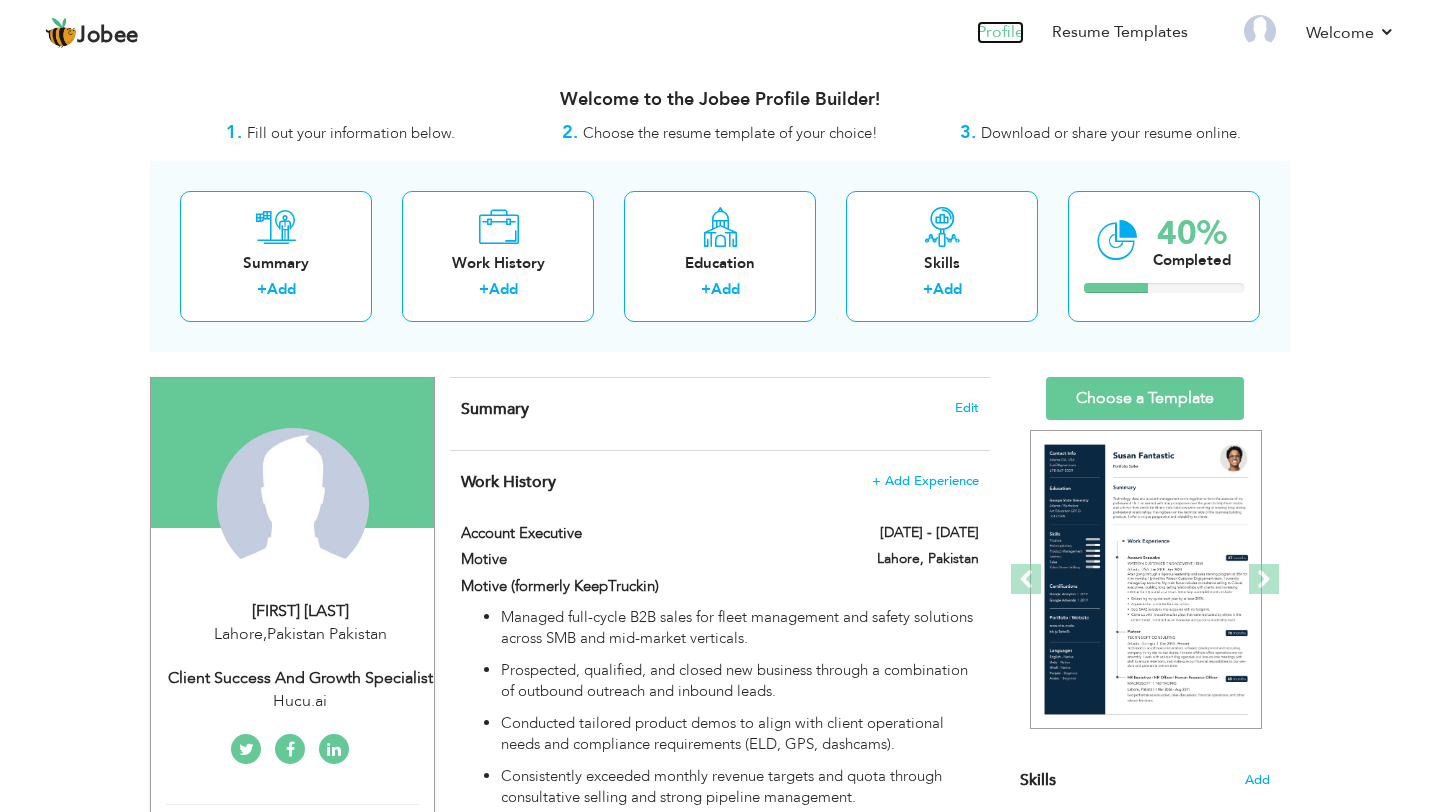 click on "Profile" at bounding box center [1000, 32] 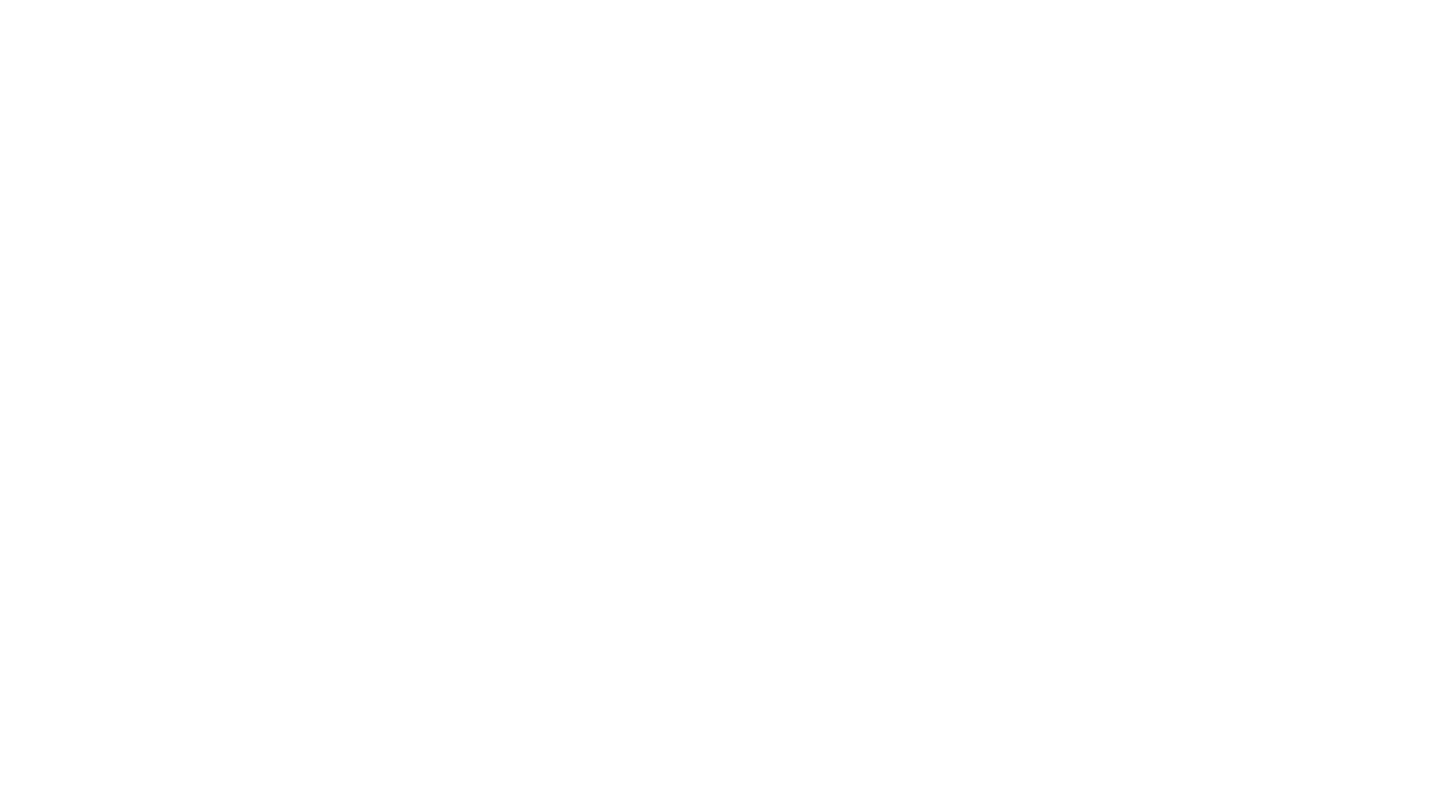 scroll, scrollTop: 0, scrollLeft: 0, axis: both 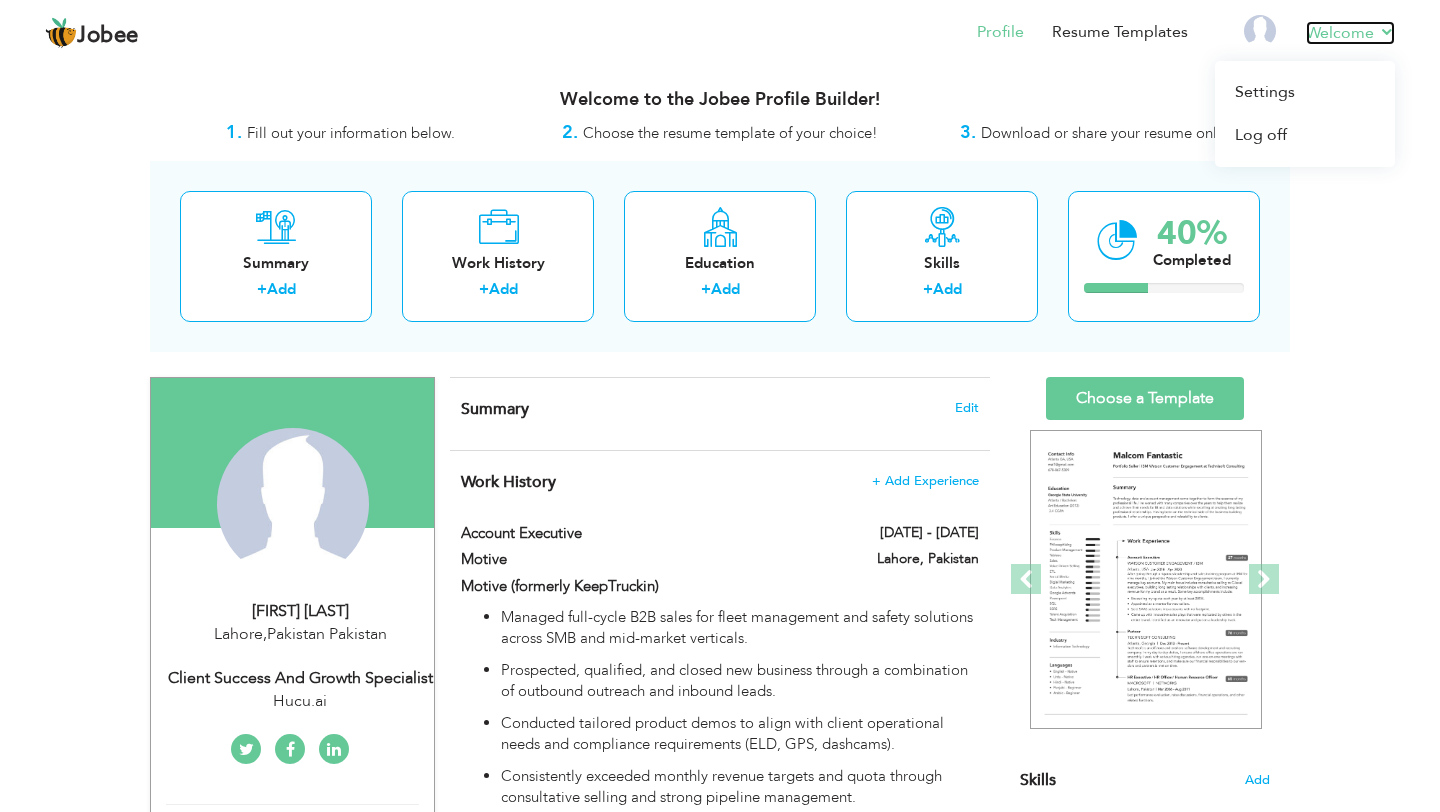 click on "Welcome" at bounding box center [1350, 33] 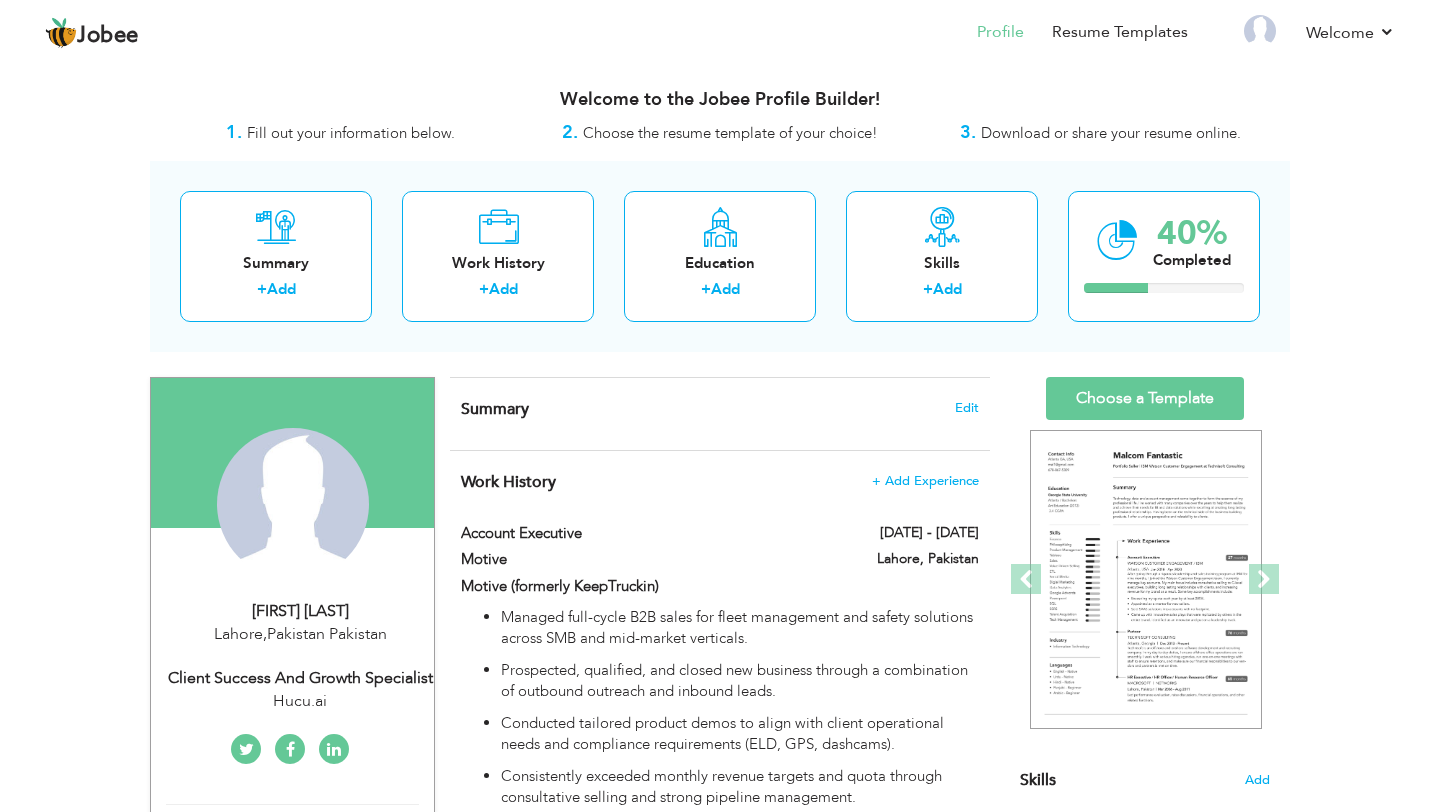 click on "Please activate your account to start applying for jobs. We sent an activation email to malikmishi7@gmail.com.  Click here to Resend activation email.
Welcome to the Jobee Profile Builder!
1. Fill out your information below.
2. Choose the resume template of your choice!
3. Download or share your resume online.
Summary
+  Add
+  Add +  Add" at bounding box center (720, 994) 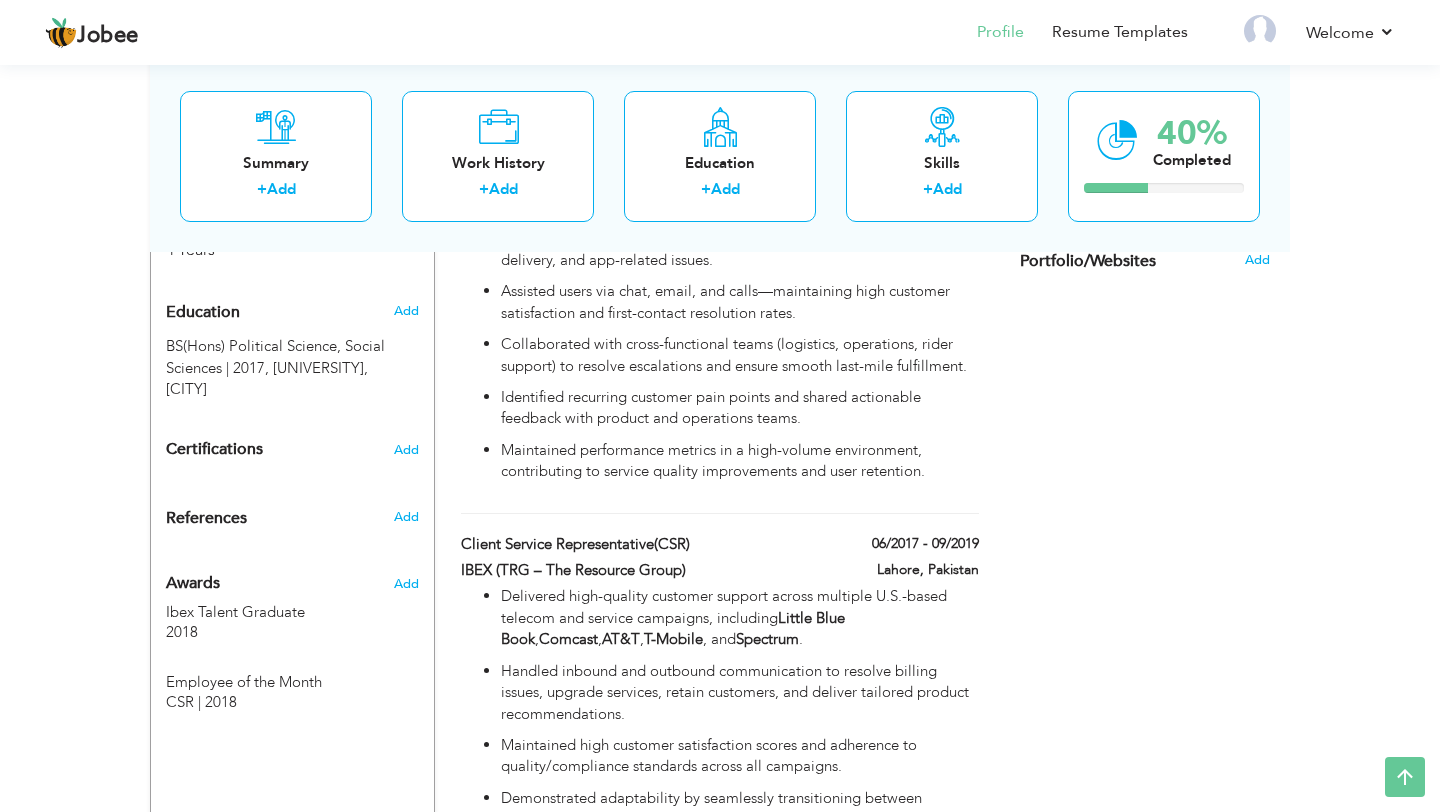 scroll, scrollTop: 0, scrollLeft: 0, axis: both 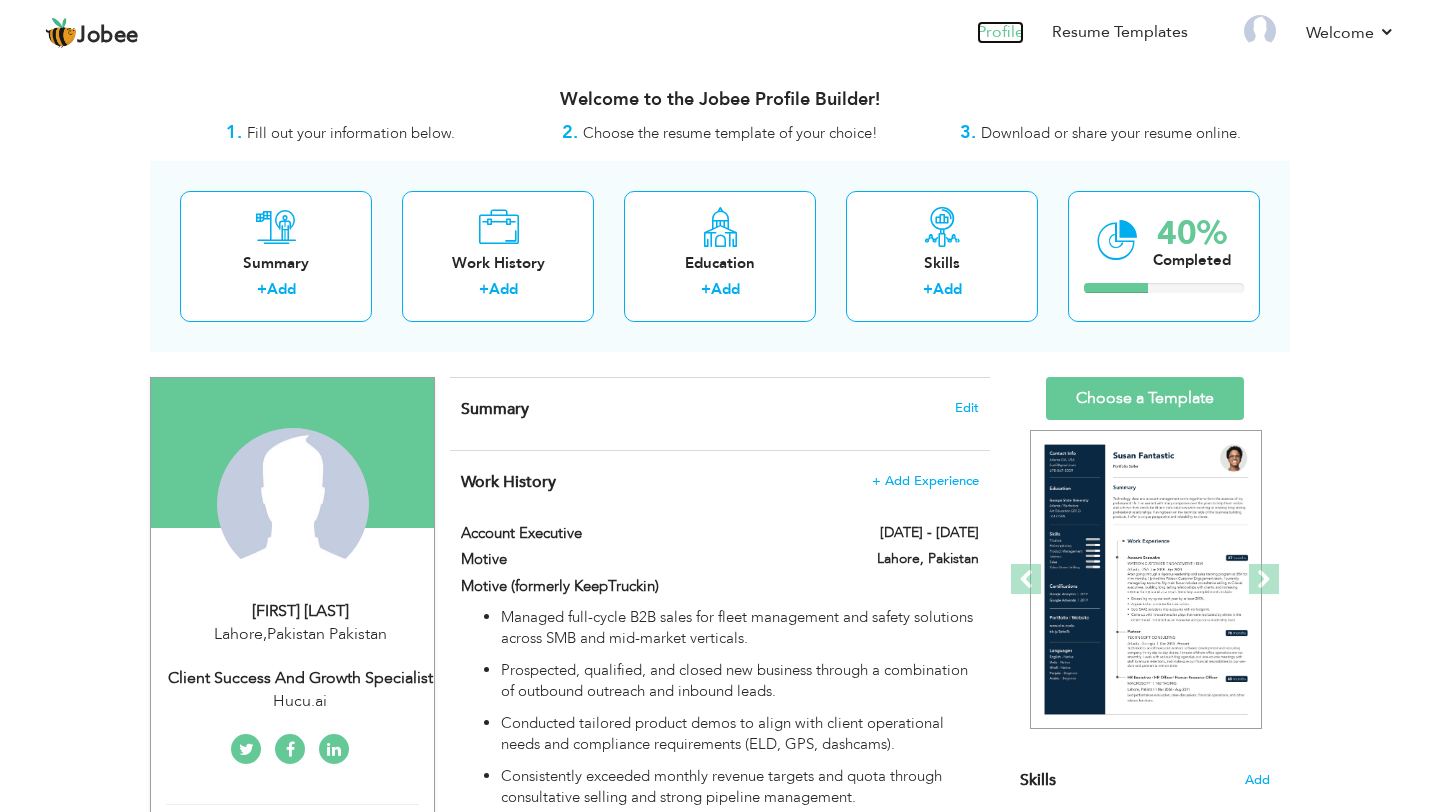 click on "Profile" at bounding box center (1000, 32) 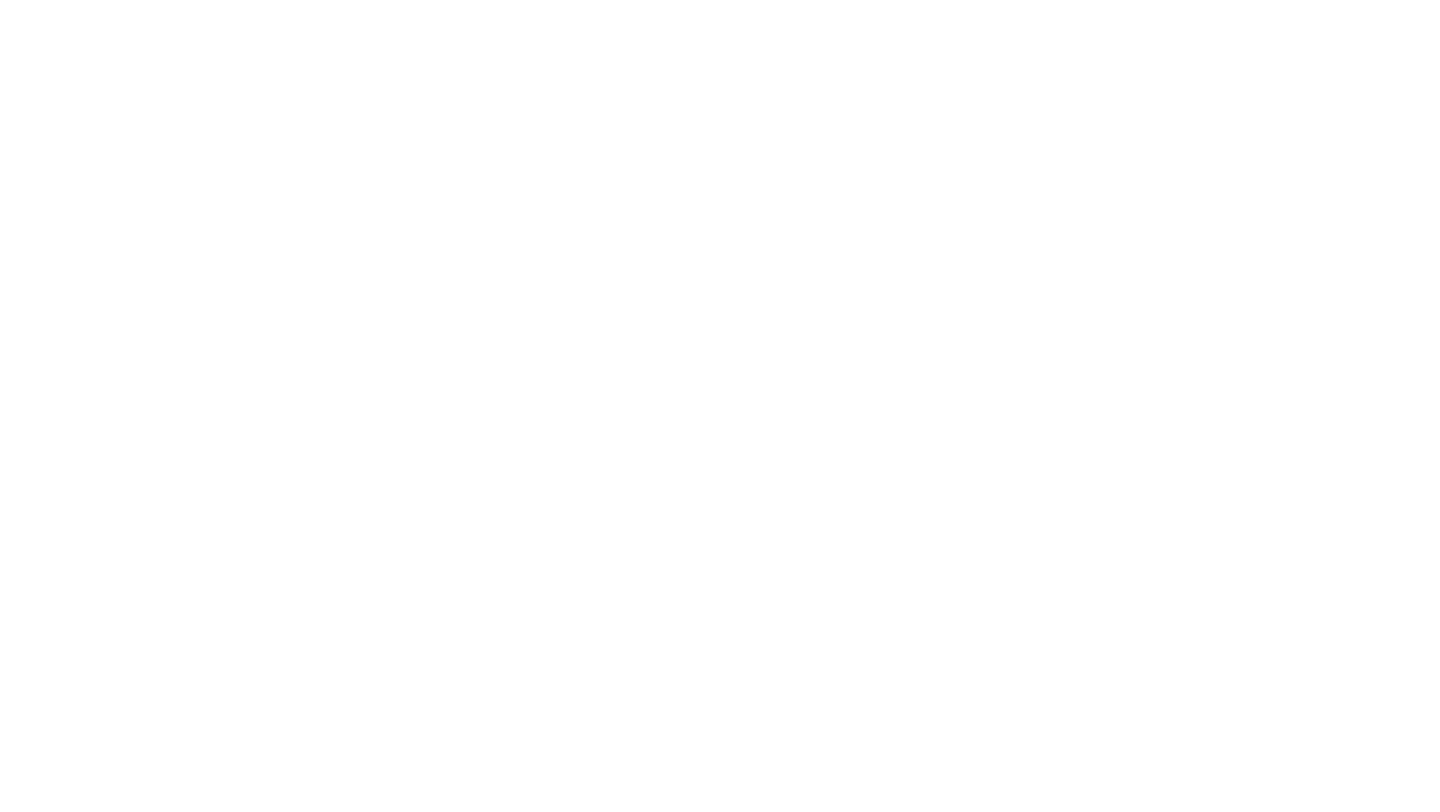 scroll, scrollTop: 0, scrollLeft: 0, axis: both 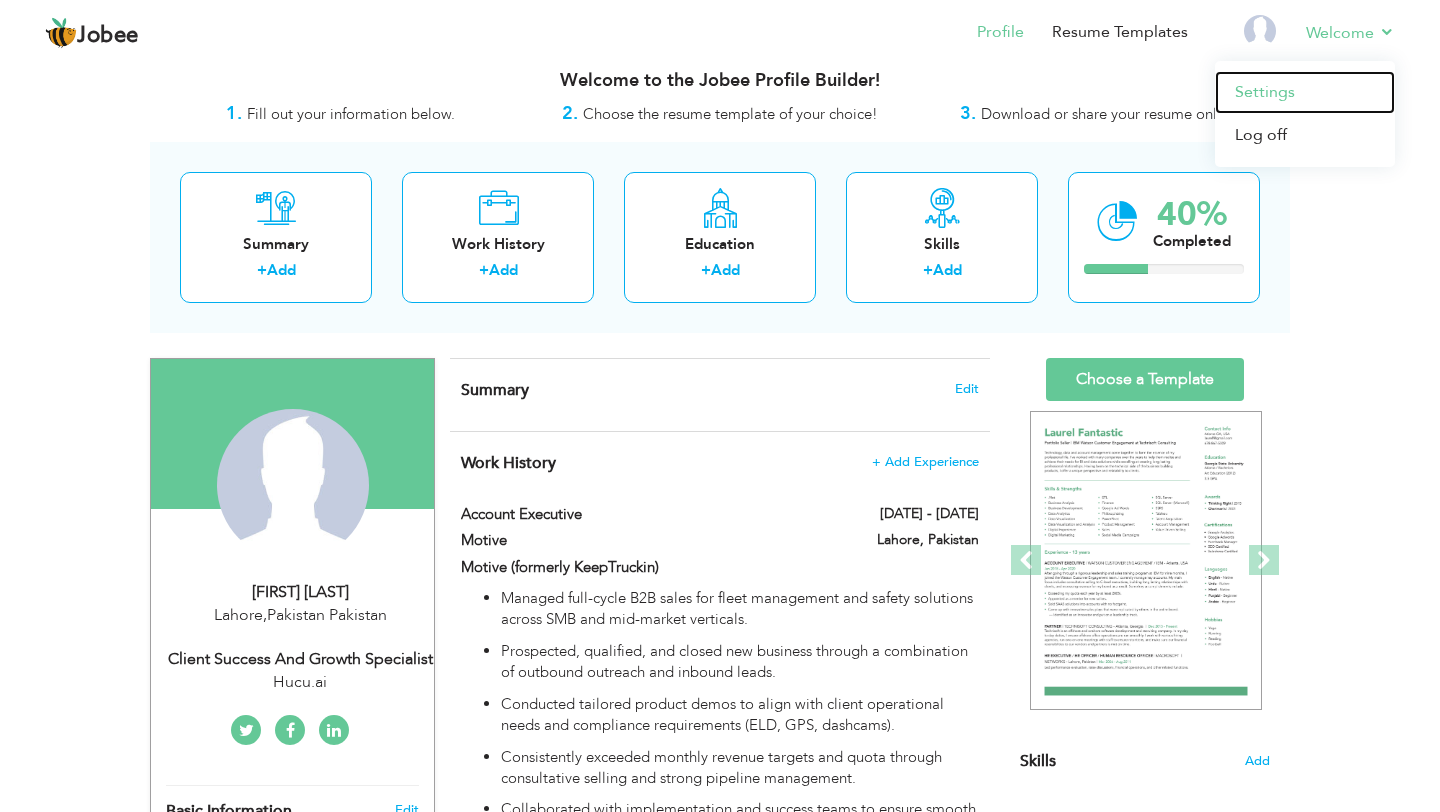 click on "Settings" at bounding box center [1305, 92] 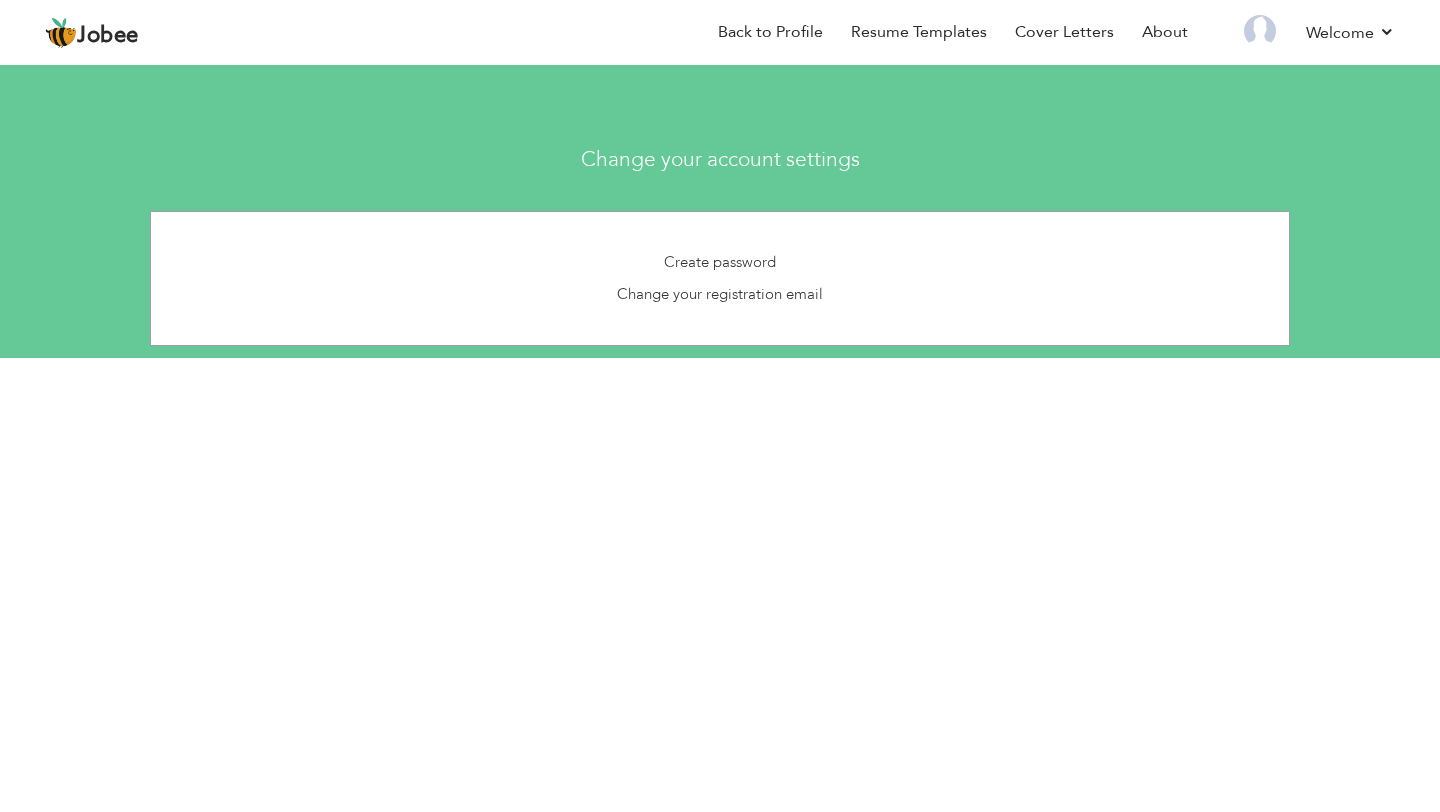 scroll, scrollTop: 0, scrollLeft: 0, axis: both 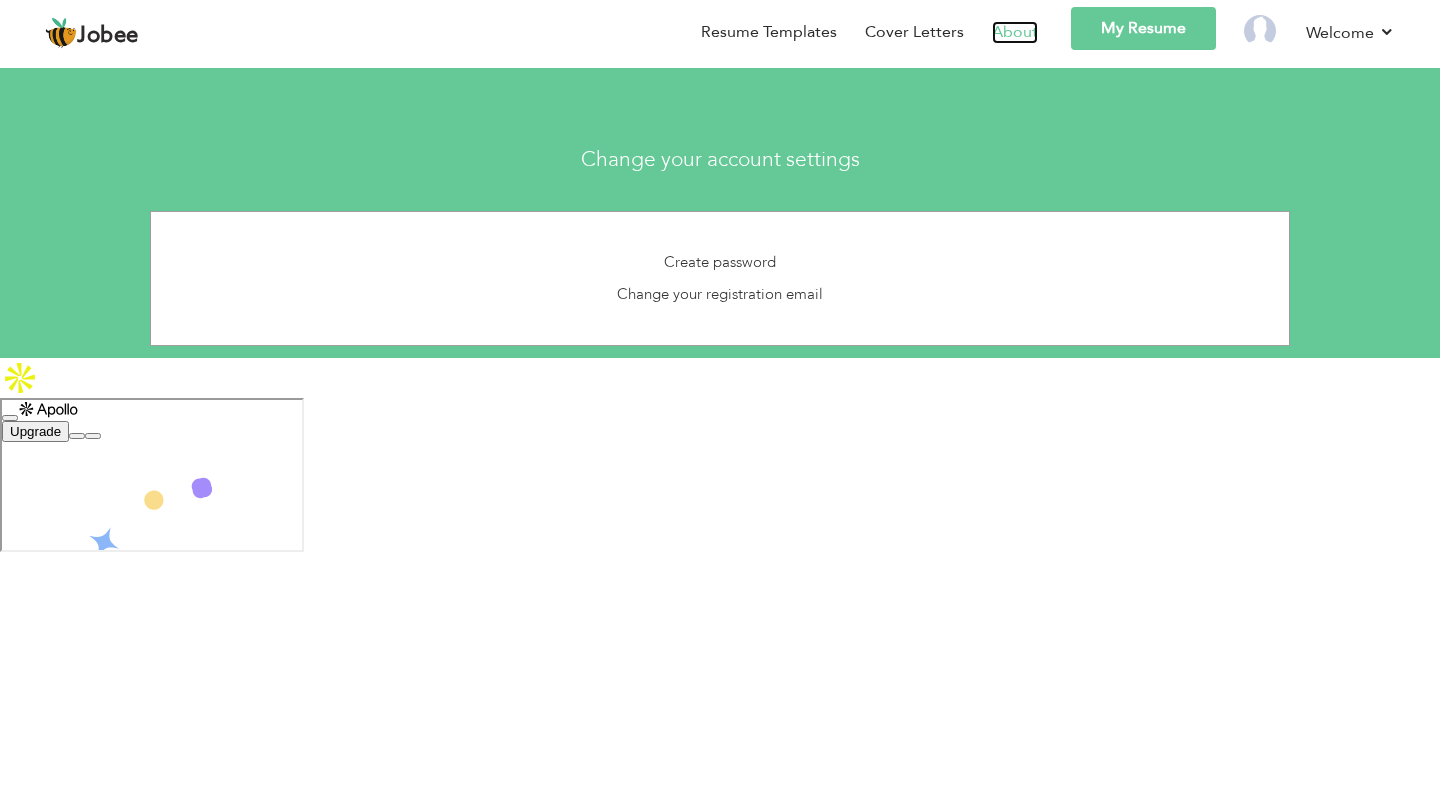click on "About" at bounding box center [1015, 32] 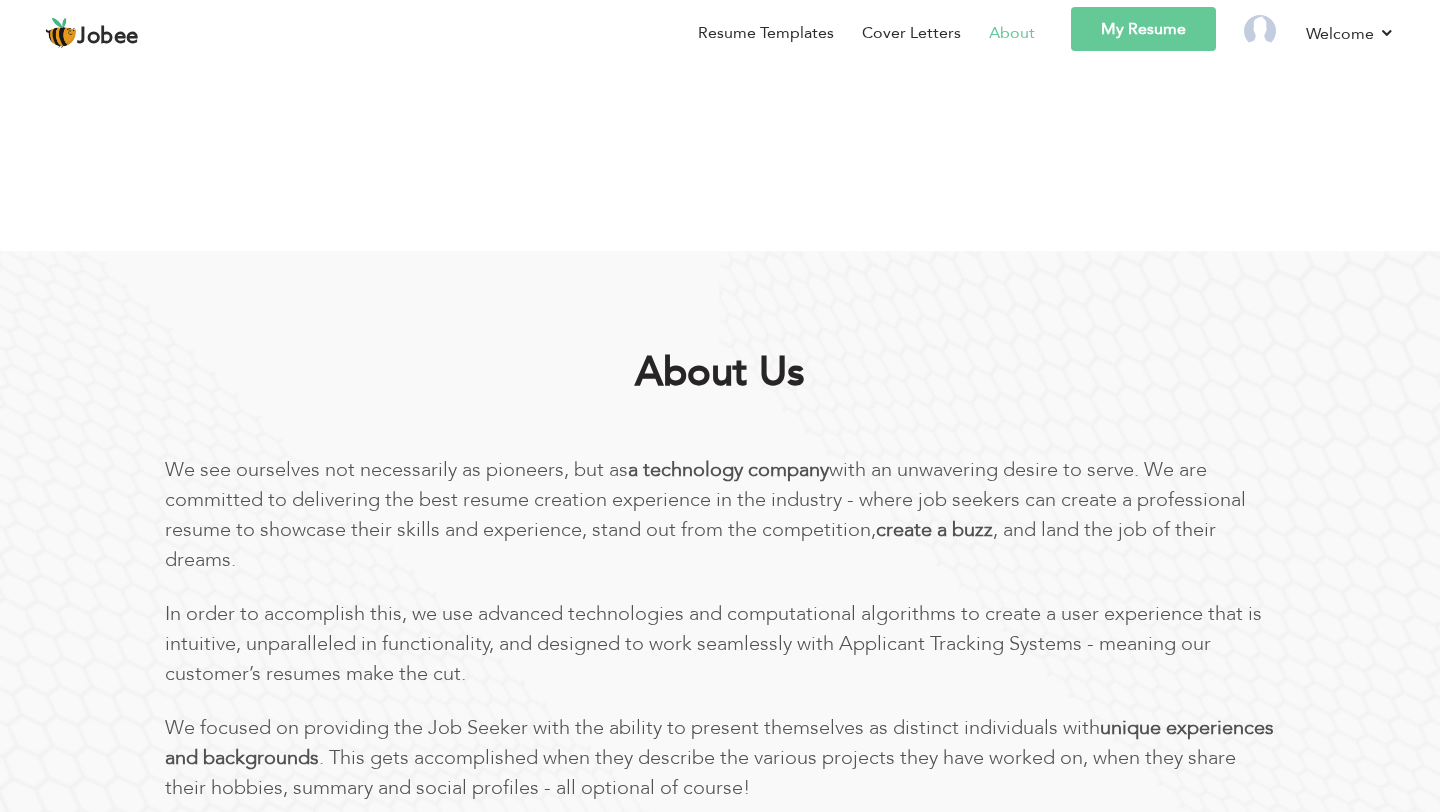 scroll, scrollTop: 0, scrollLeft: 0, axis: both 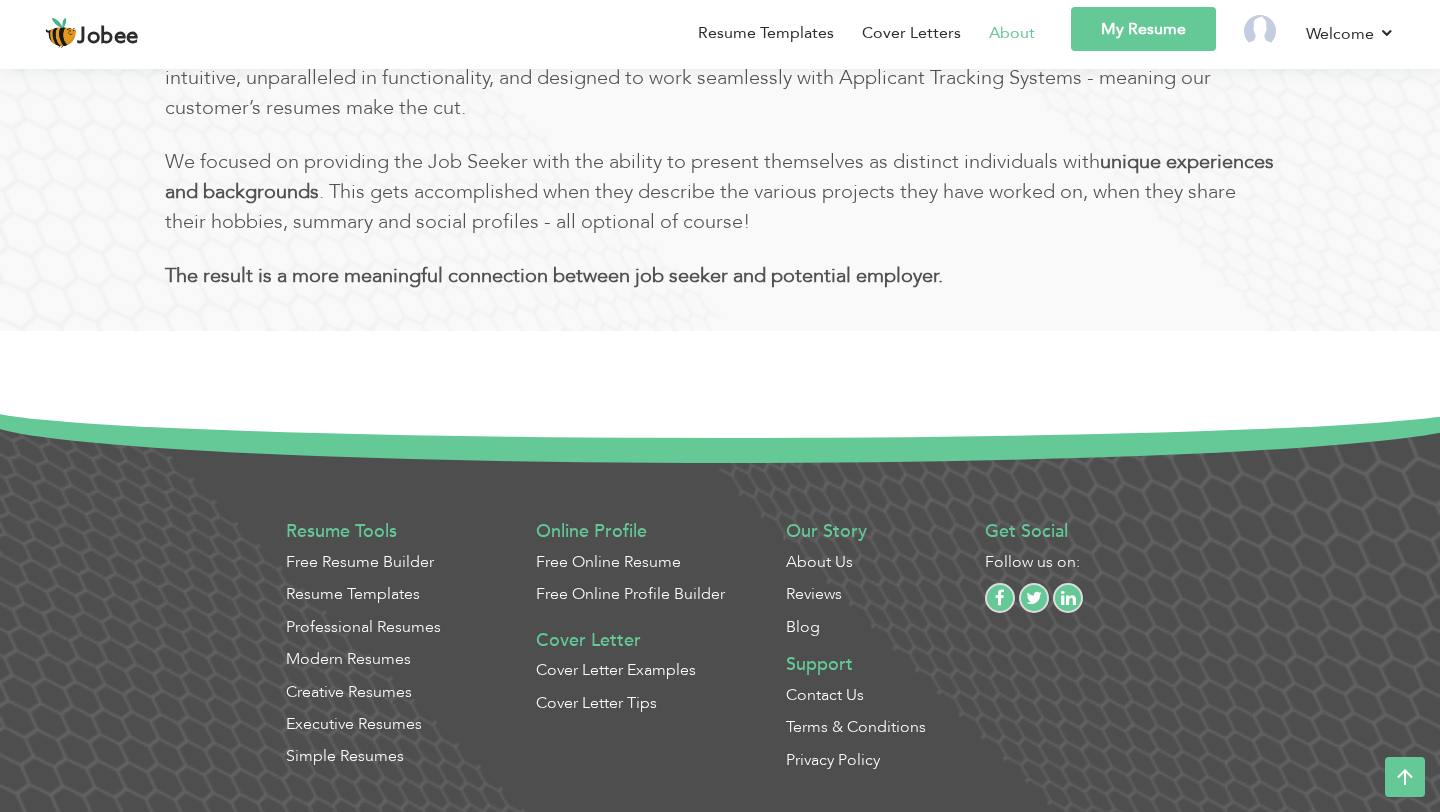 click on "Free Resume Builder" at bounding box center (360, 562) 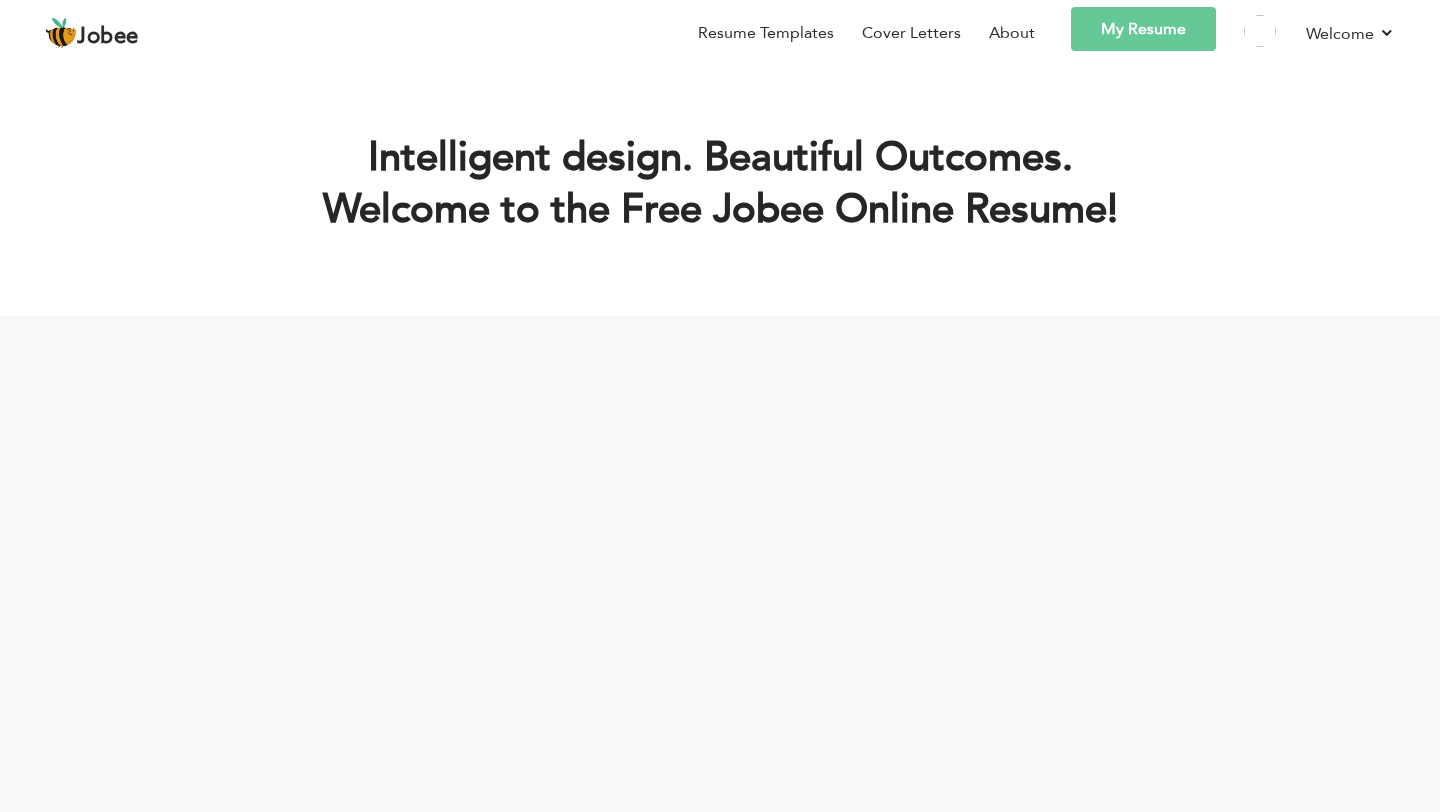 scroll, scrollTop: 0, scrollLeft: 0, axis: both 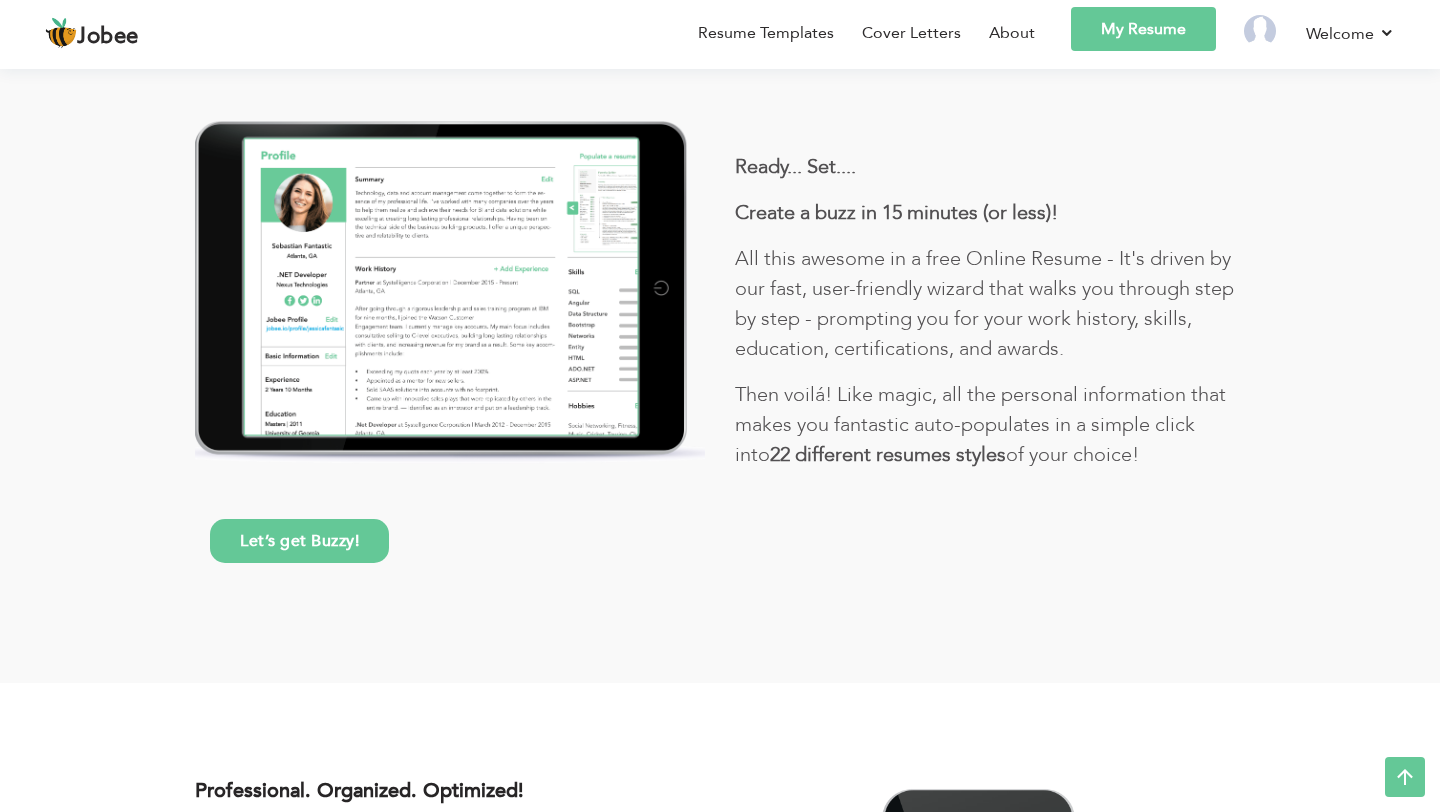 click on "Let’s get Buzzy!" at bounding box center (299, 541) 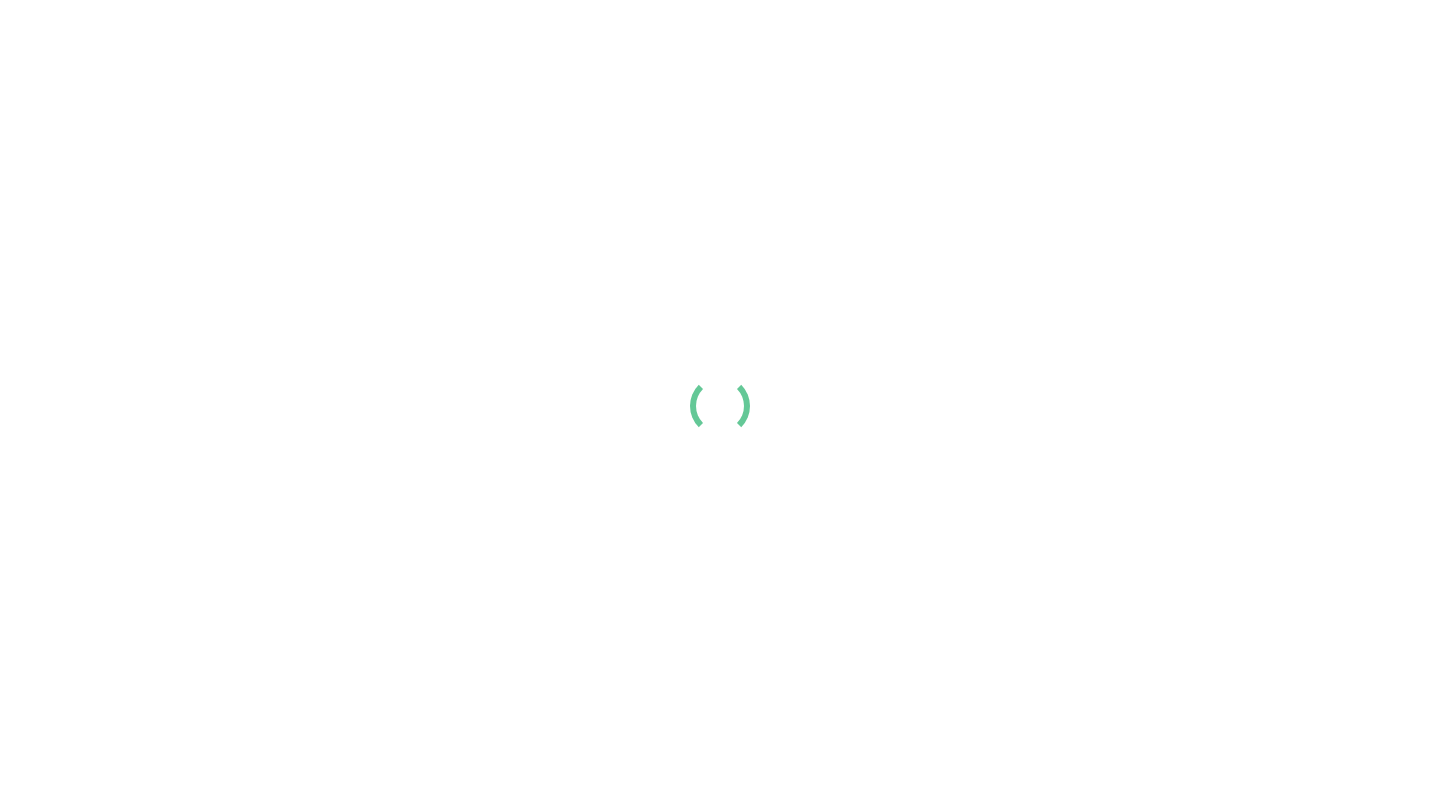 scroll, scrollTop: 0, scrollLeft: 0, axis: both 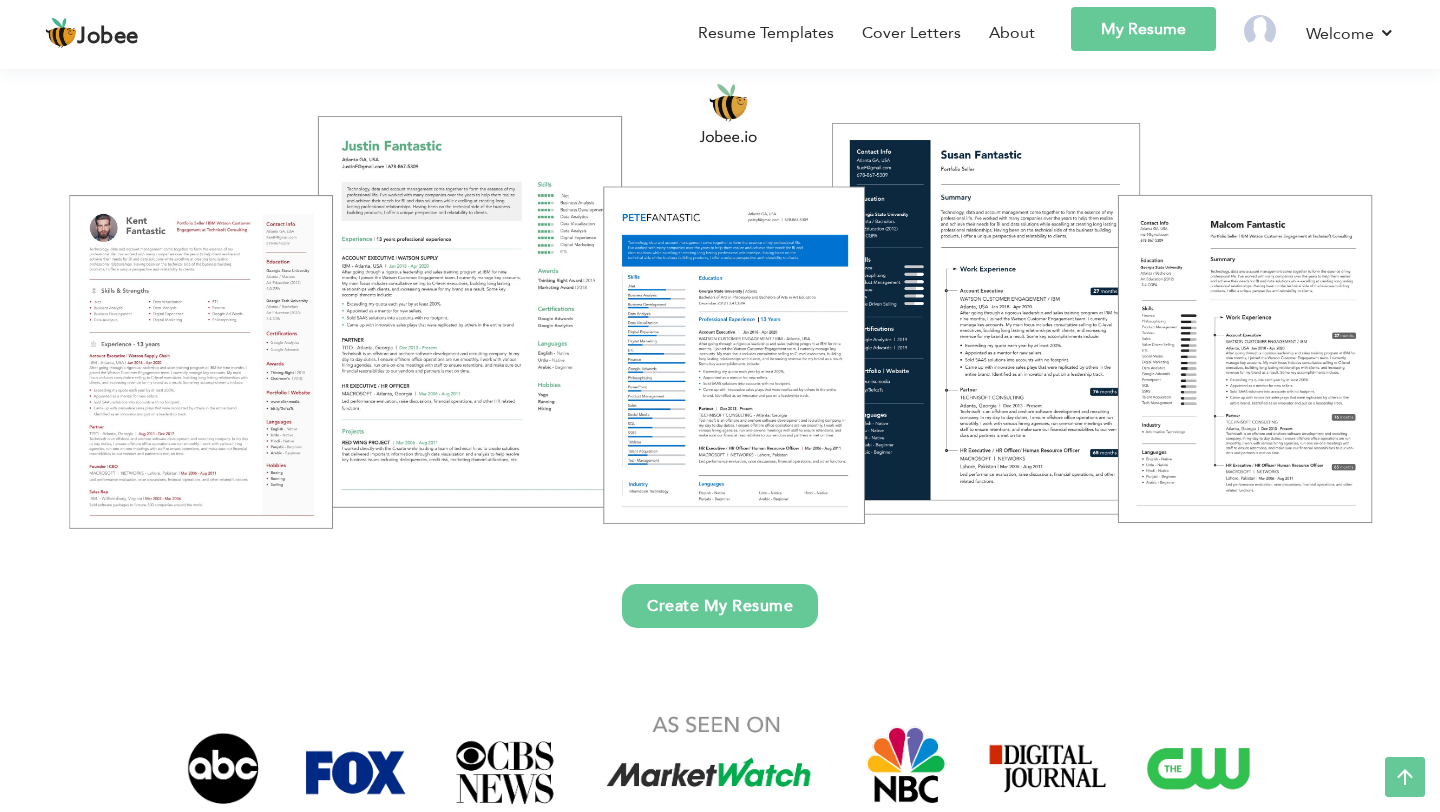 click on "Create My Resume" at bounding box center [720, 606] 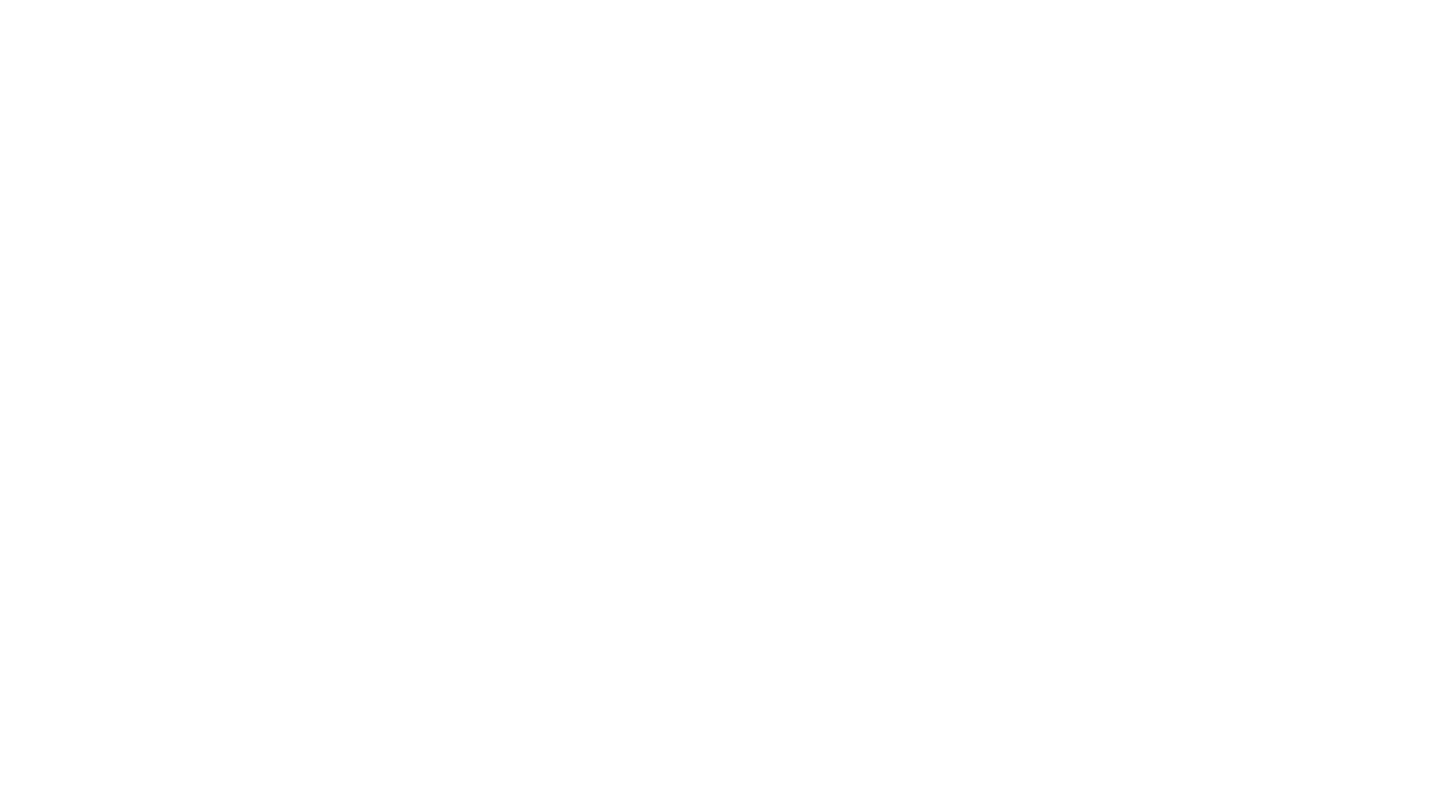 scroll, scrollTop: 0, scrollLeft: 0, axis: both 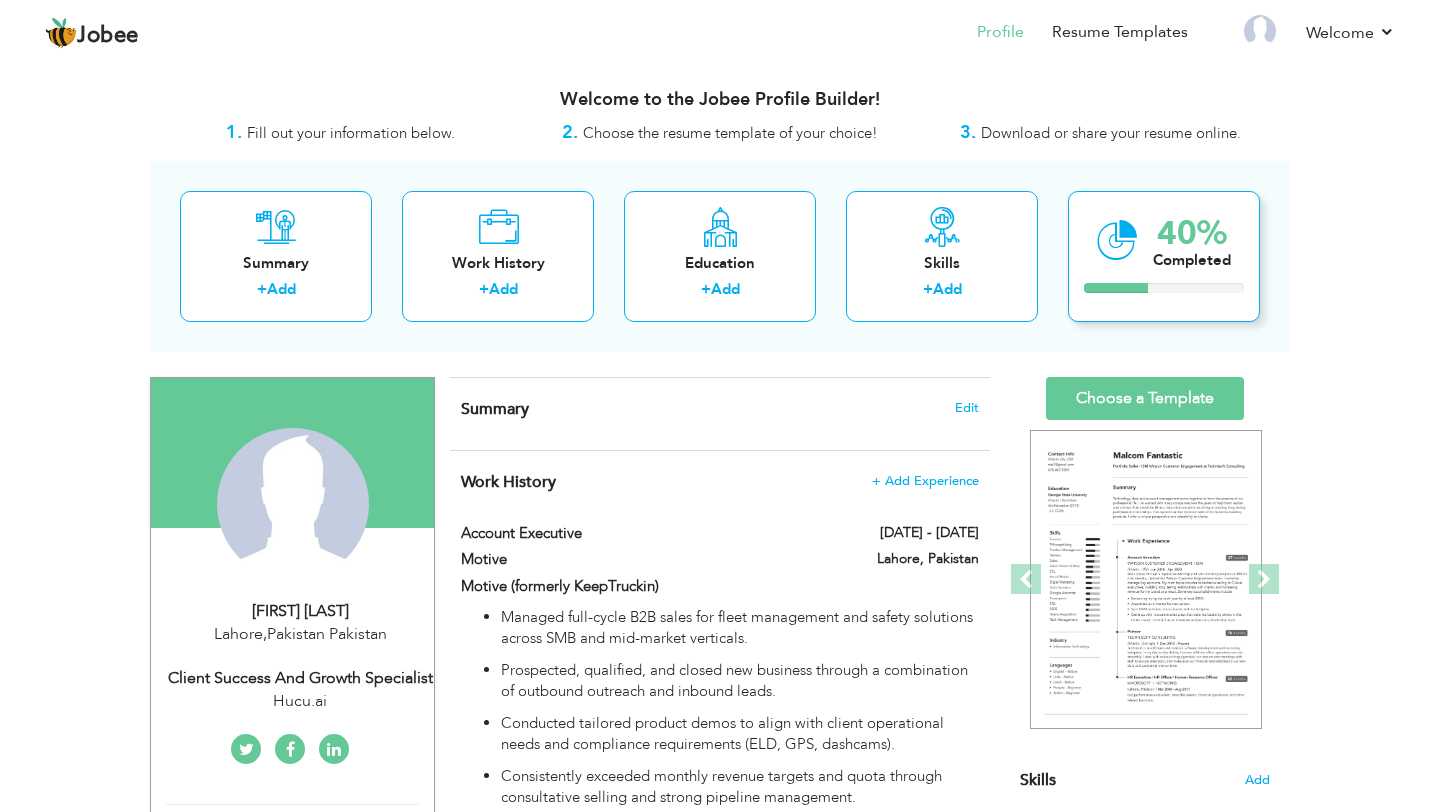 click on "40%
Completed" at bounding box center (1164, 256) 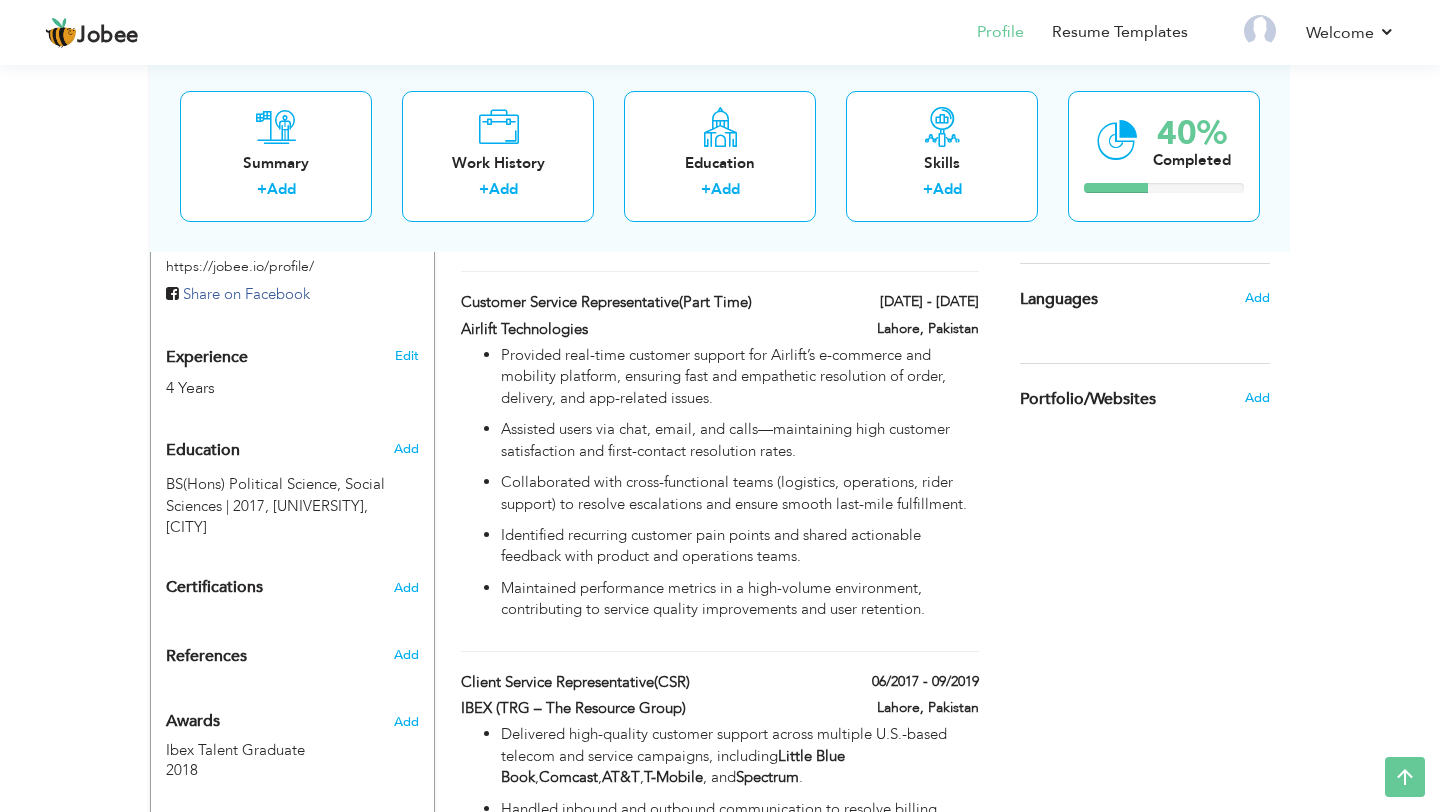scroll, scrollTop: 0, scrollLeft: 0, axis: both 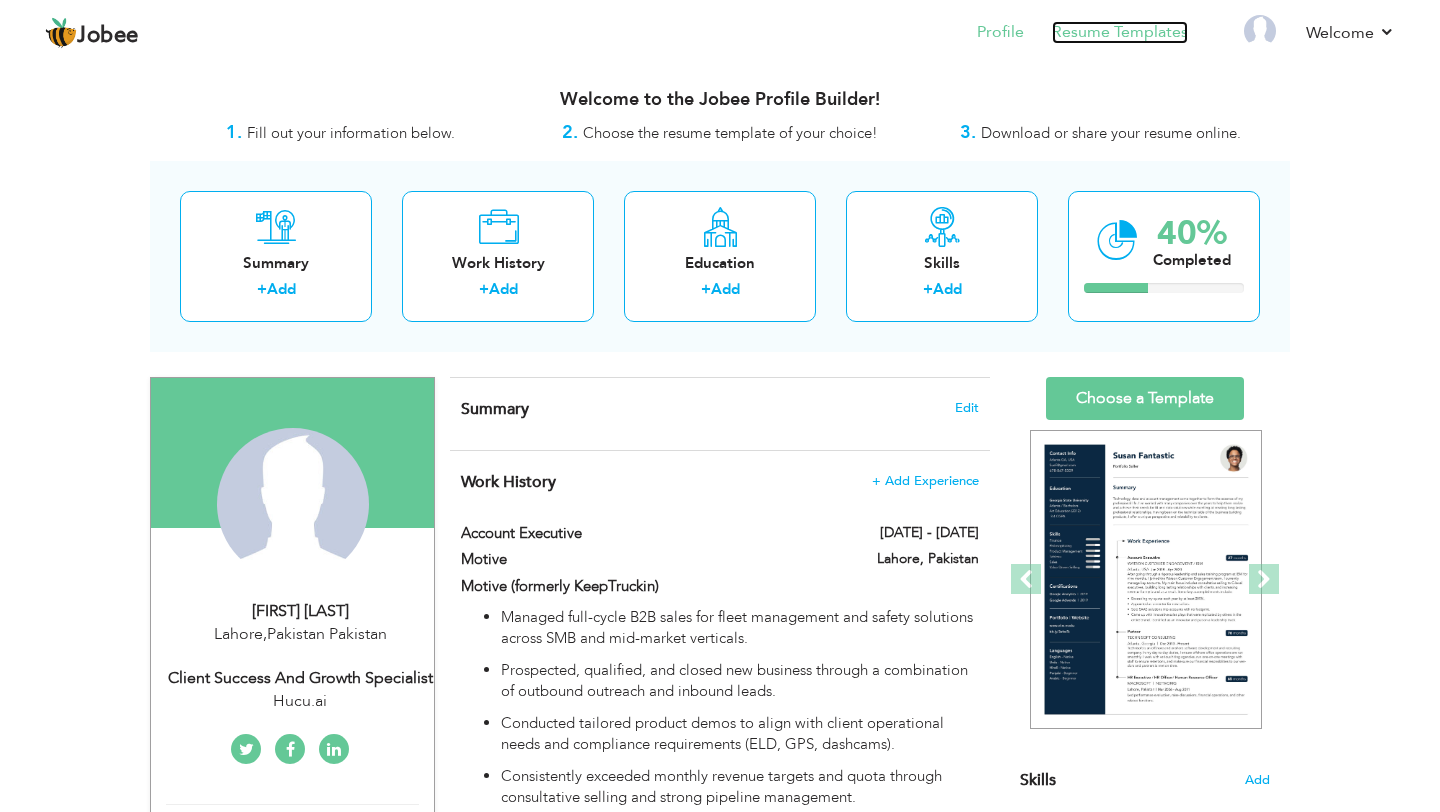 click on "Resume Templates" at bounding box center (1120, 32) 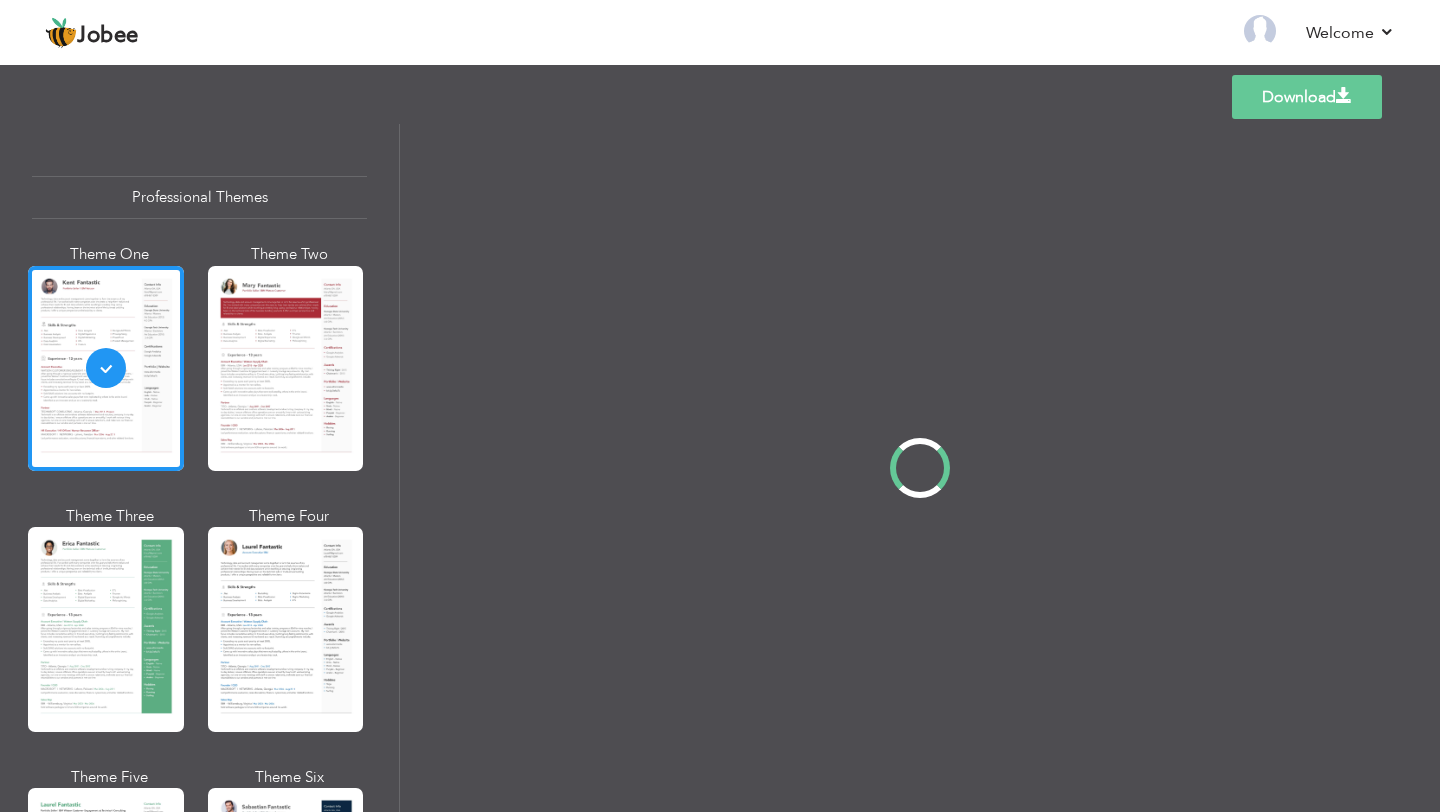 scroll, scrollTop: 0, scrollLeft: 0, axis: both 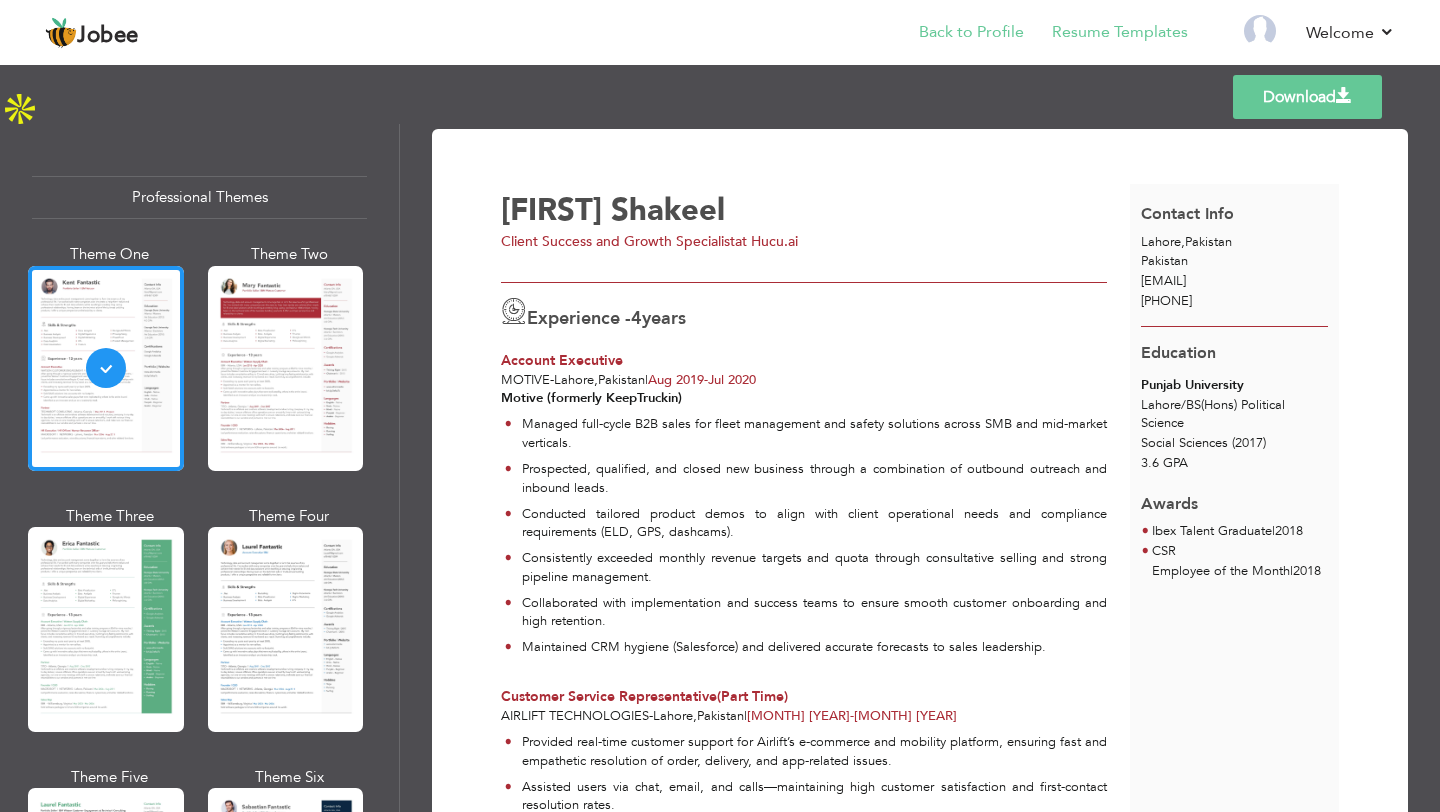 click on "Back to Profile" at bounding box center (957, 34) 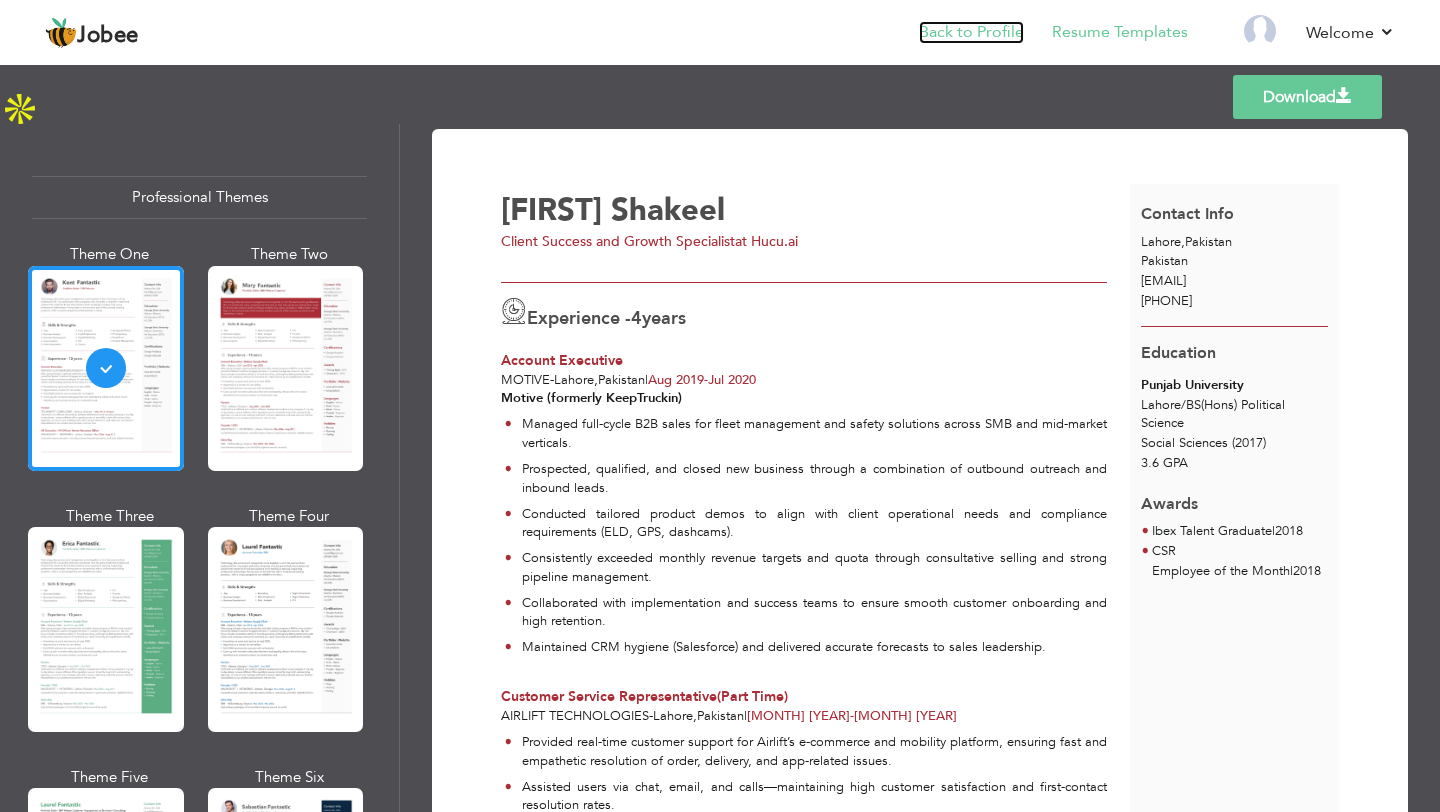 click on "Back to Profile" at bounding box center (971, 32) 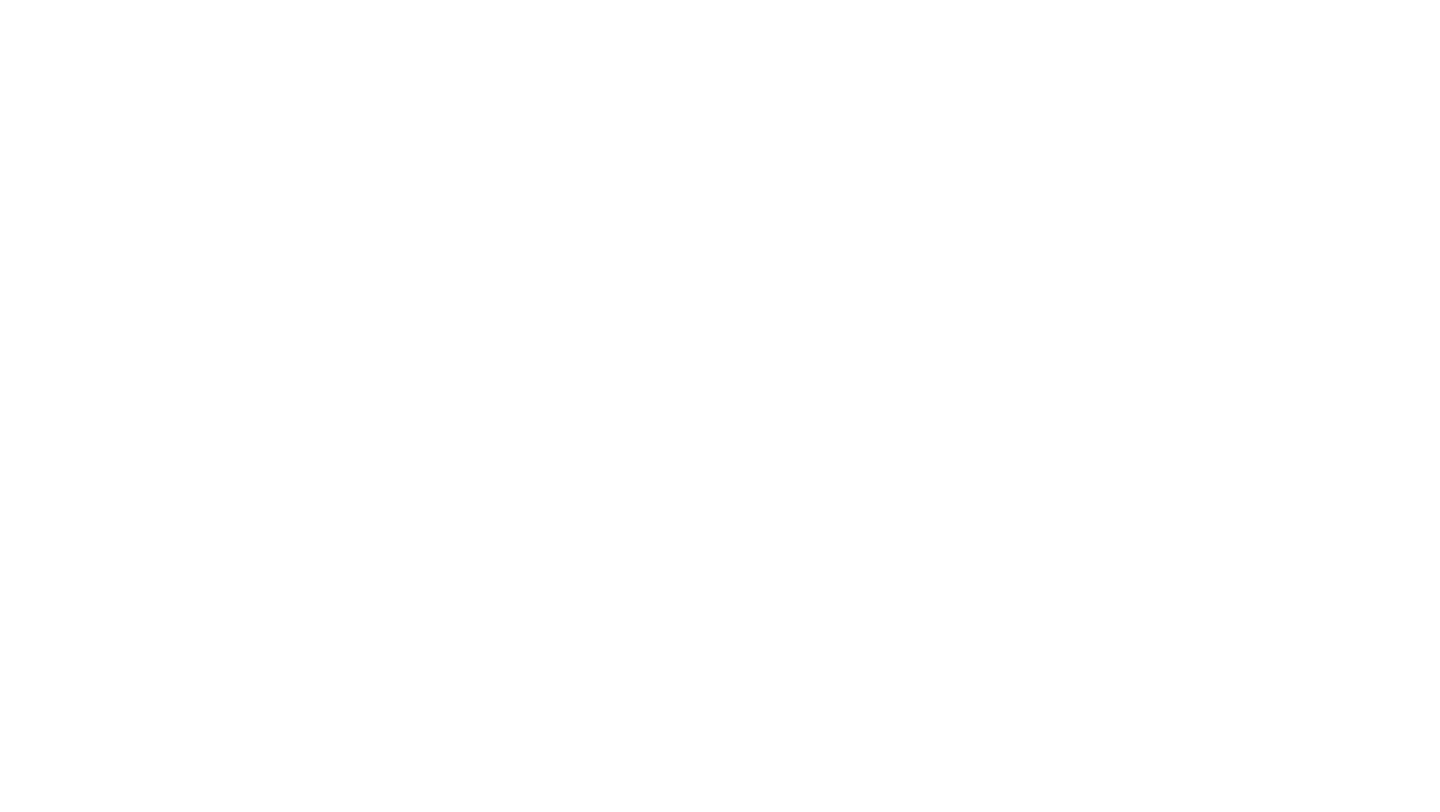 scroll, scrollTop: 0, scrollLeft: 0, axis: both 